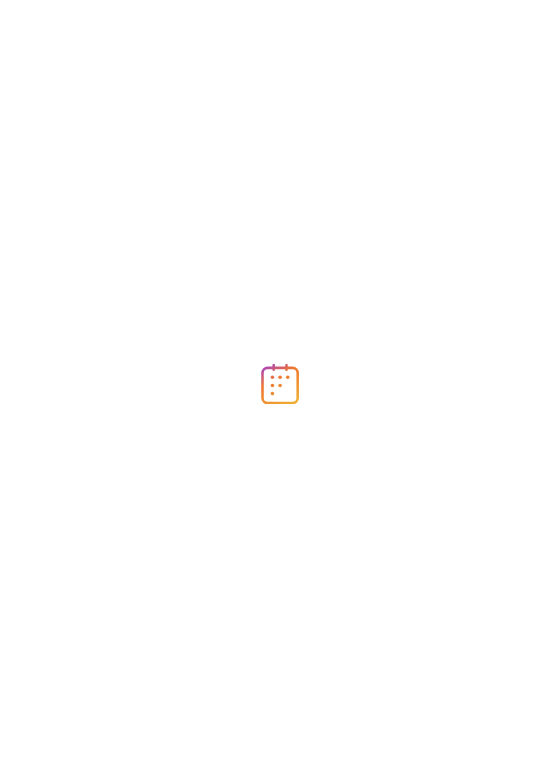 scroll, scrollTop: 0, scrollLeft: 0, axis: both 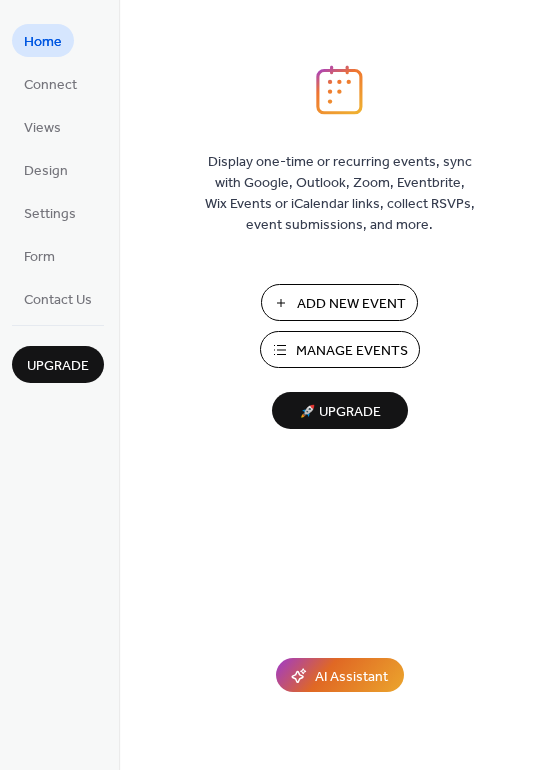 click on "Add New Event" at bounding box center (351, 304) 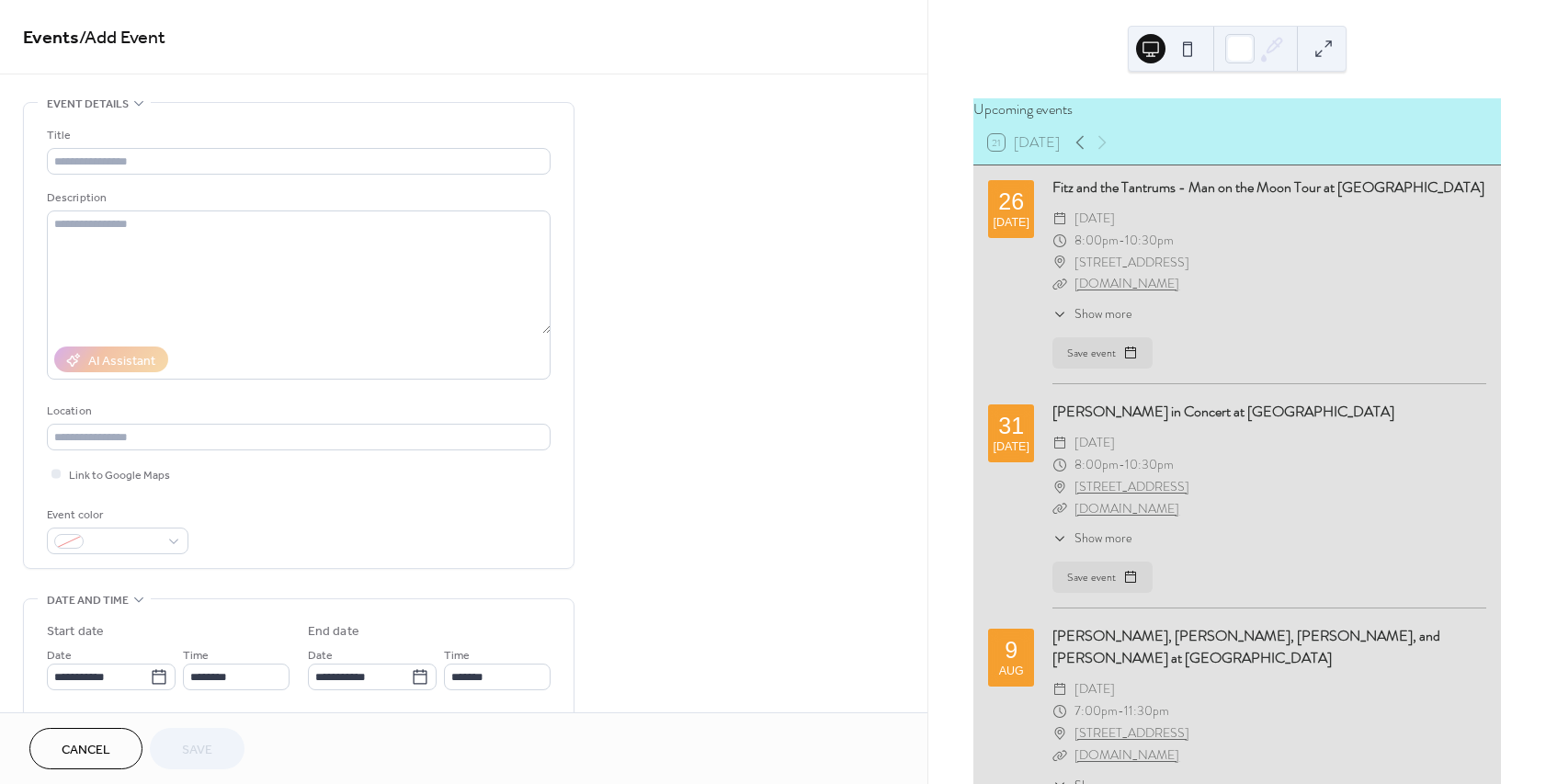 scroll, scrollTop: 0, scrollLeft: 0, axis: both 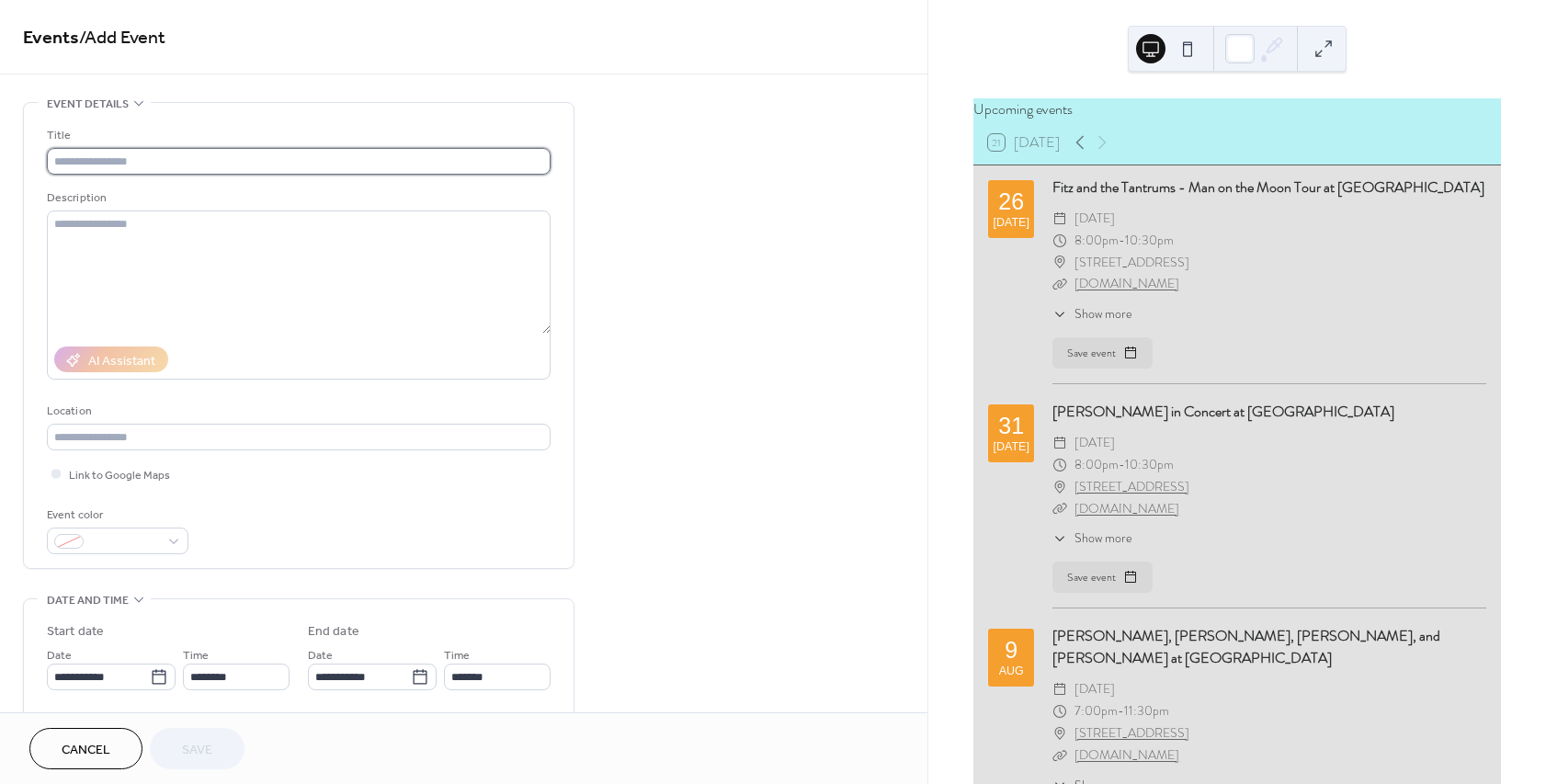 click at bounding box center (299, 161) 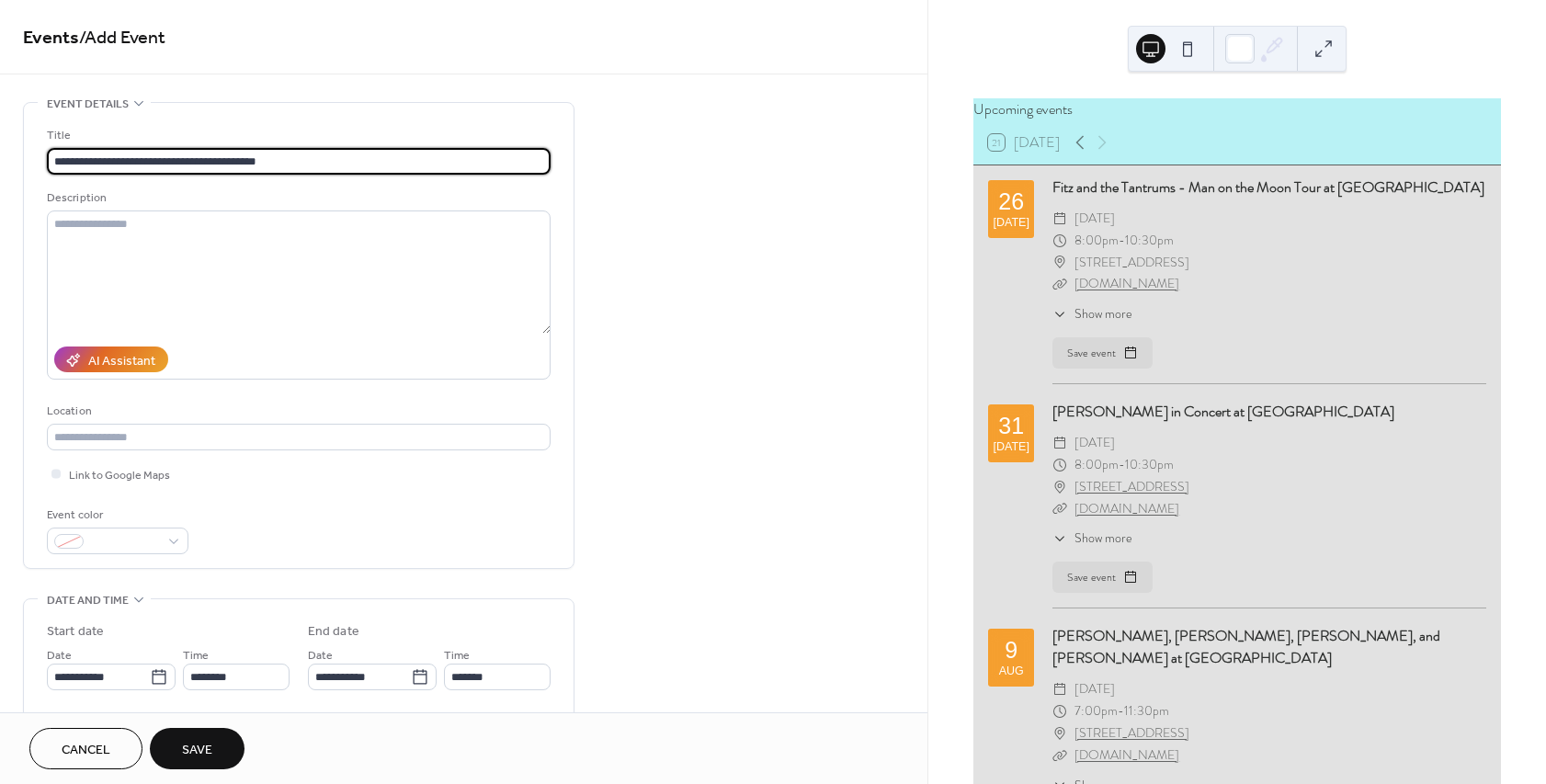 drag, startPoint x: 277, startPoint y: 157, endPoint x: 184, endPoint y: 164, distance: 93.26307 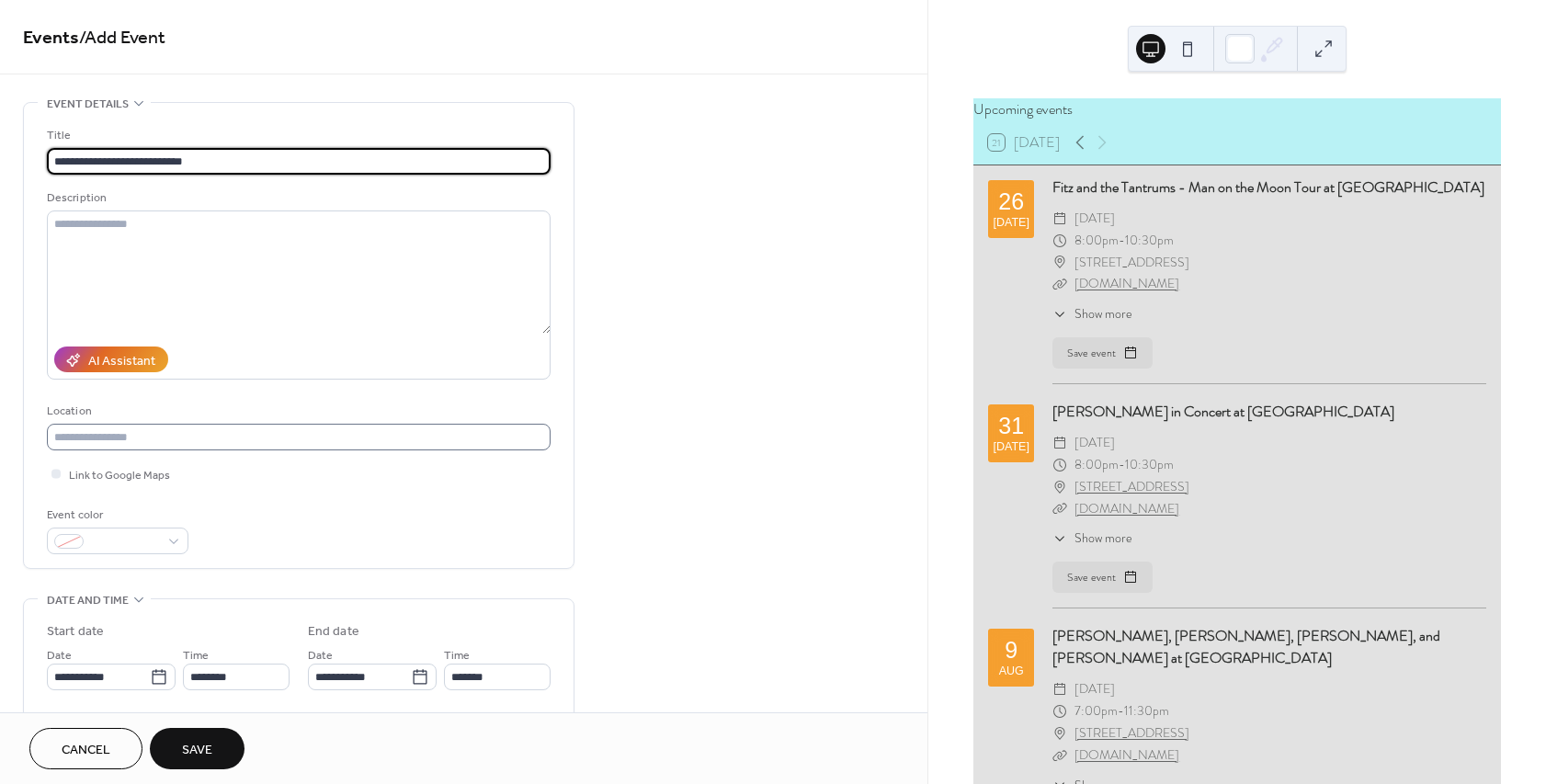 type on "**********" 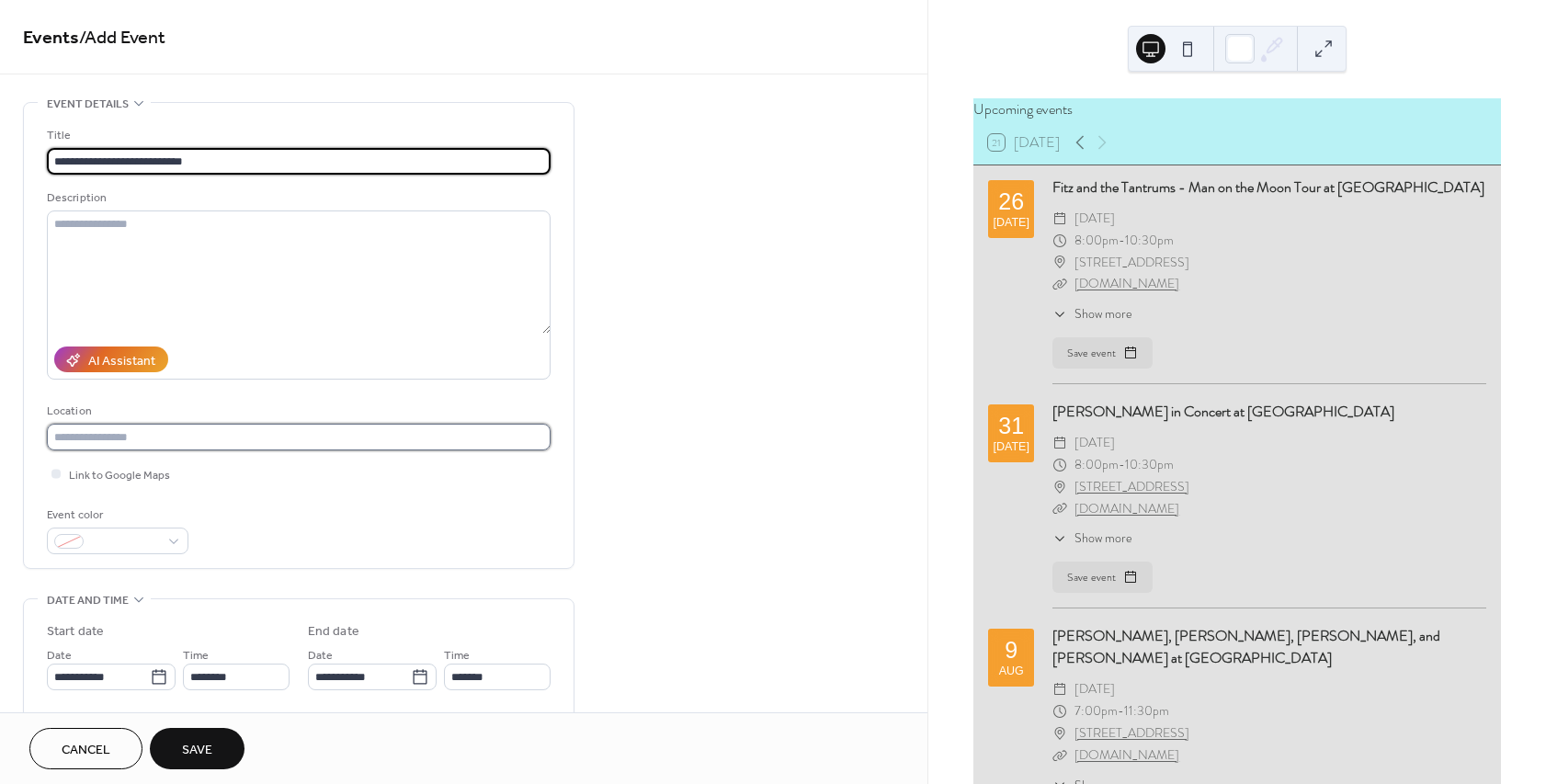 click at bounding box center (299, 437) 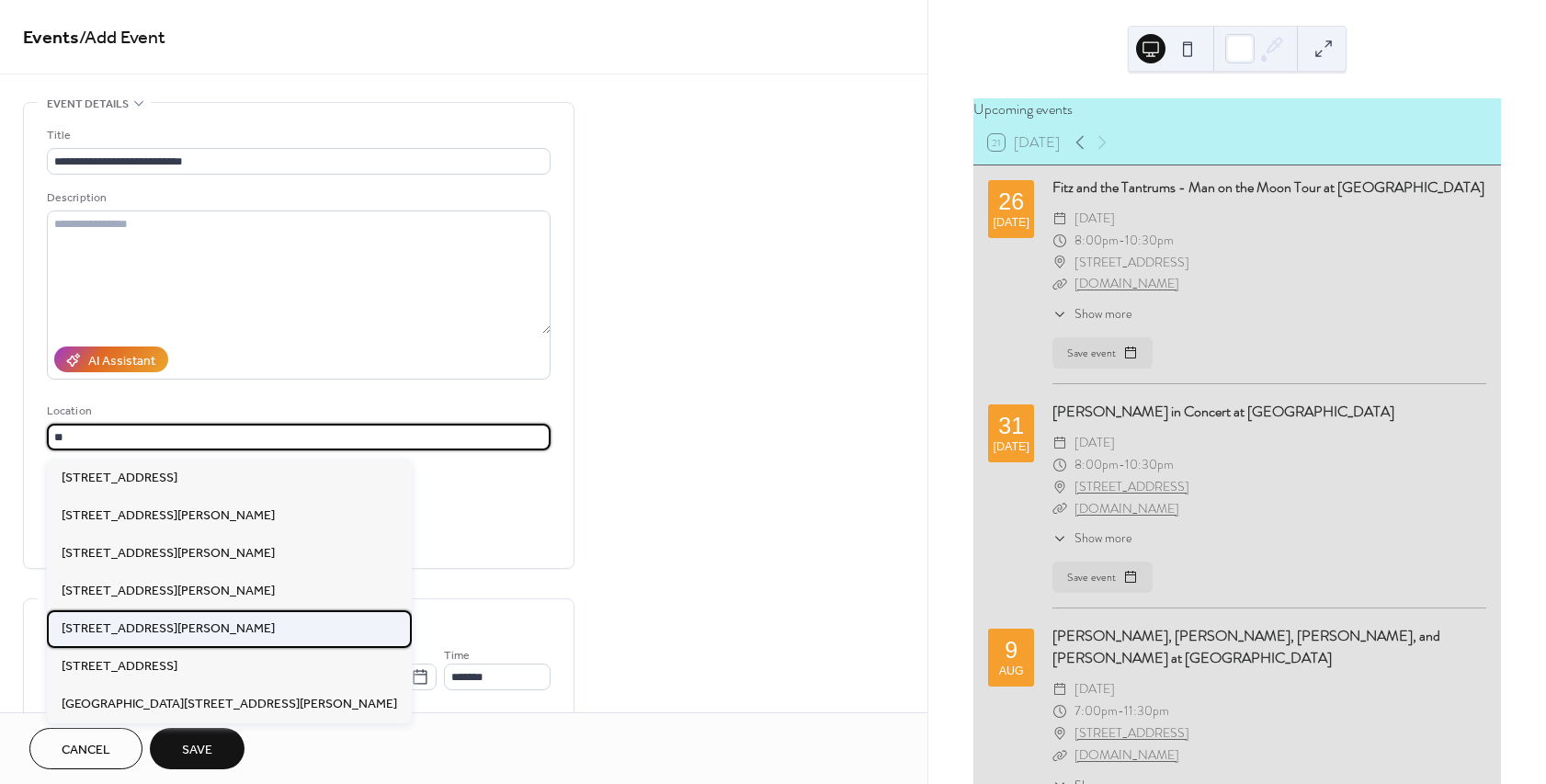 click on "[STREET_ADDRESS][PERSON_NAME]" at bounding box center (168, 629) 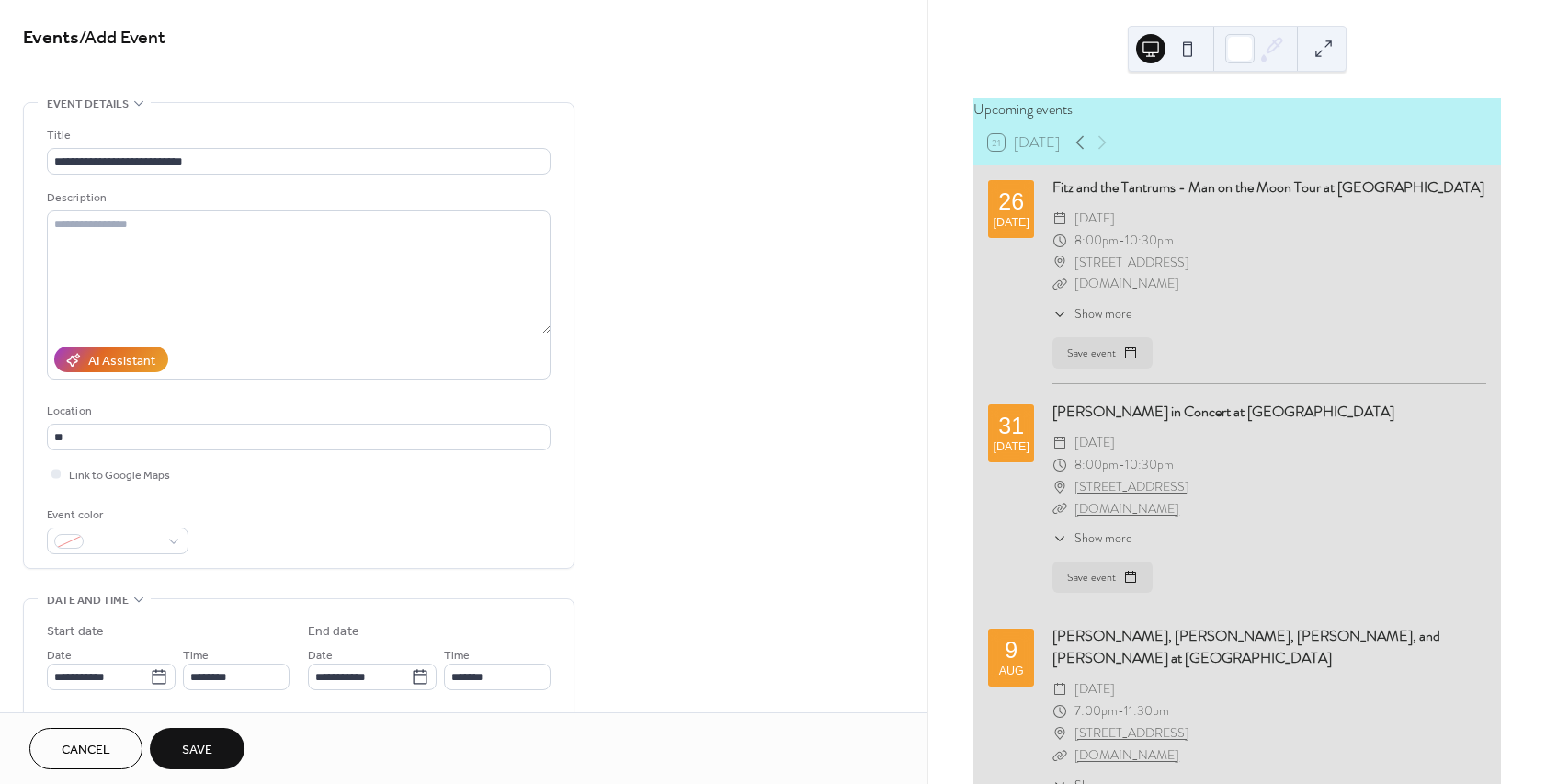 type on "**********" 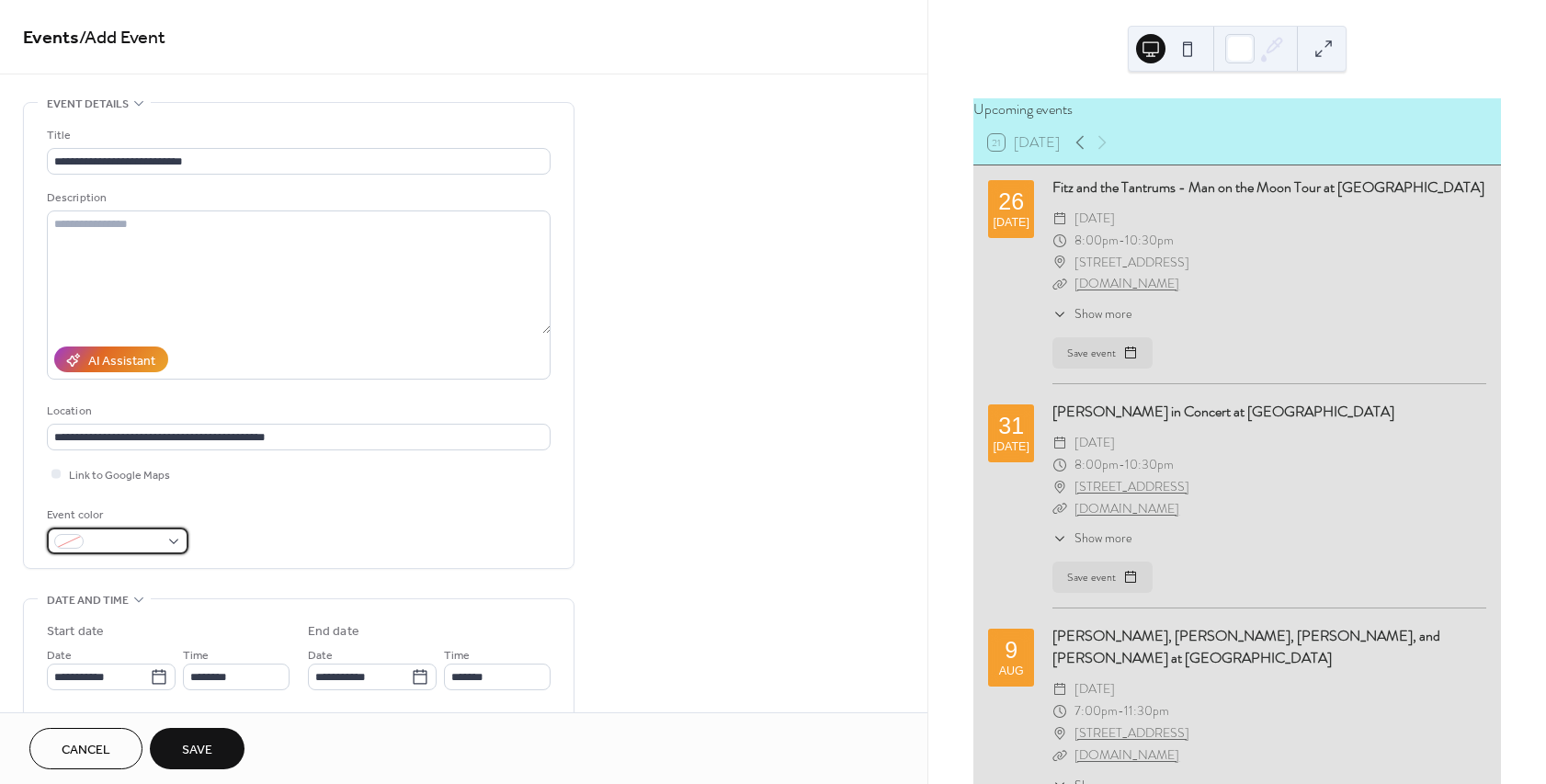 click at bounding box center [118, 540] 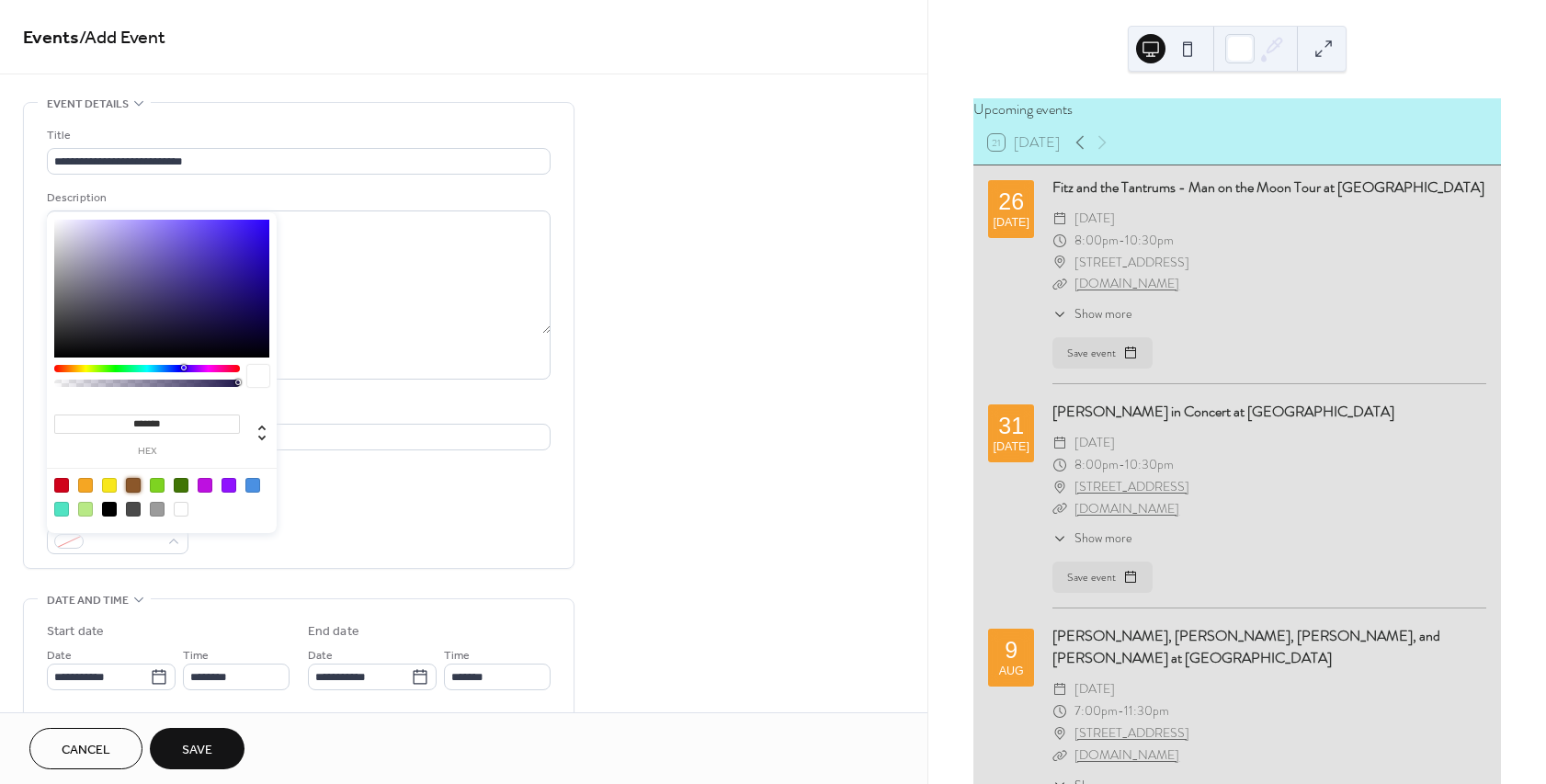 click at bounding box center (133, 485) 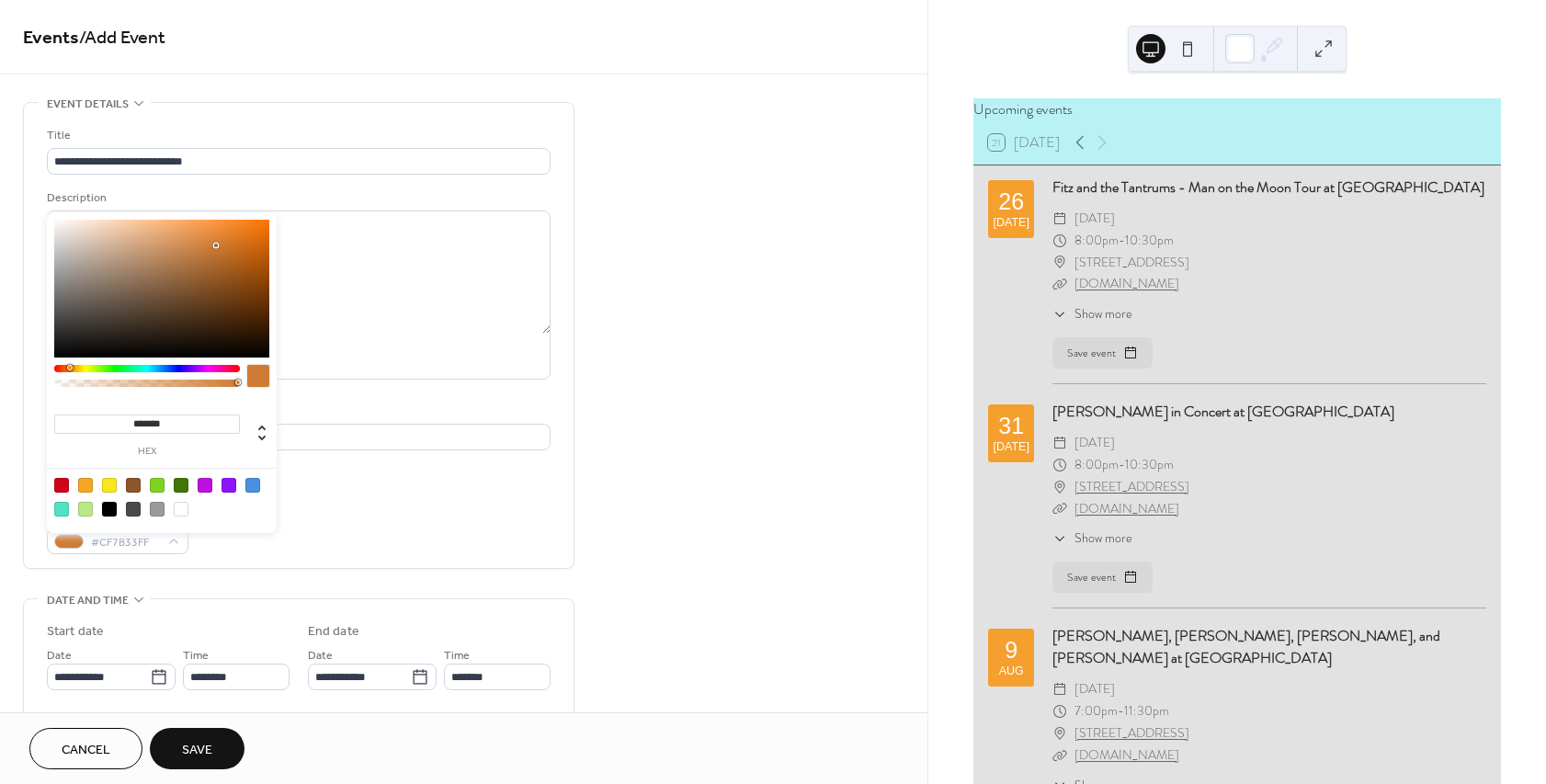 drag, startPoint x: 202, startPoint y: 281, endPoint x: 216, endPoint y: 244, distance: 39.56008 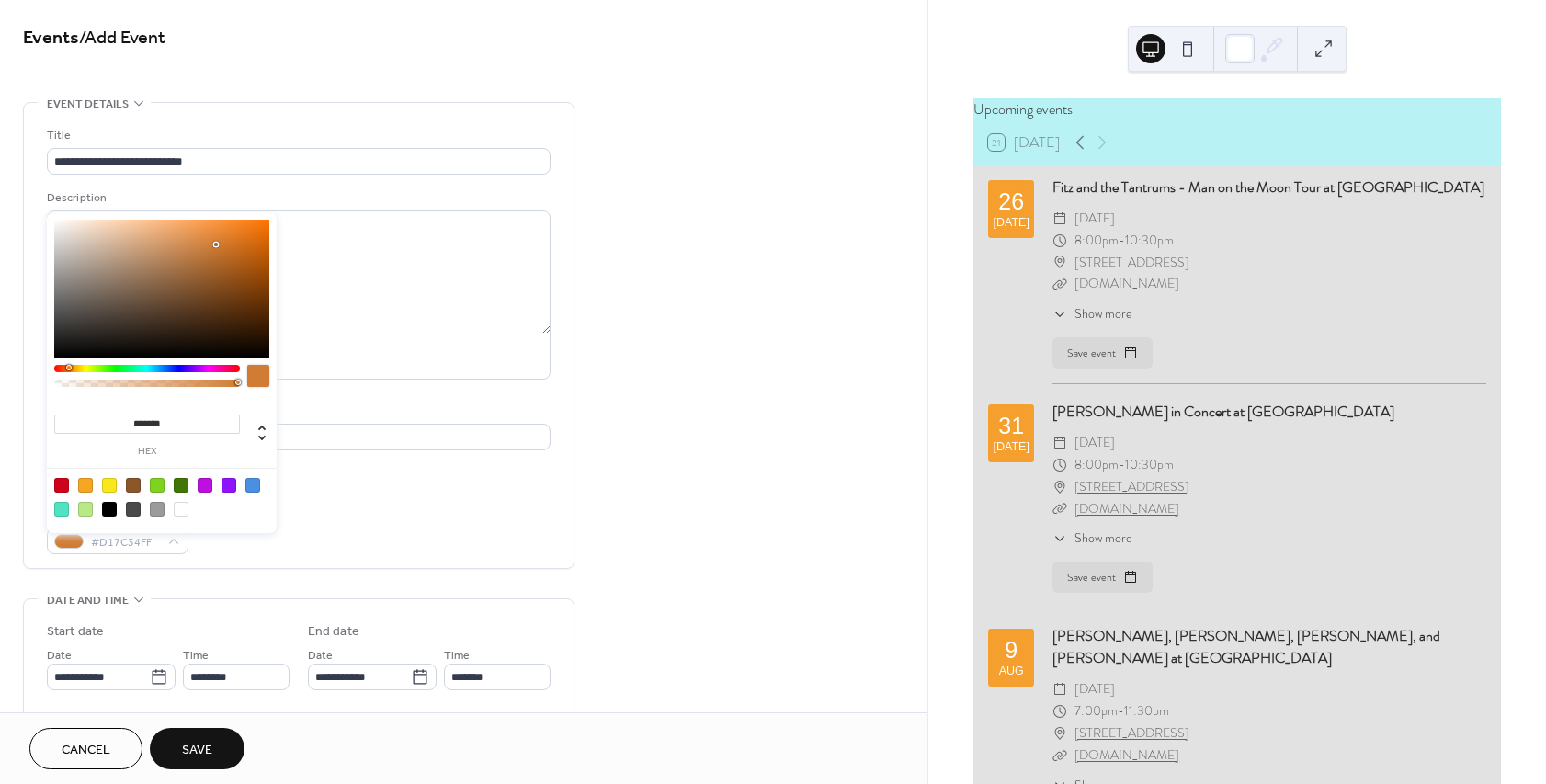 click at bounding box center [133, 485] 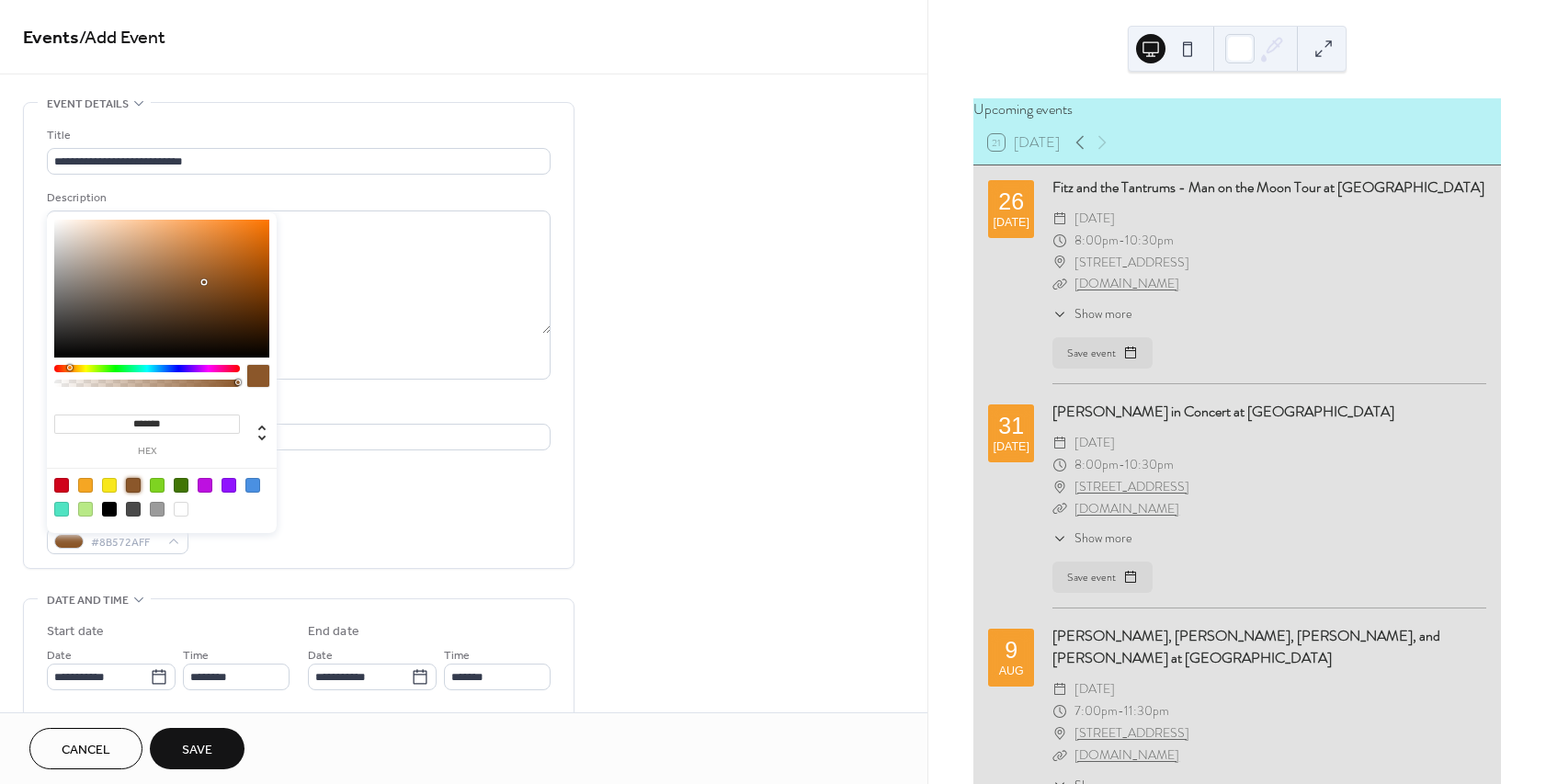 click on "Event color #8B572AFF" at bounding box center [299, 529] 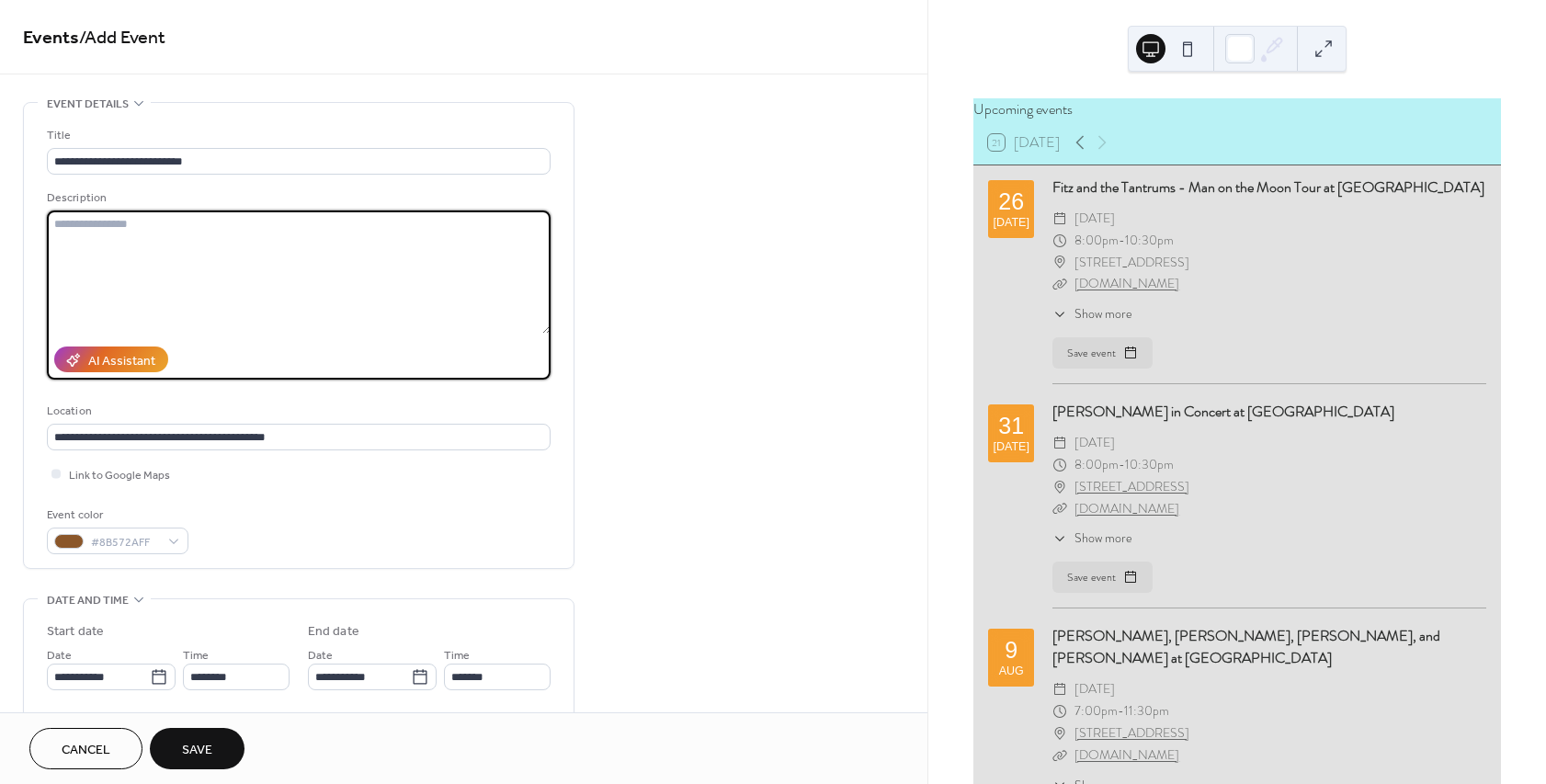click at bounding box center (299, 272) 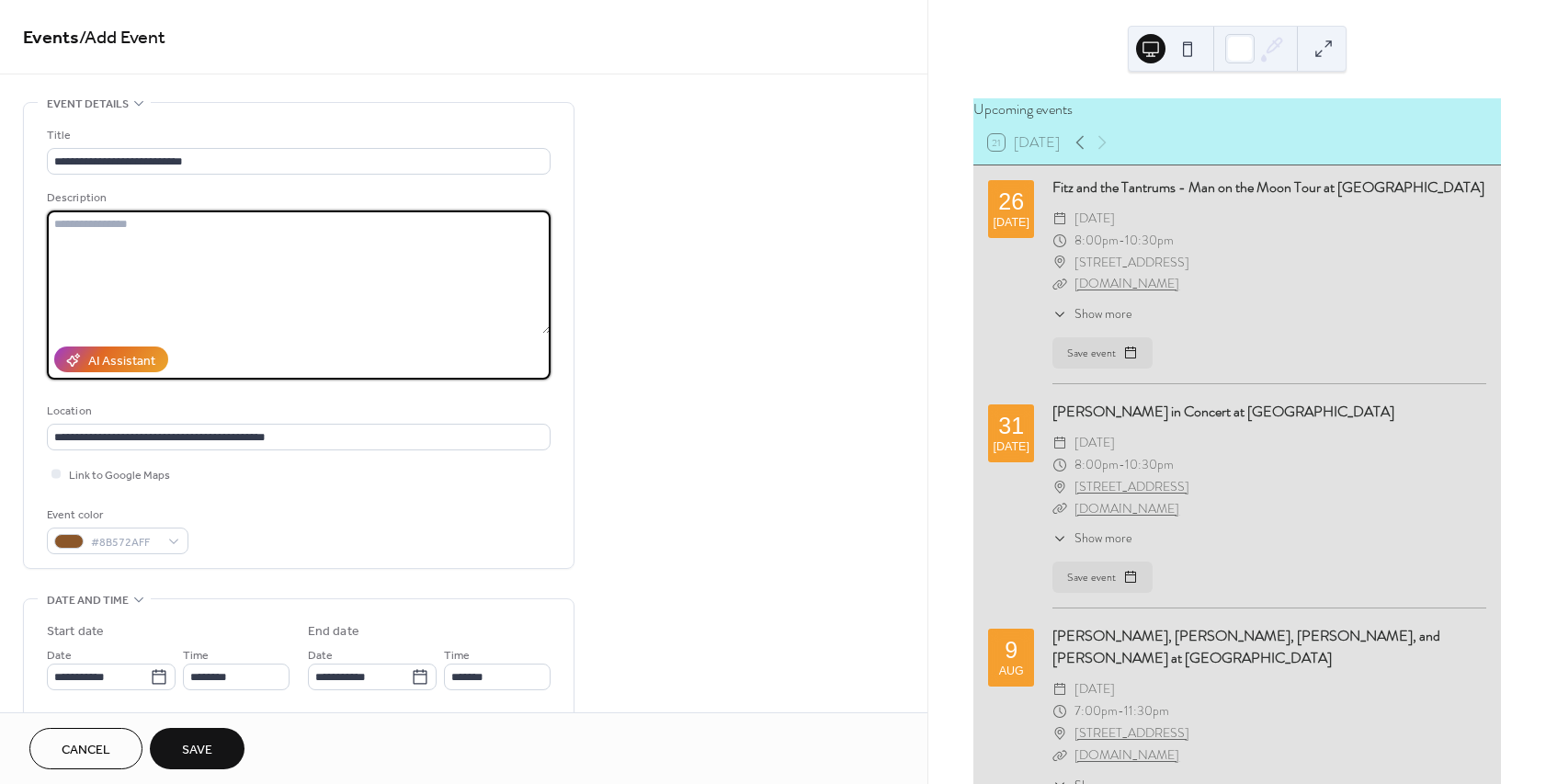 paste on "**********" 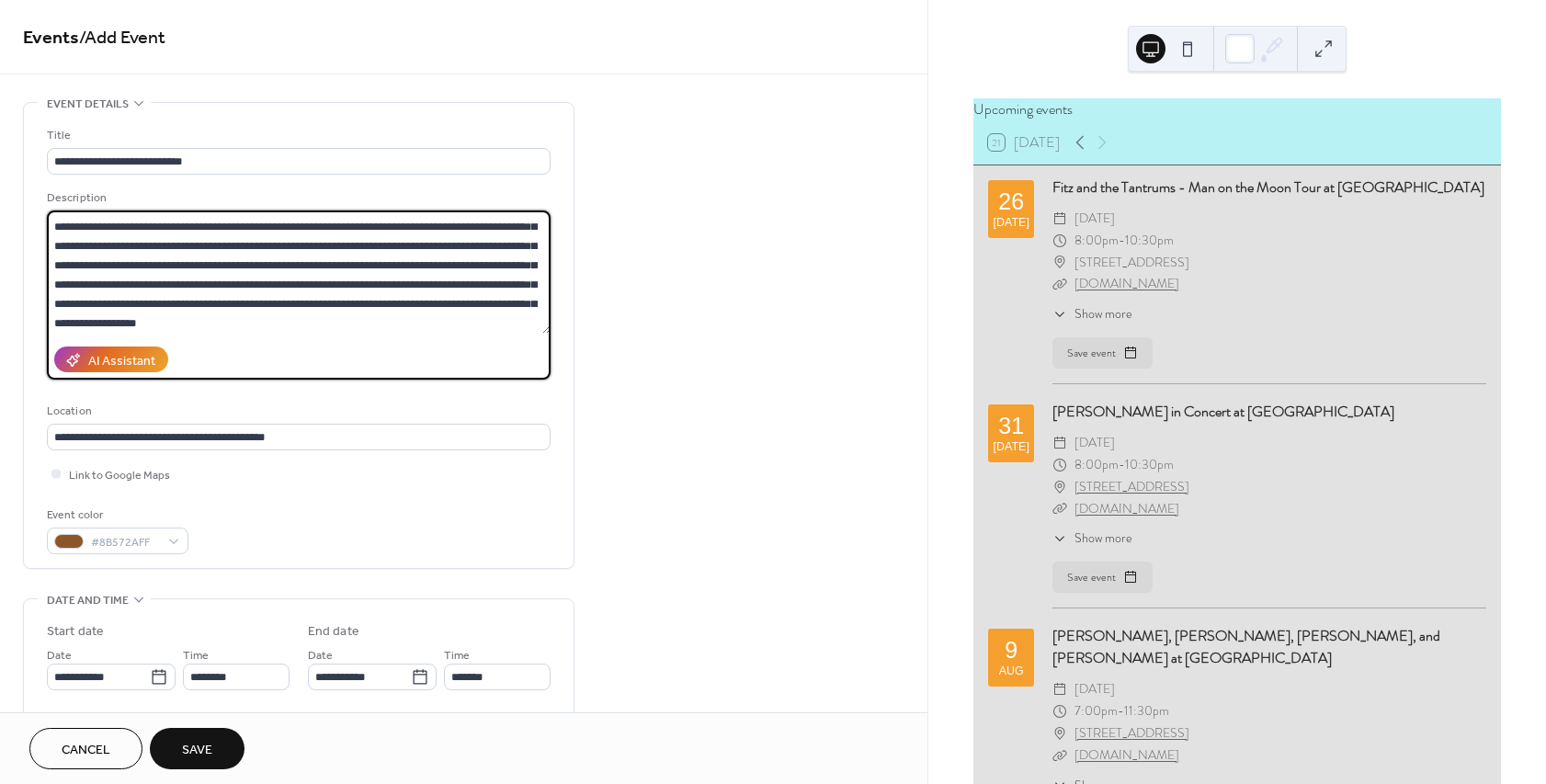scroll, scrollTop: 0, scrollLeft: 0, axis: both 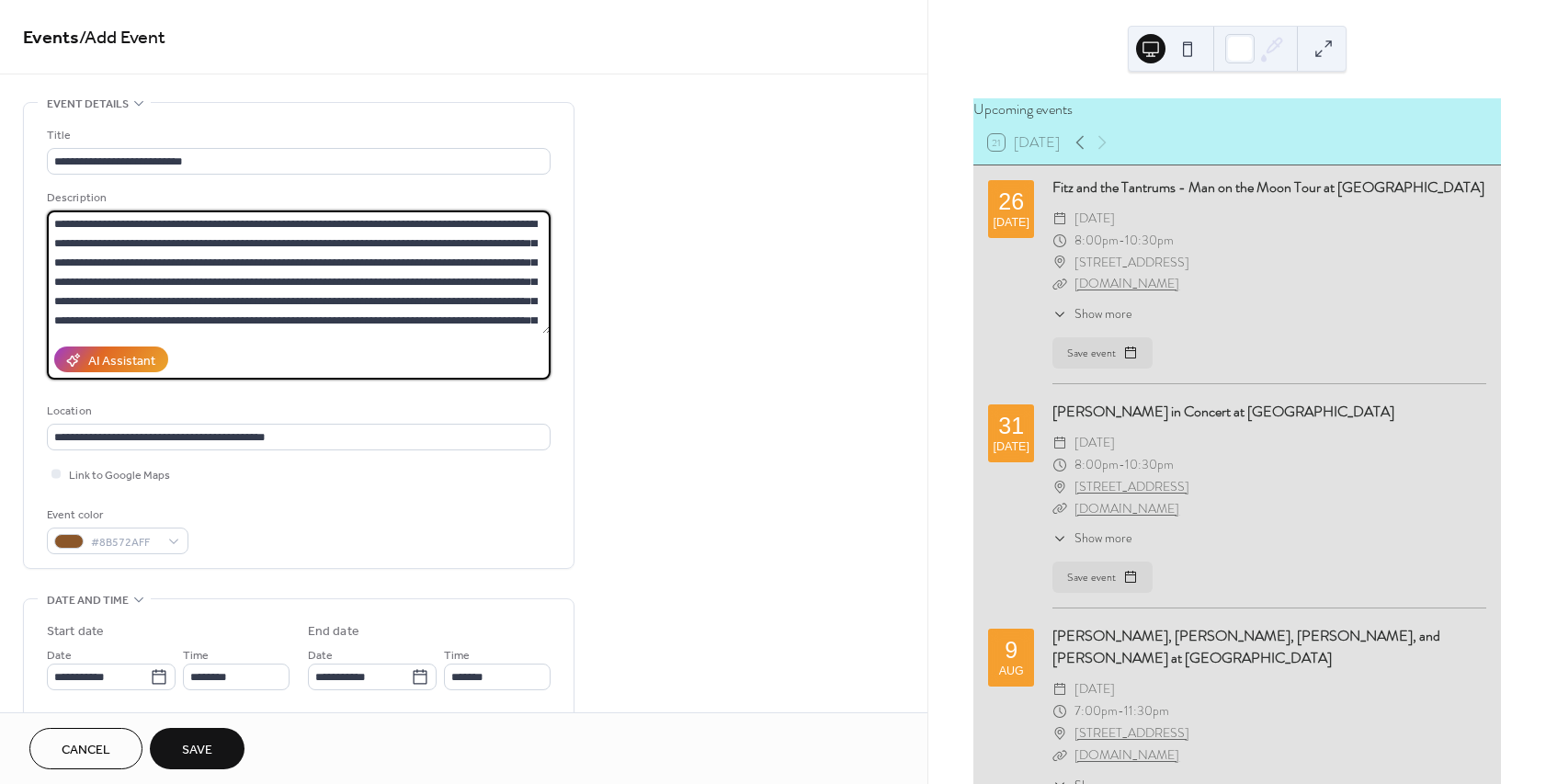 drag, startPoint x: 185, startPoint y: 225, endPoint x: 244, endPoint y: 223, distance: 59.03389 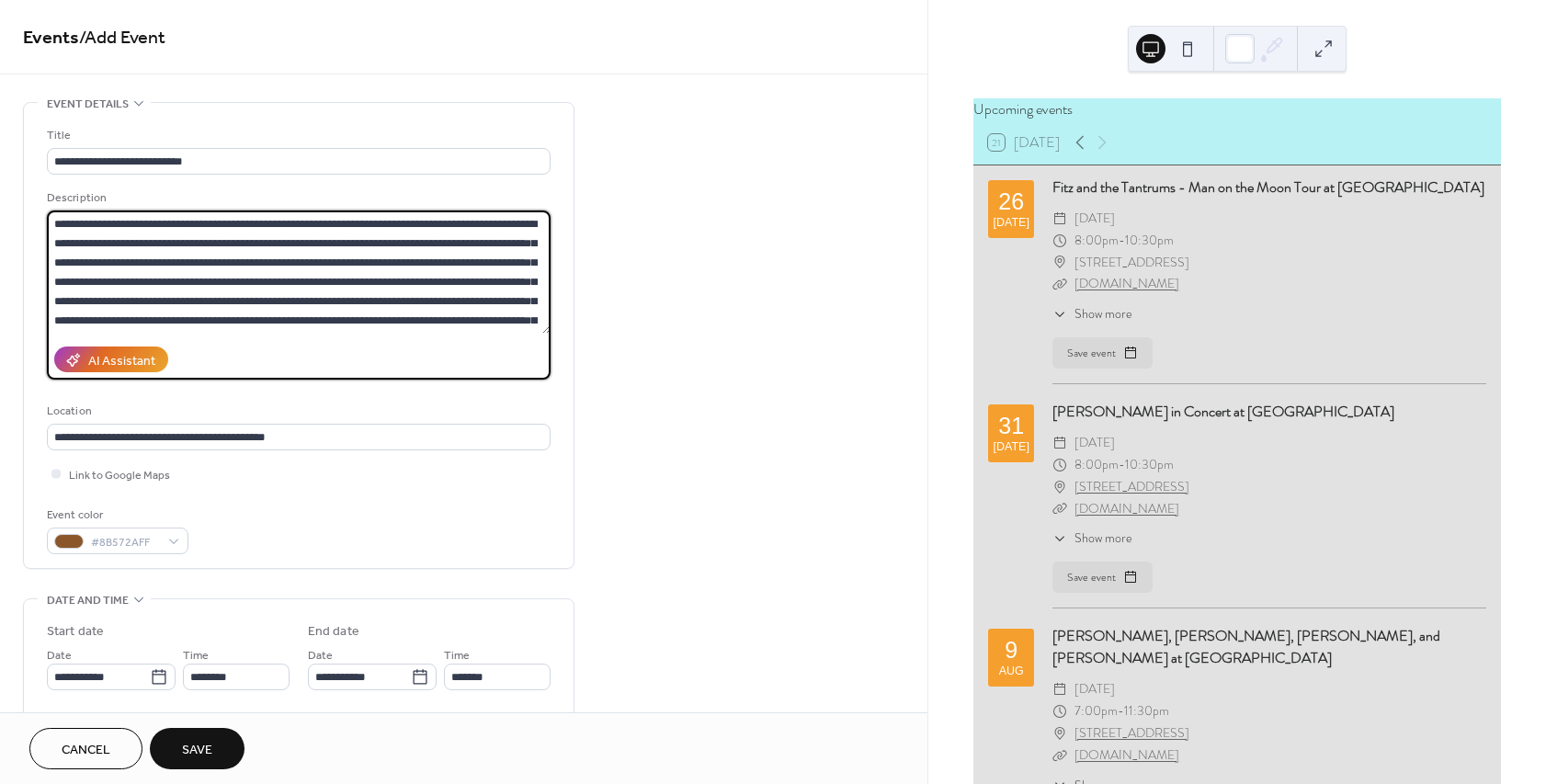 click on "**********" at bounding box center (299, 272) 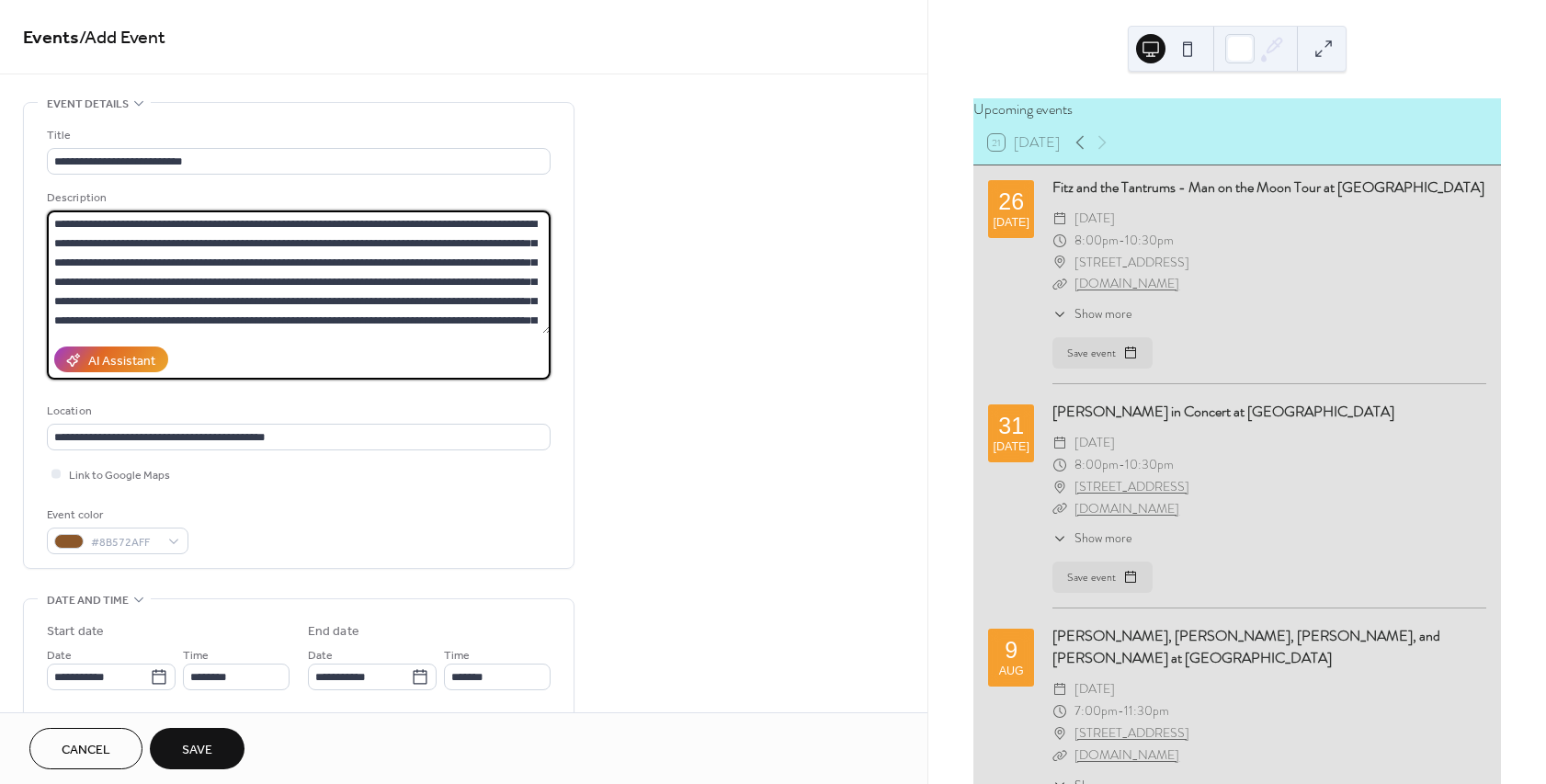 drag, startPoint x: 345, startPoint y: 228, endPoint x: 381, endPoint y: 224, distance: 36.22154 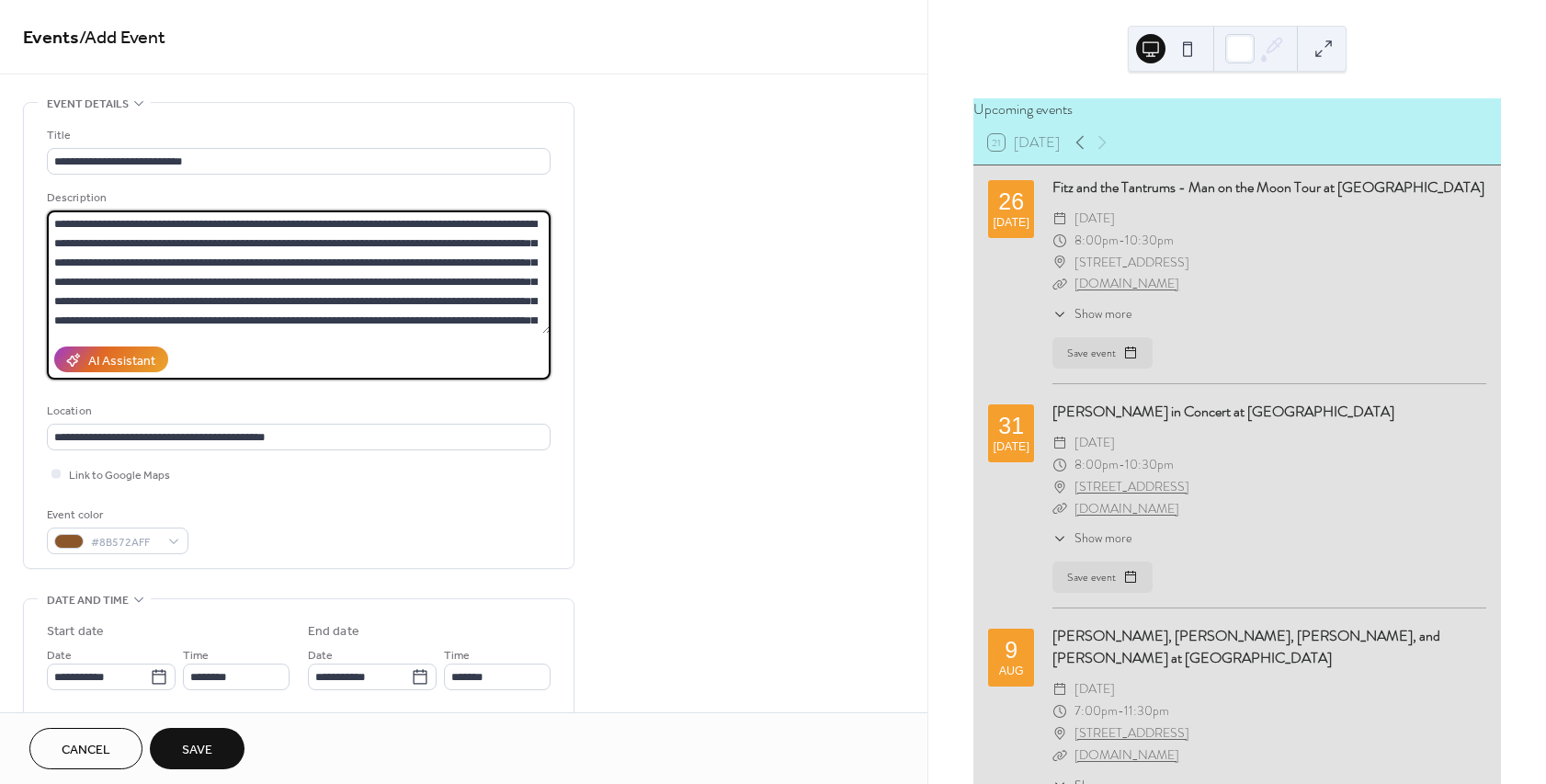 click on "**********" at bounding box center [299, 272] 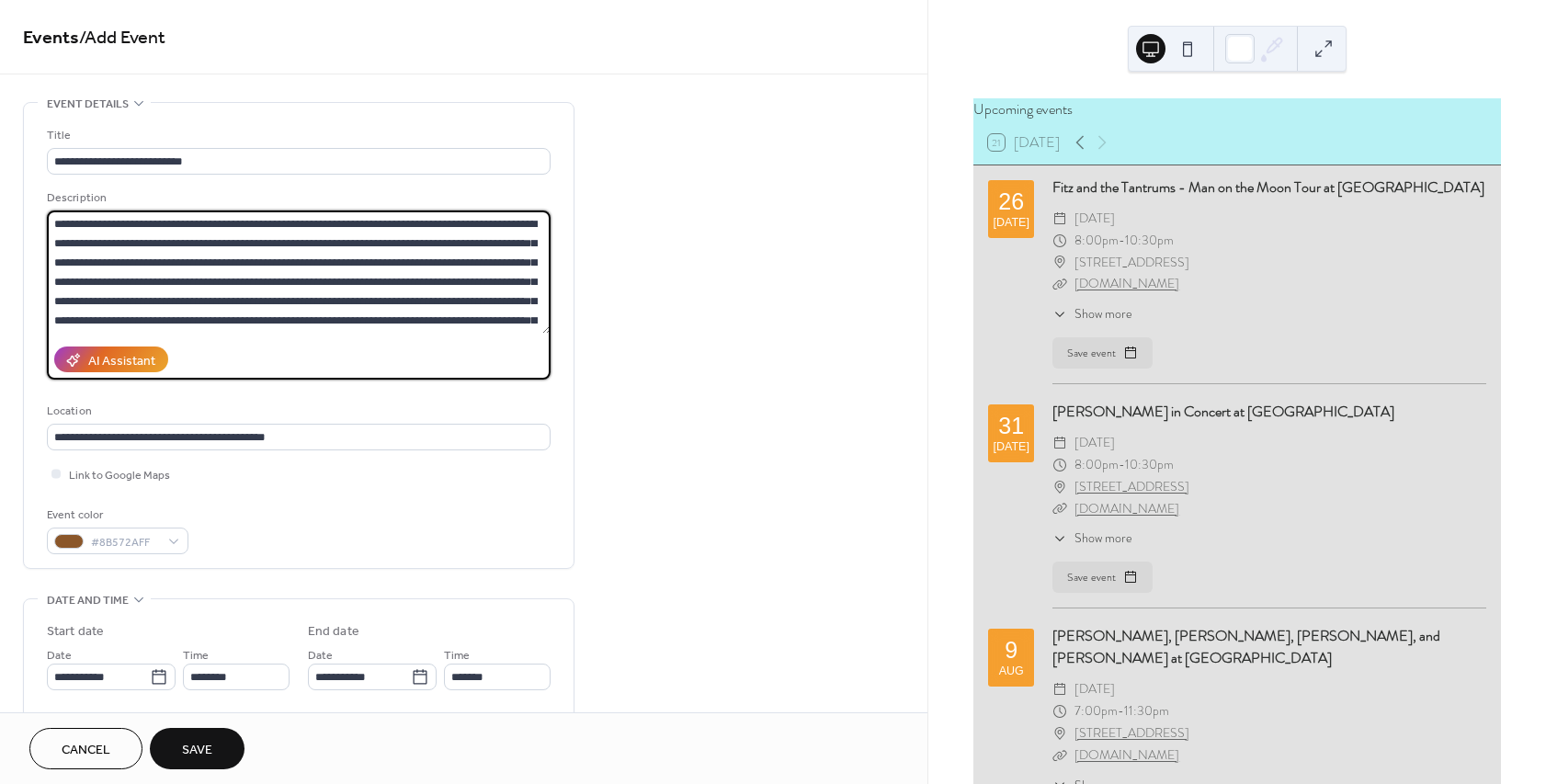 drag, startPoint x: 347, startPoint y: 222, endPoint x: 462, endPoint y: 227, distance: 115.10864 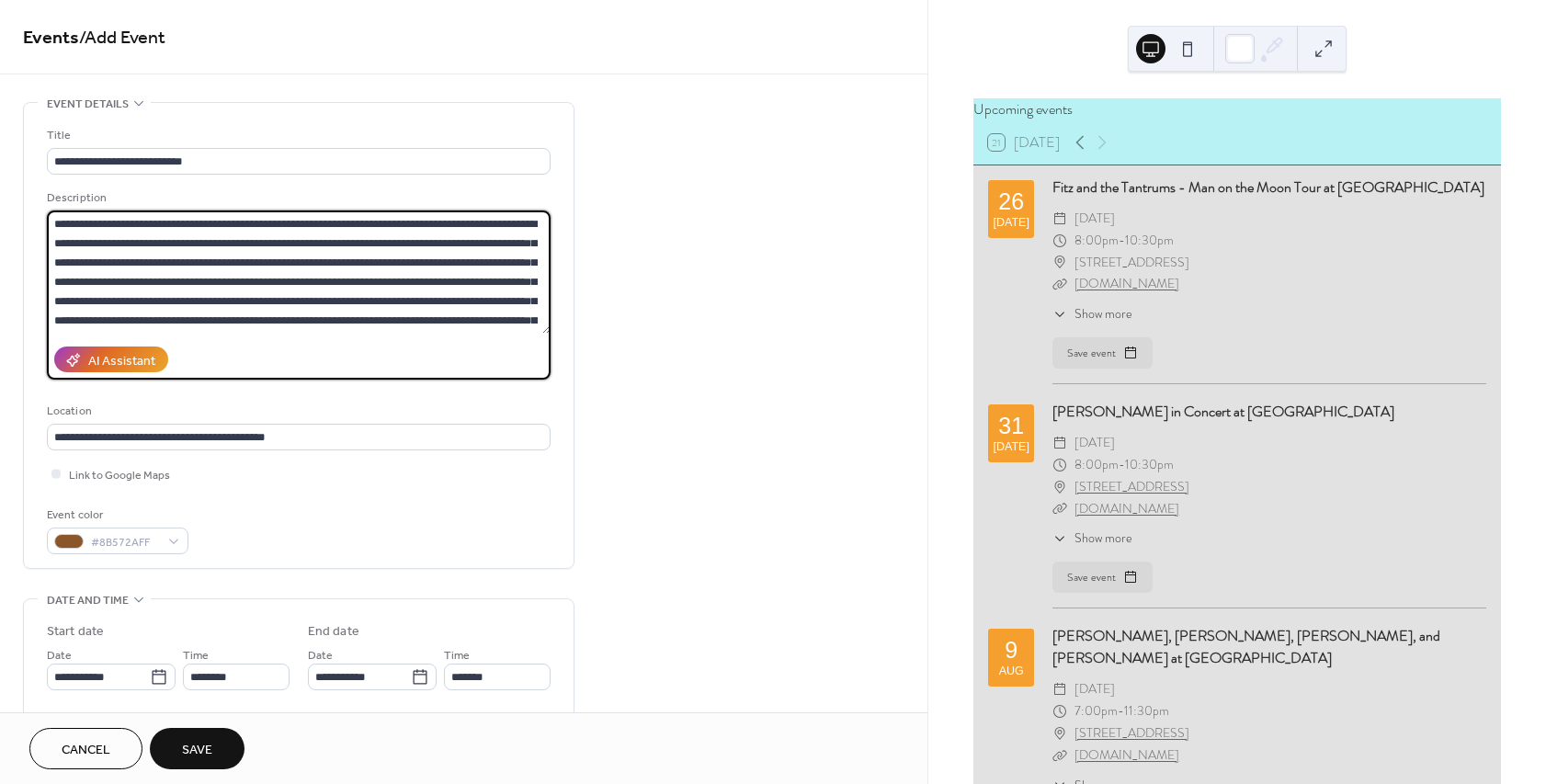 click on "**********" at bounding box center [299, 272] 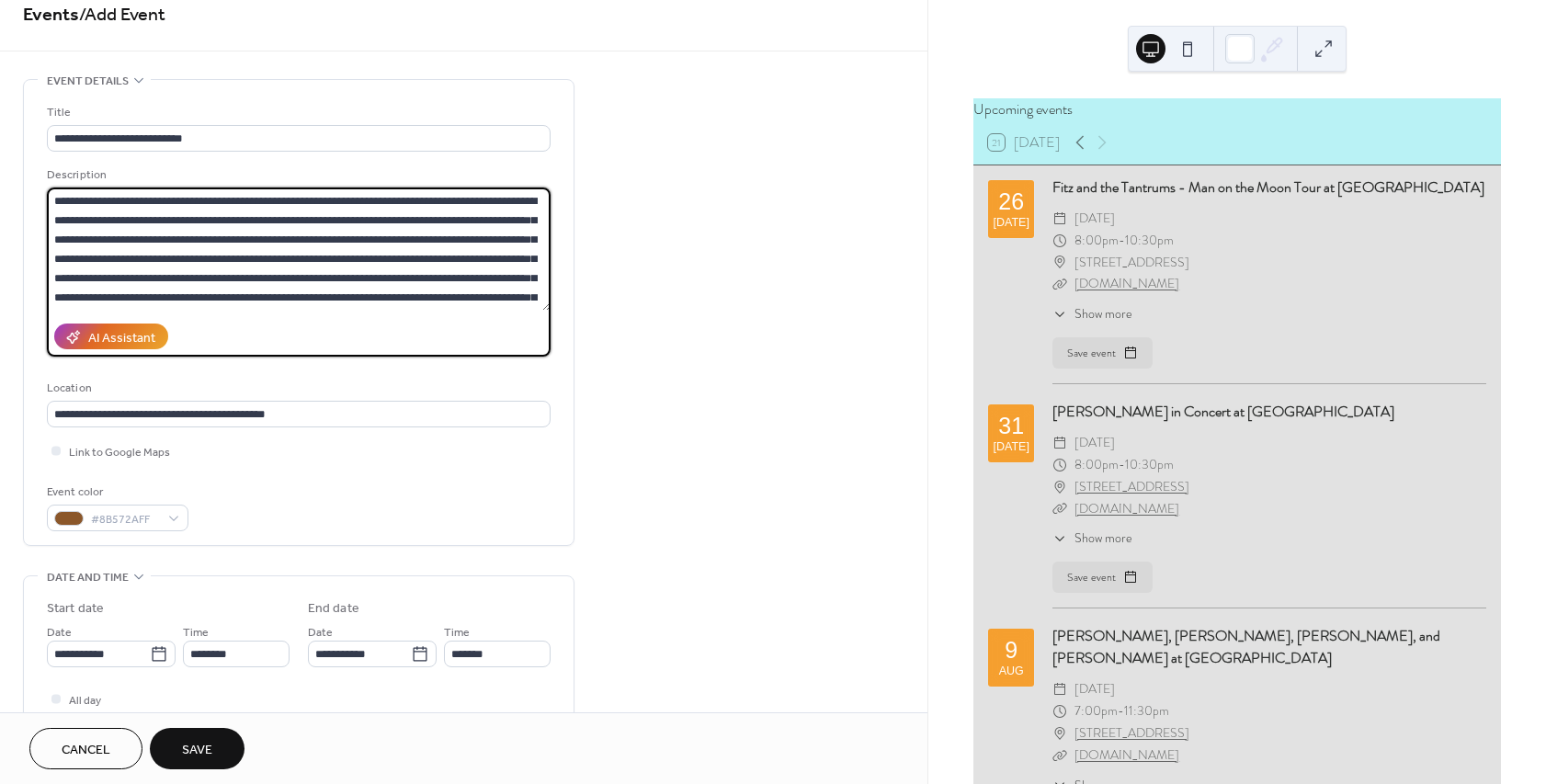 scroll, scrollTop: 0, scrollLeft: 0, axis: both 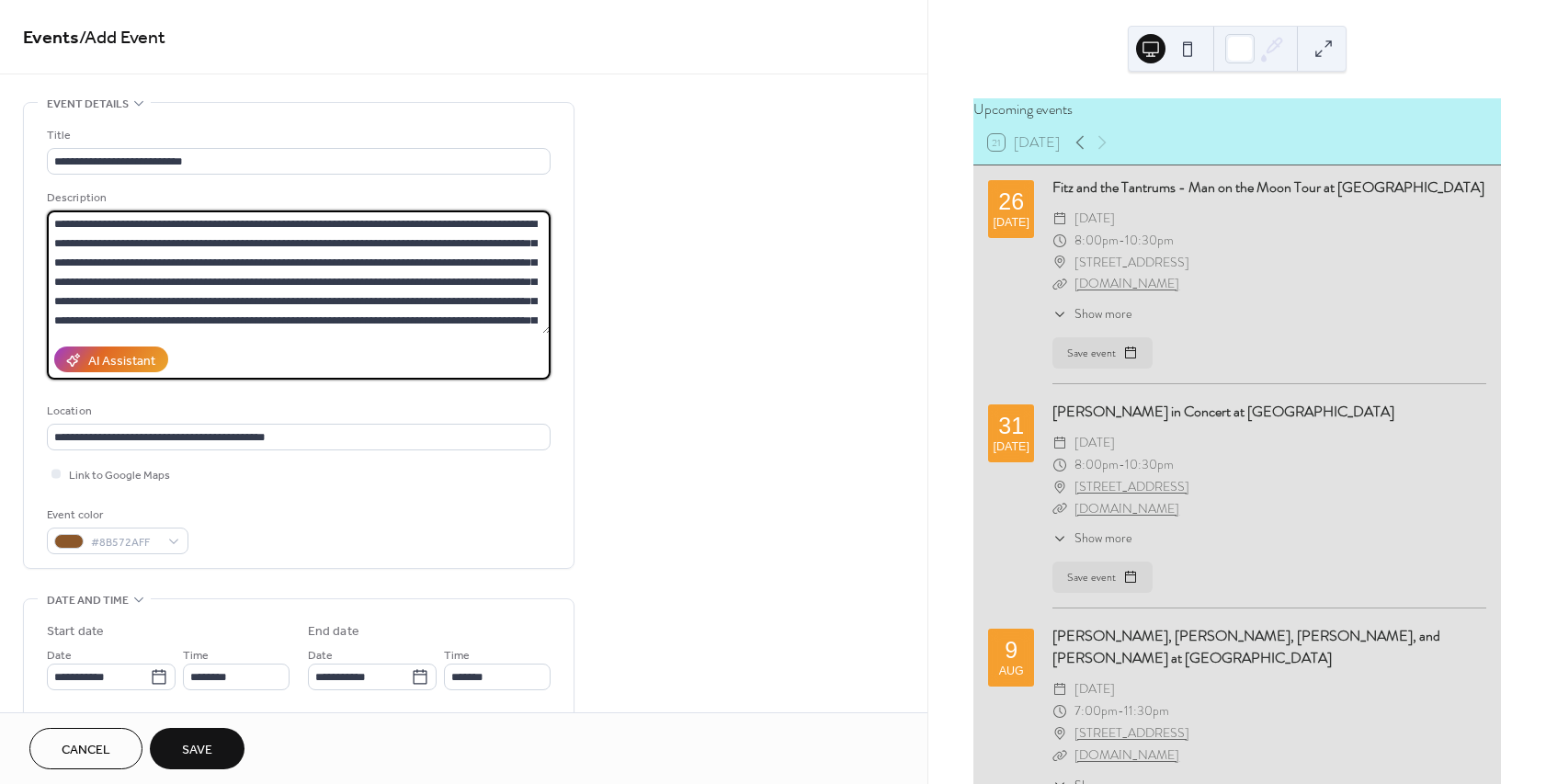 type on "**********" 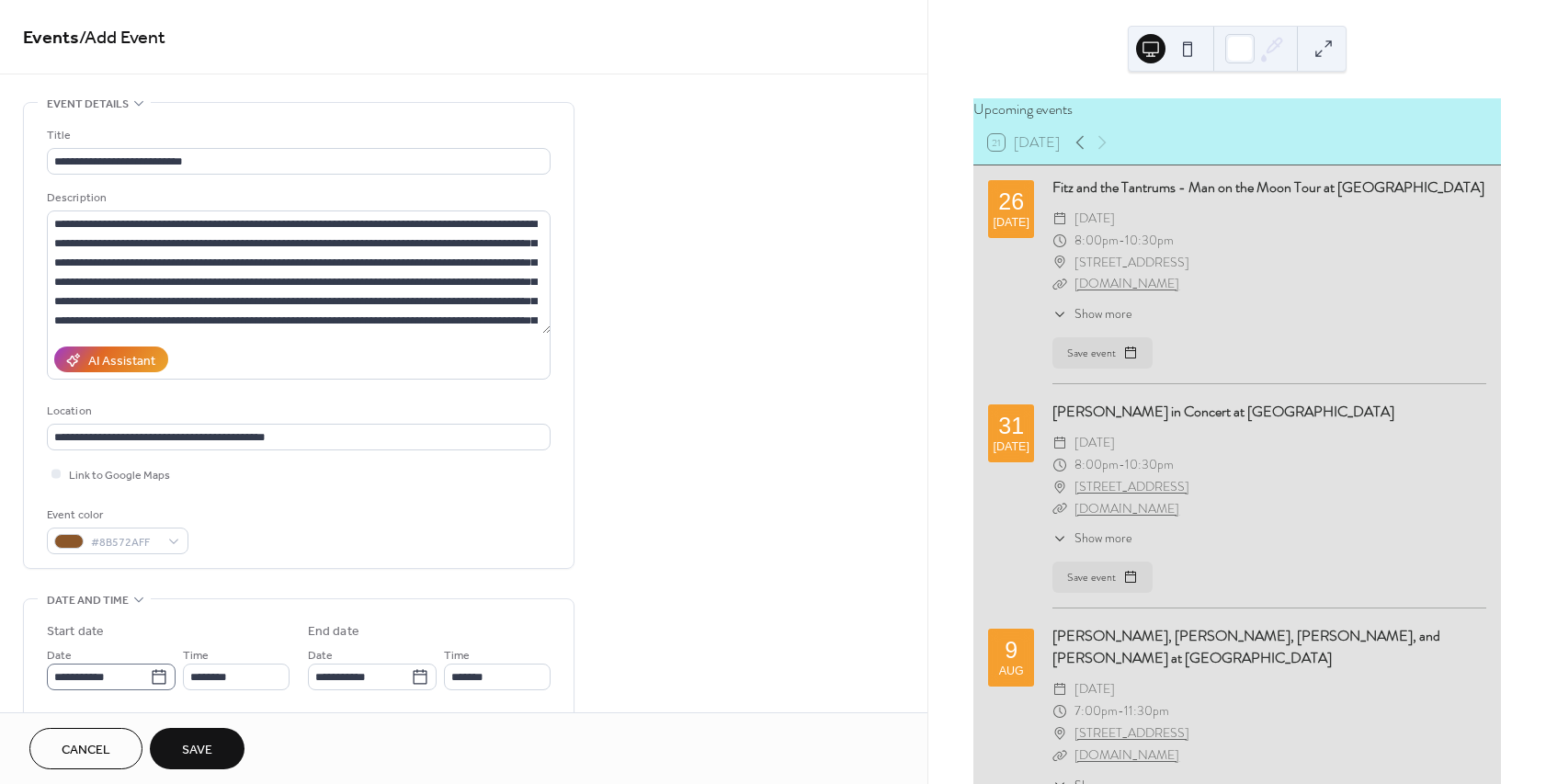 click 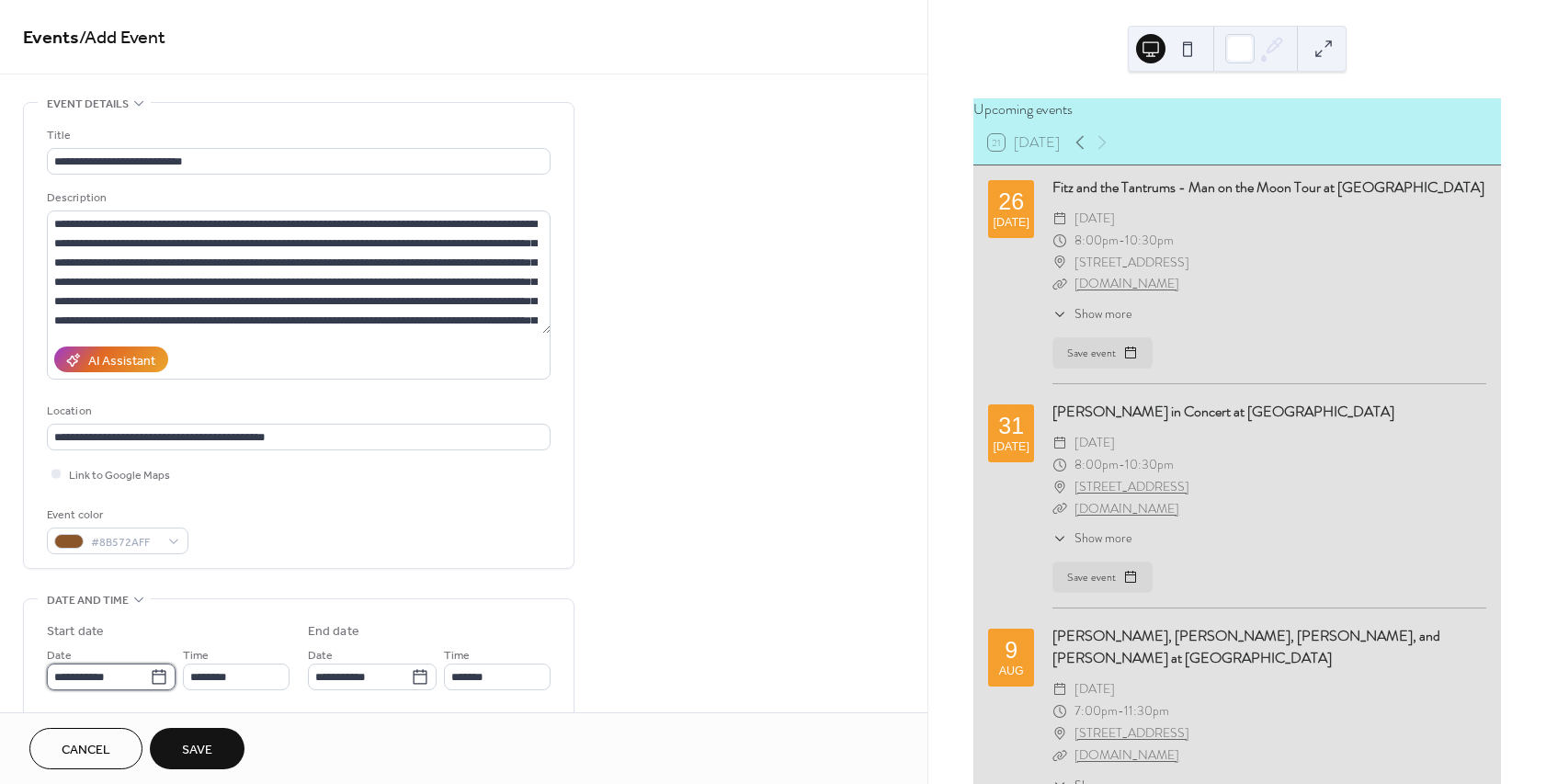 click on "**********" at bounding box center (98, 676) 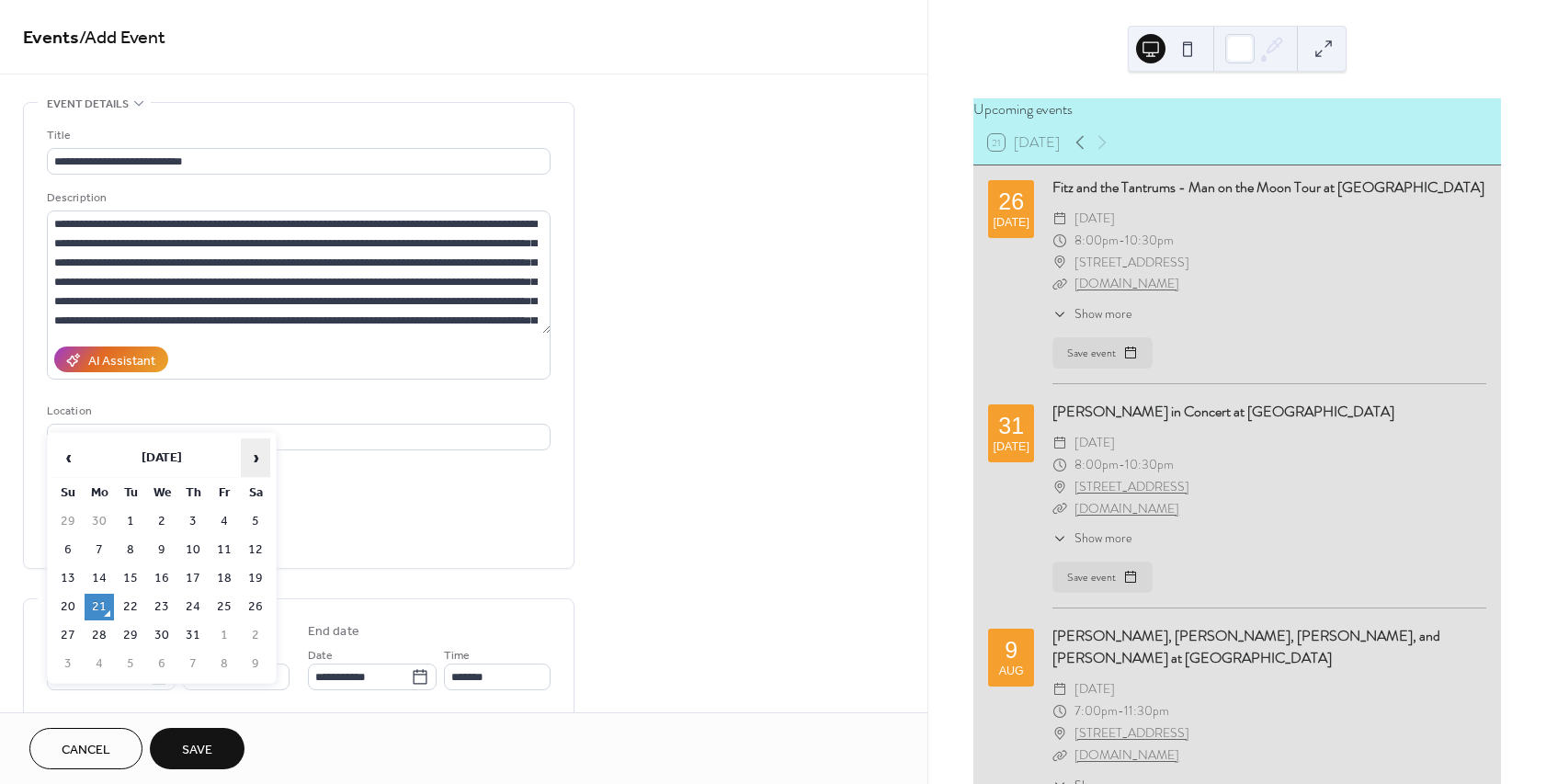 click on "›" at bounding box center (256, 458) 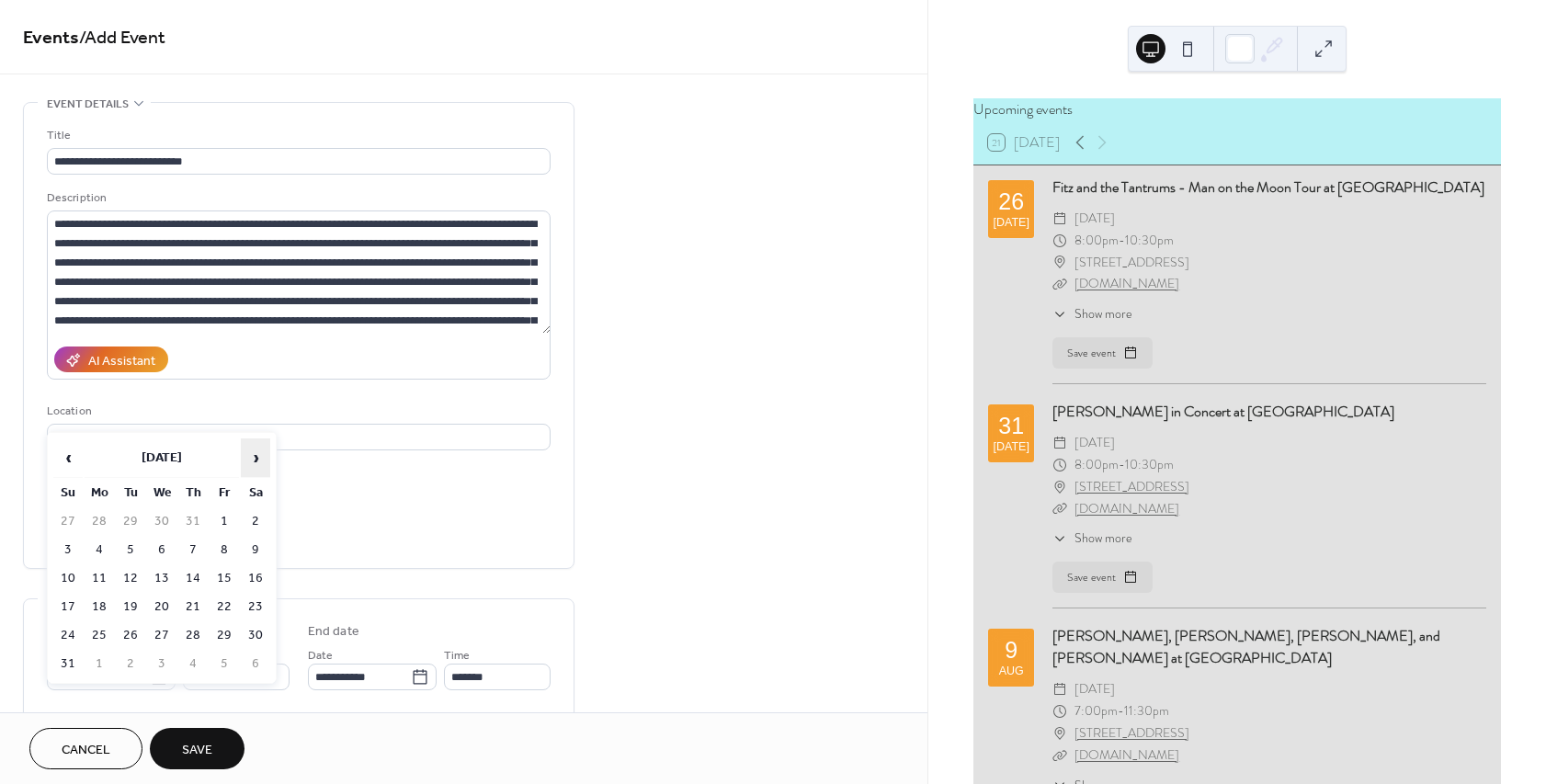 click on "›" at bounding box center [256, 458] 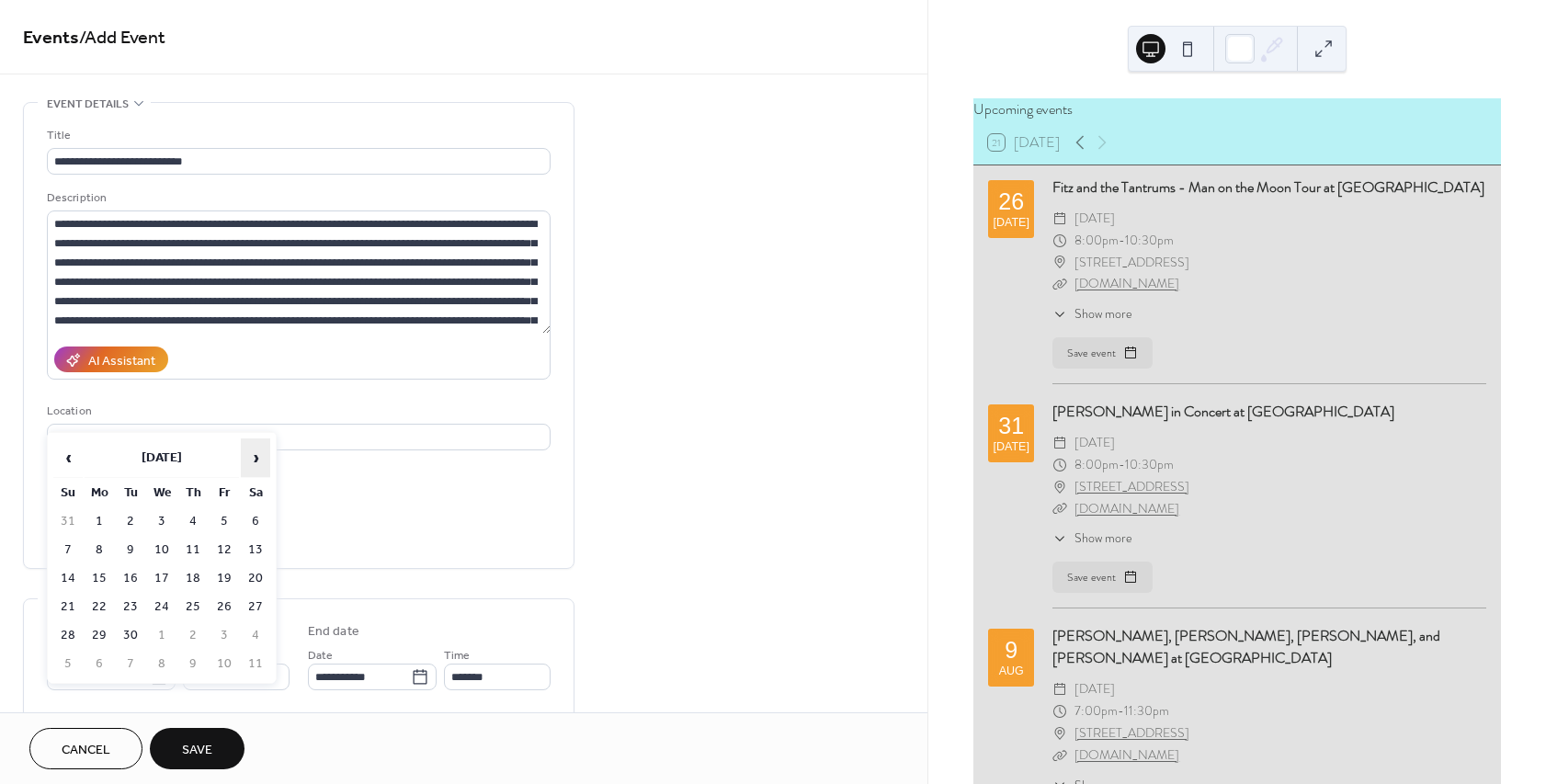 click on "›" at bounding box center [256, 458] 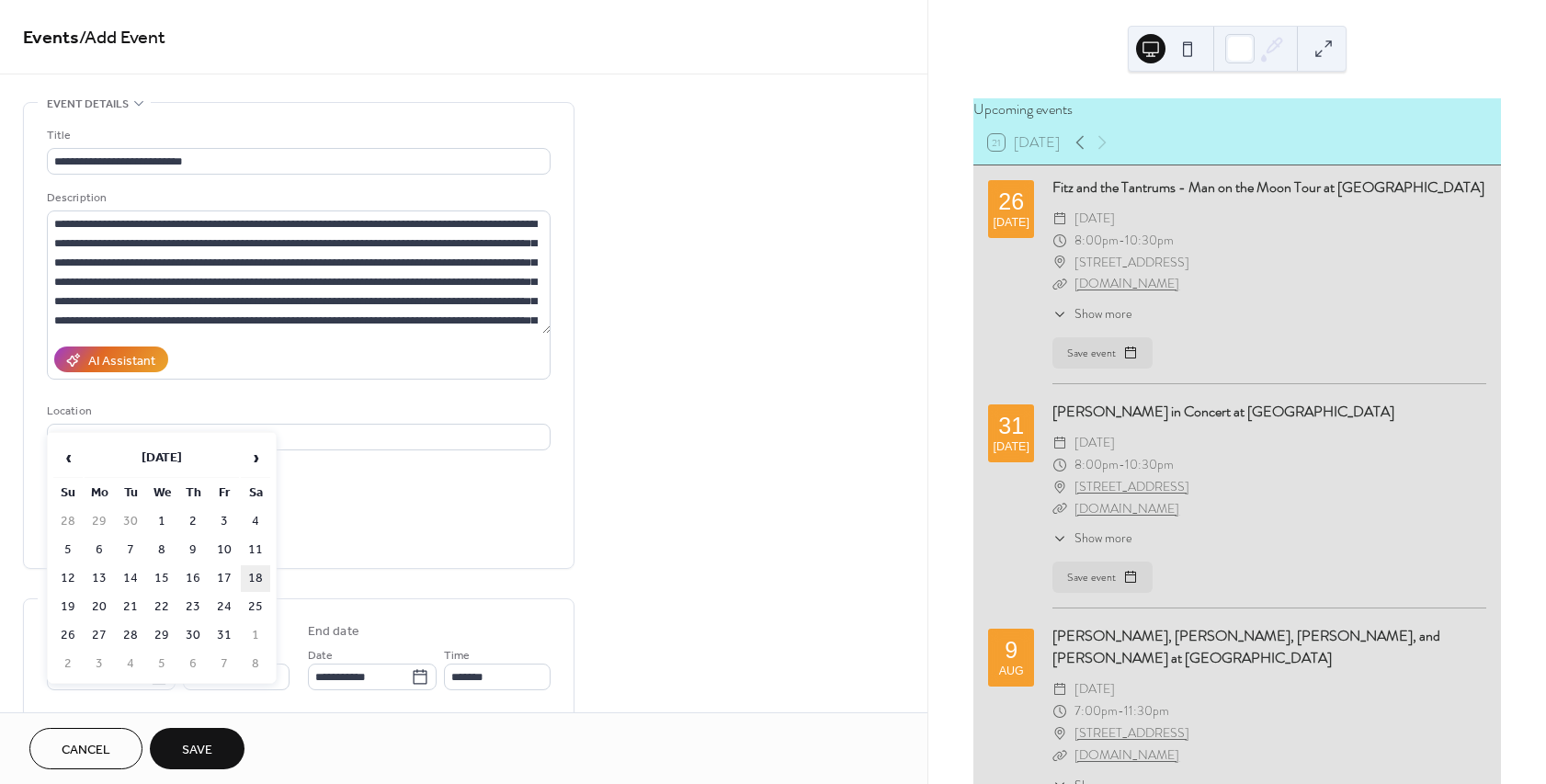 click on "18" at bounding box center [256, 578] 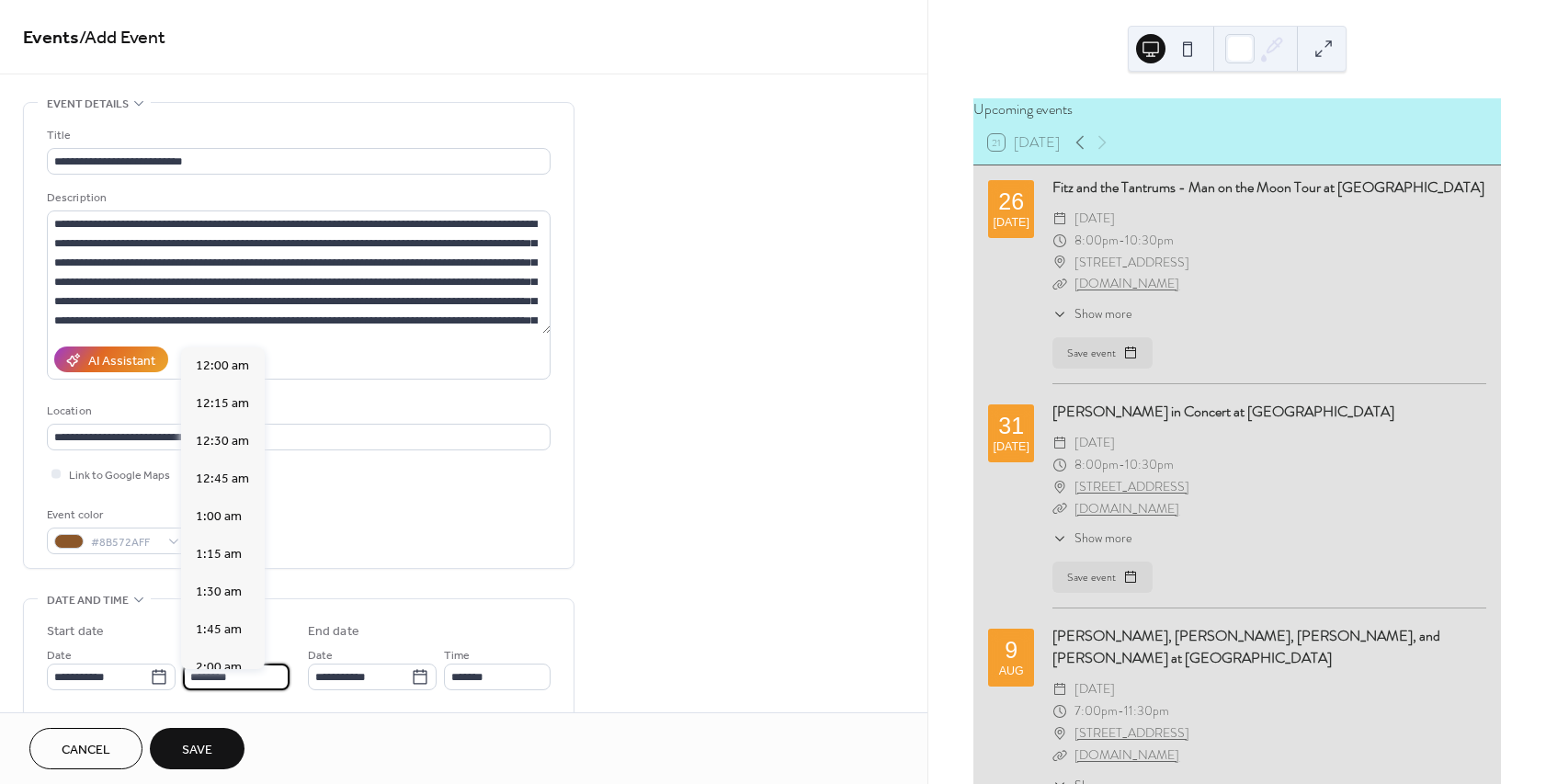 scroll, scrollTop: 1787, scrollLeft: 0, axis: vertical 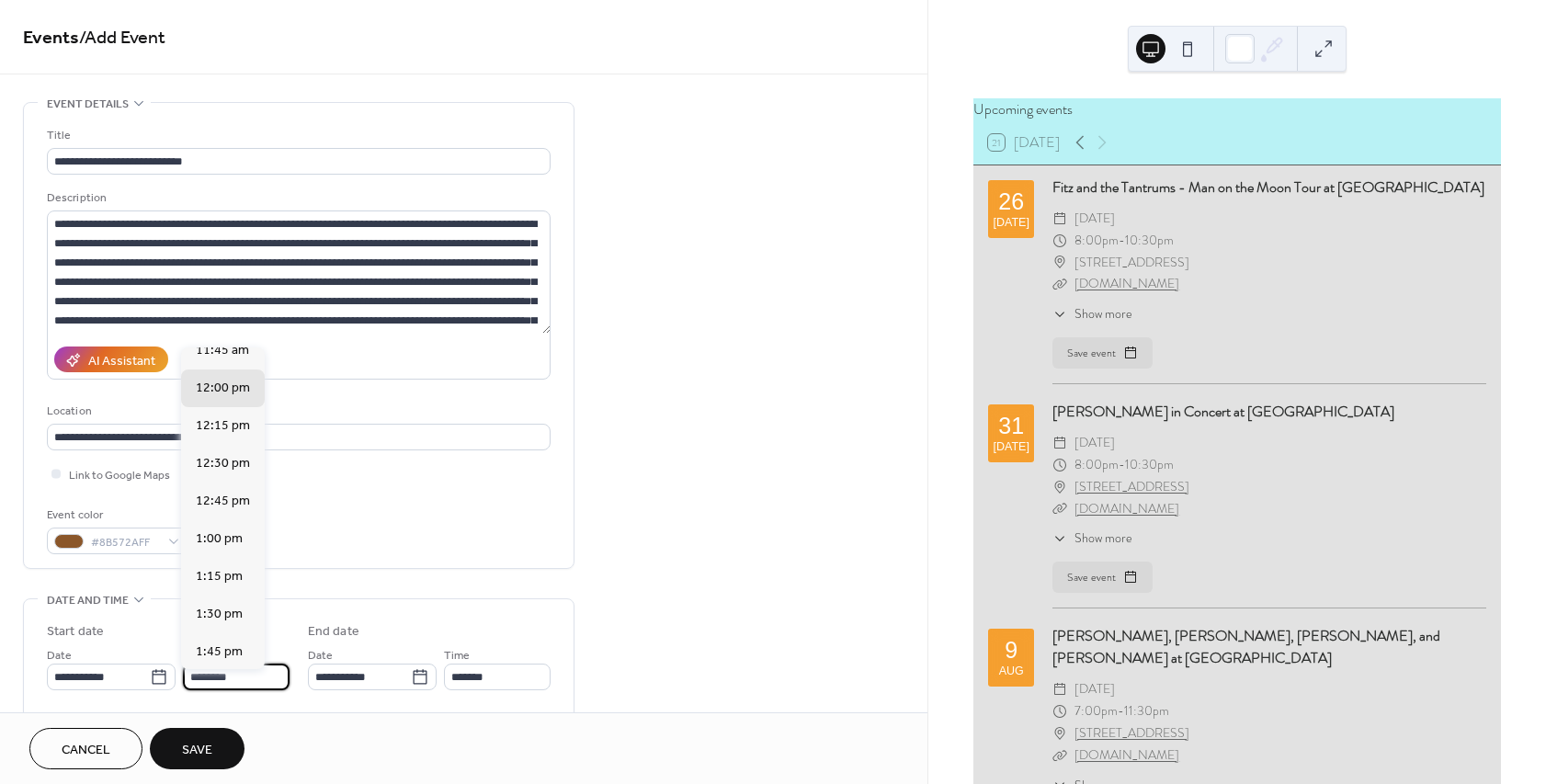 drag, startPoint x: 200, startPoint y: 677, endPoint x: 189, endPoint y: 677, distance: 11 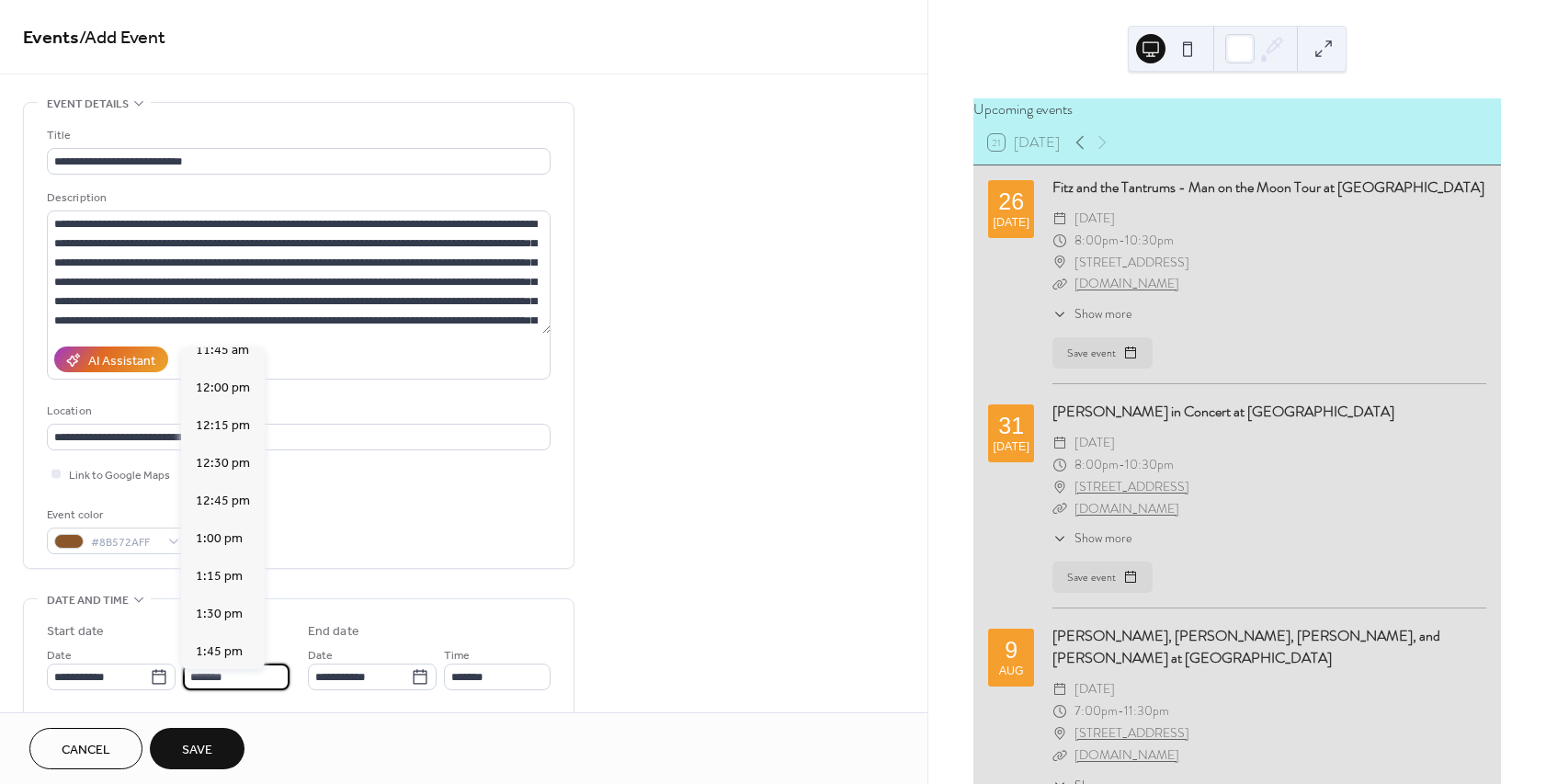 scroll, scrollTop: 2531, scrollLeft: 0, axis: vertical 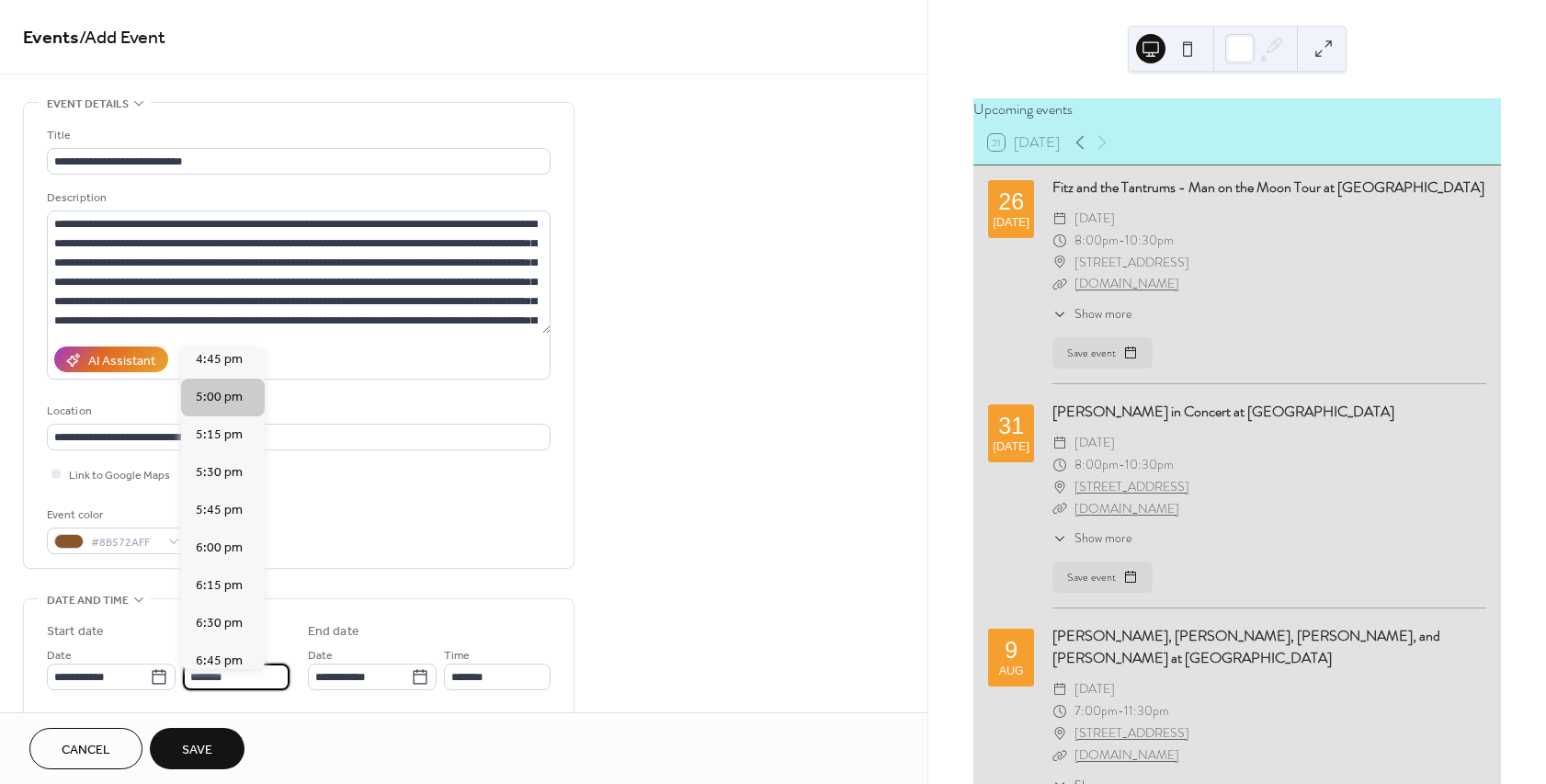 type on "*******" 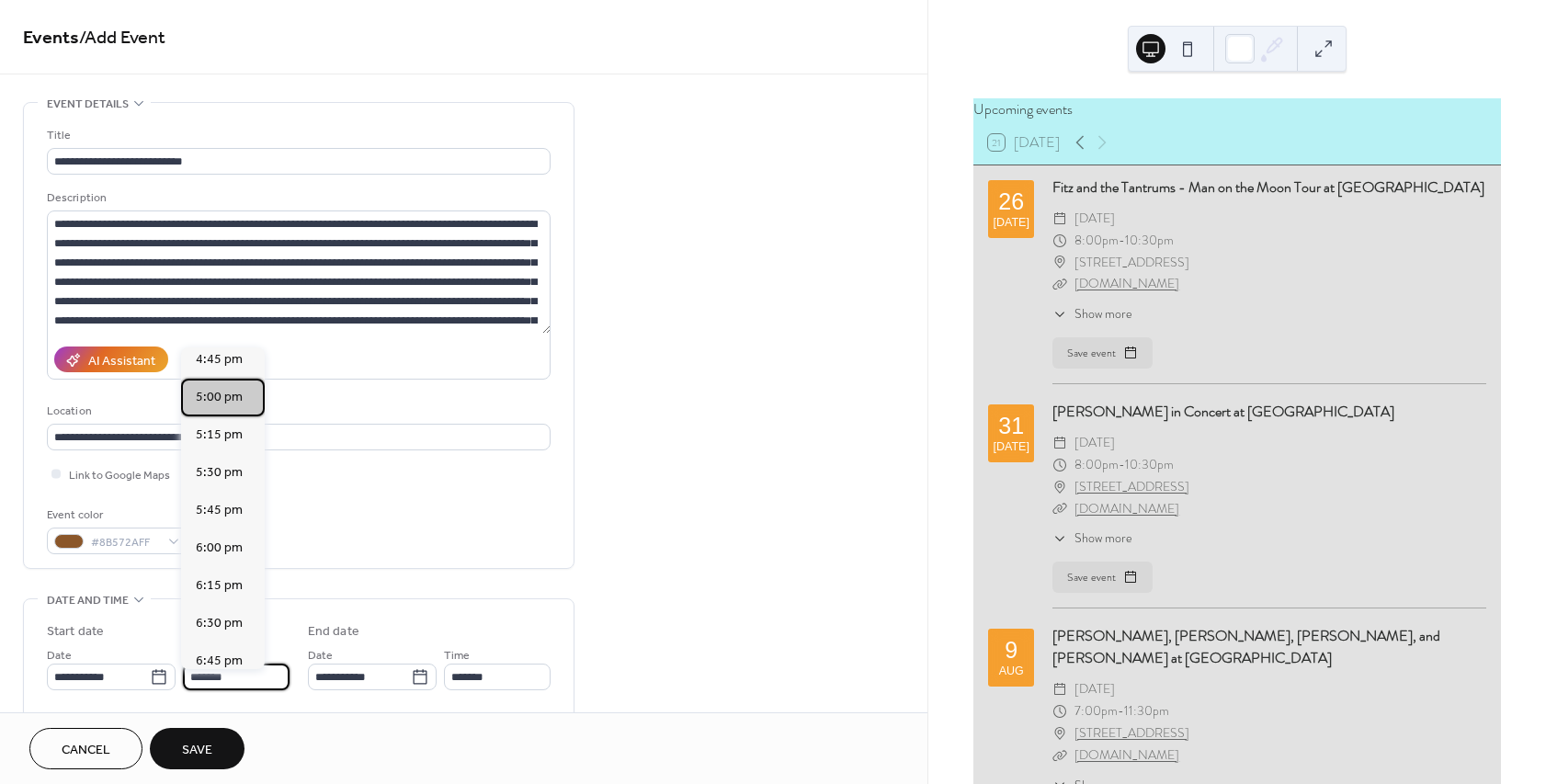 click on "5:00 pm" at bounding box center [219, 397] 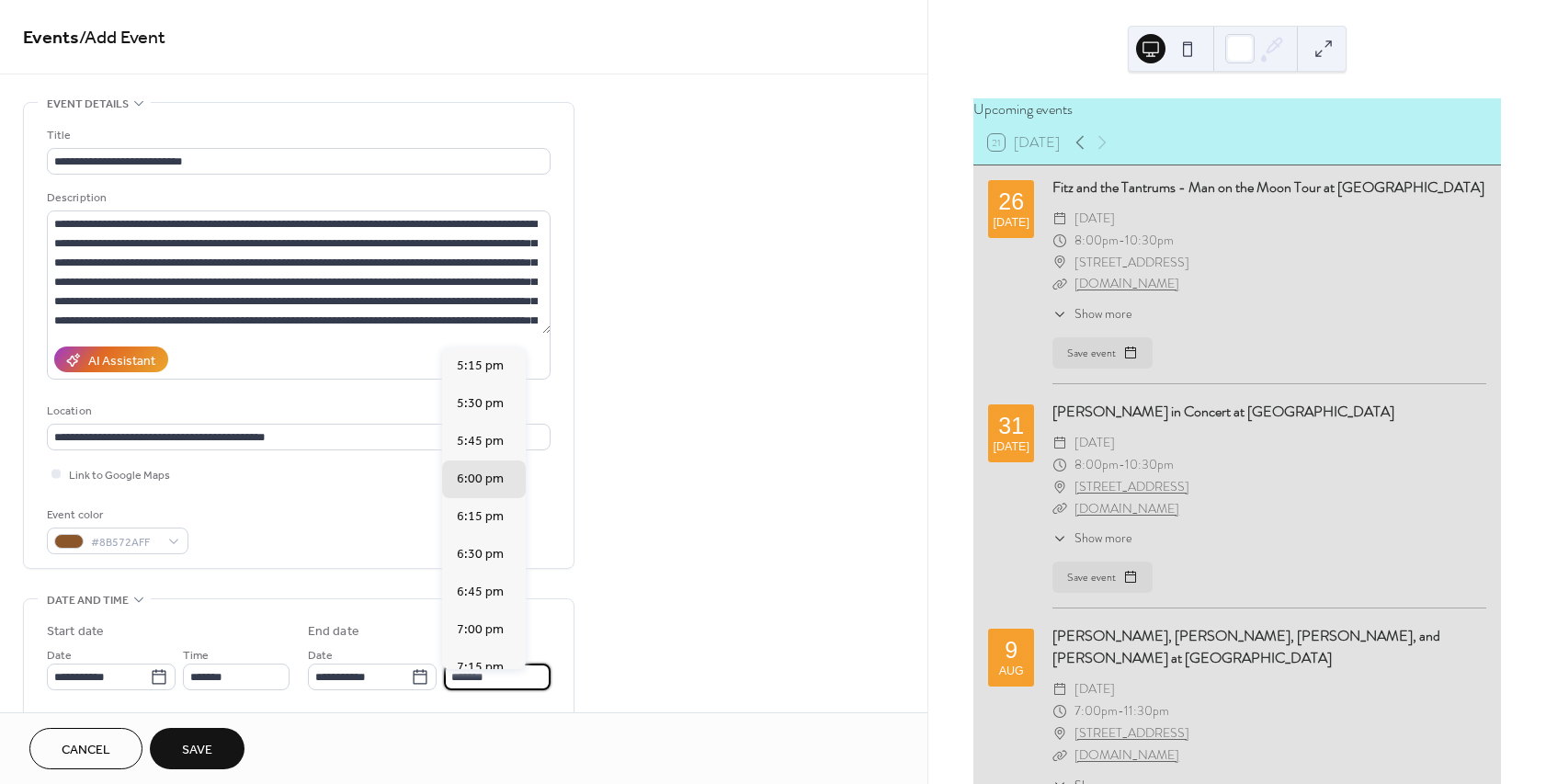click on "*******" at bounding box center [497, 676] 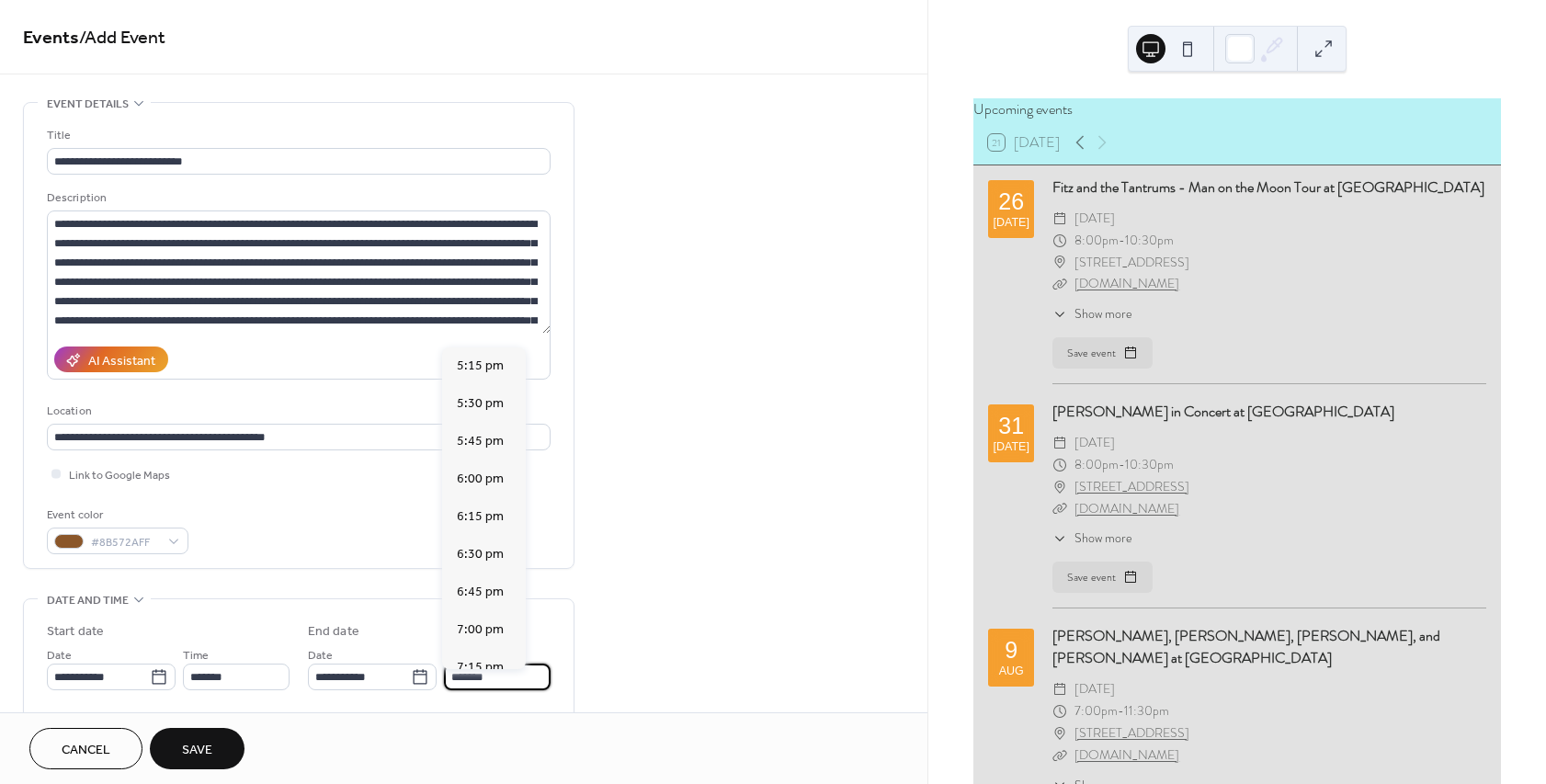 scroll, scrollTop: 409, scrollLeft: 0, axis: vertical 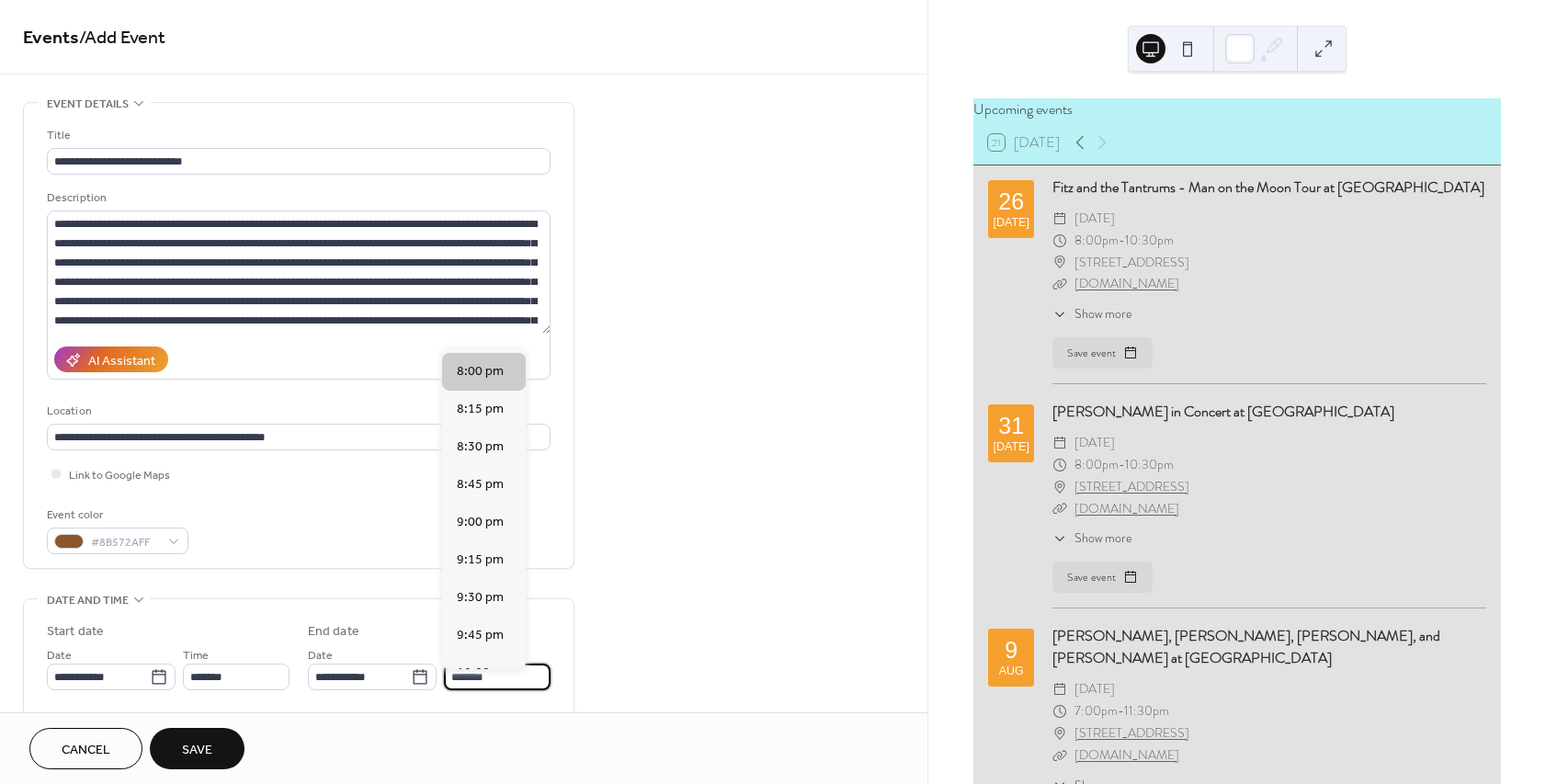 type on "*******" 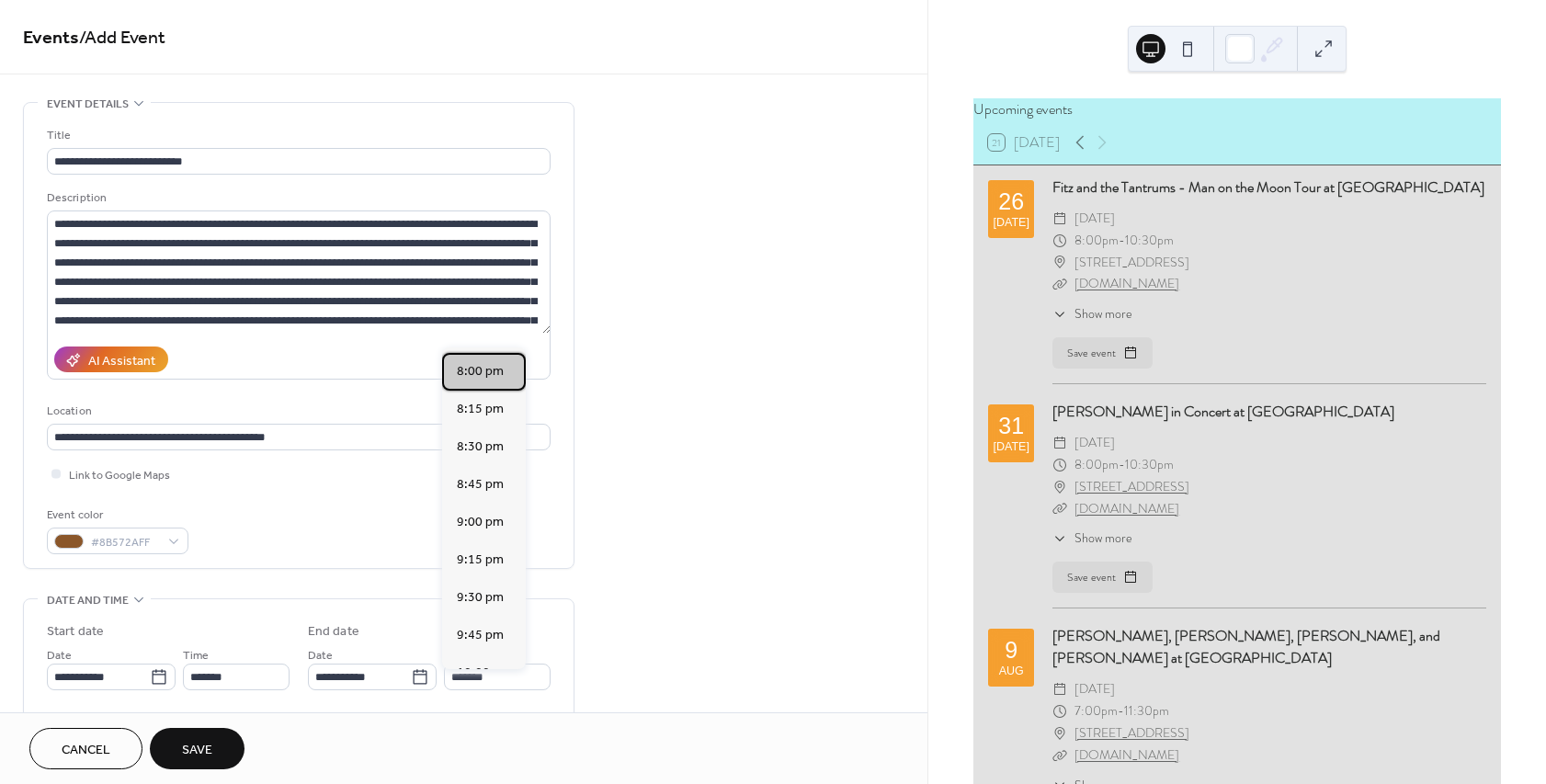 click on "8:00 pm" at bounding box center [480, 371] 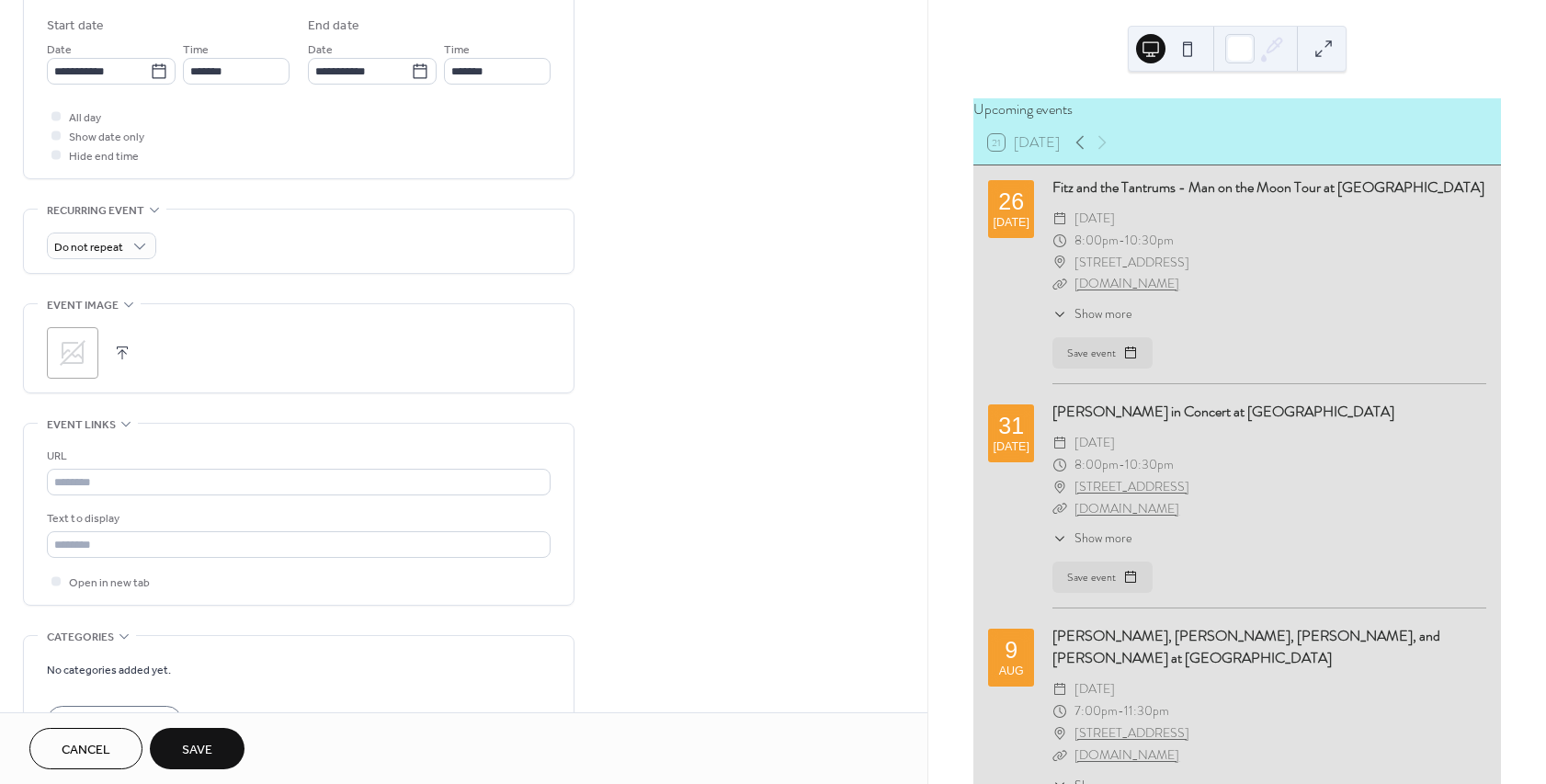 scroll, scrollTop: 607, scrollLeft: 0, axis: vertical 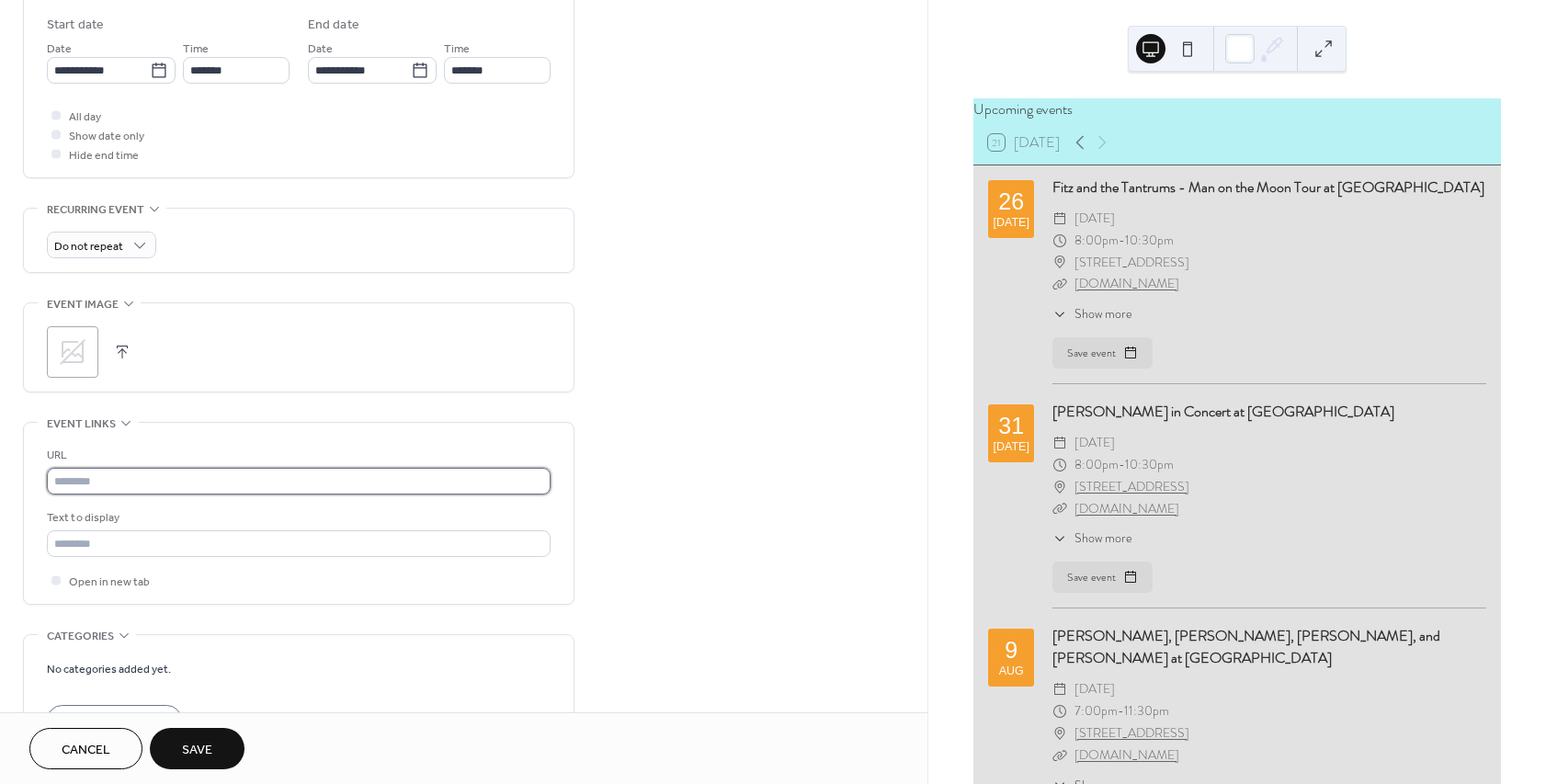 click at bounding box center (299, 481) 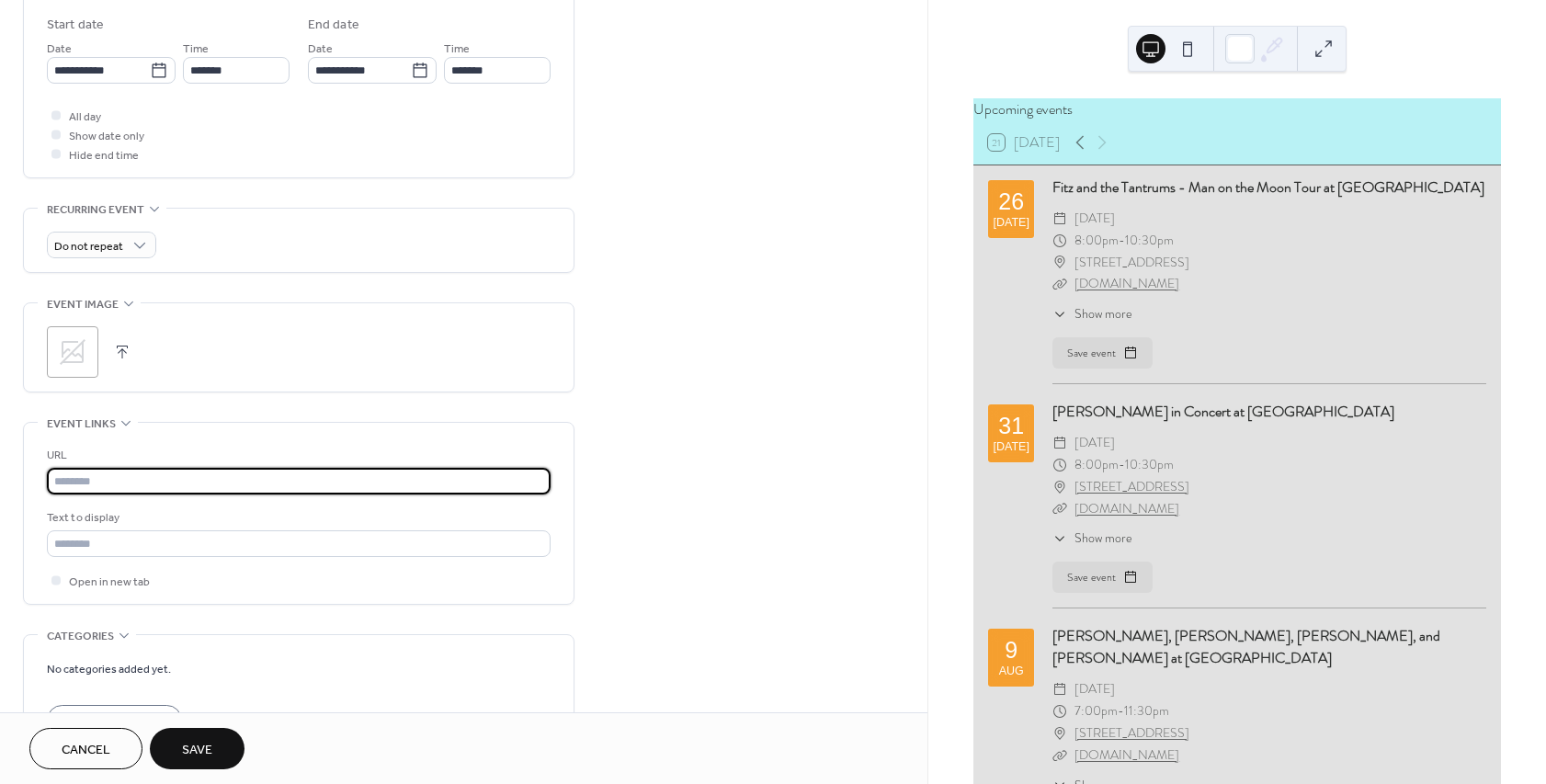 paste on "**********" 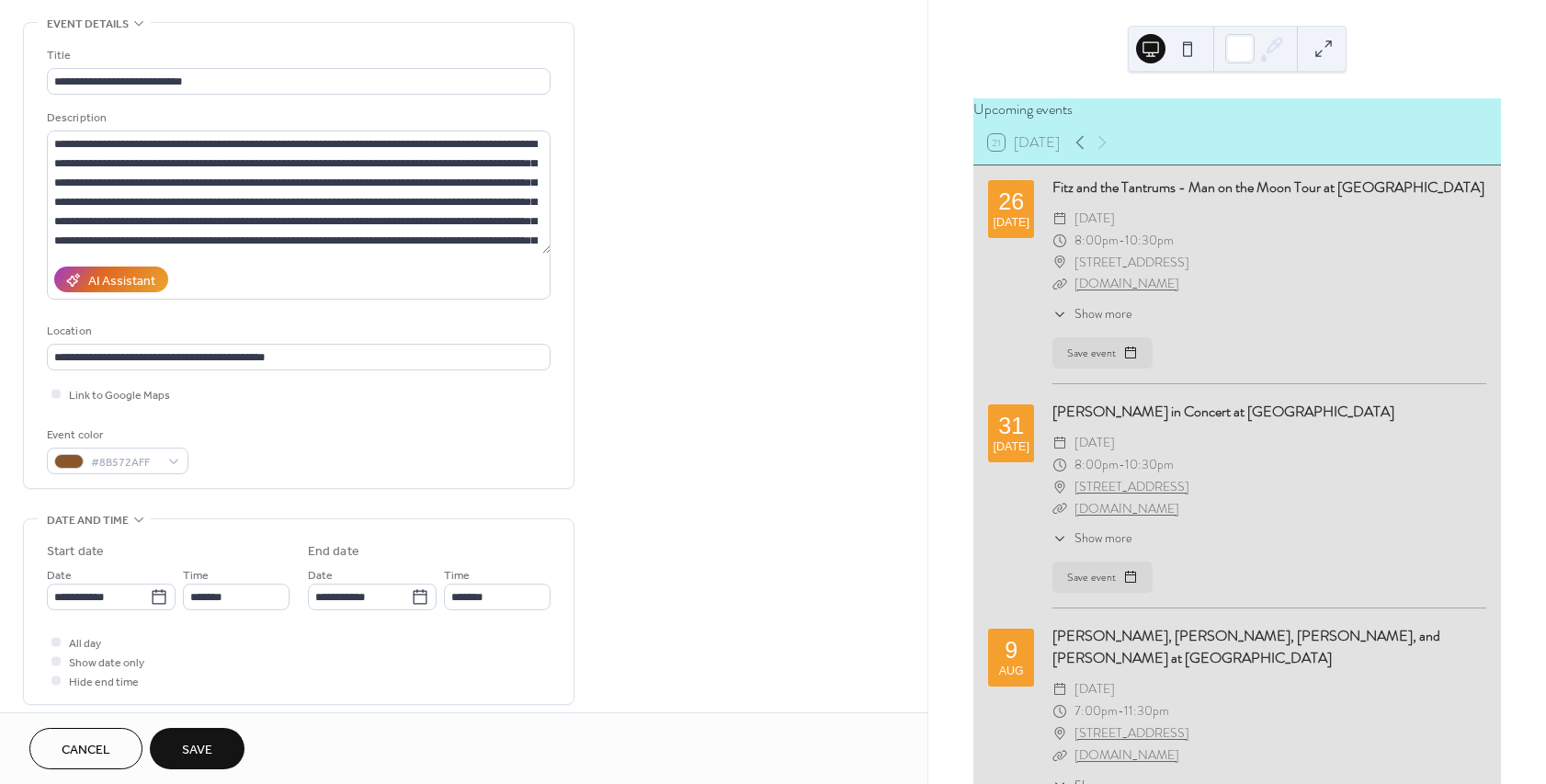 scroll, scrollTop: 0, scrollLeft: 0, axis: both 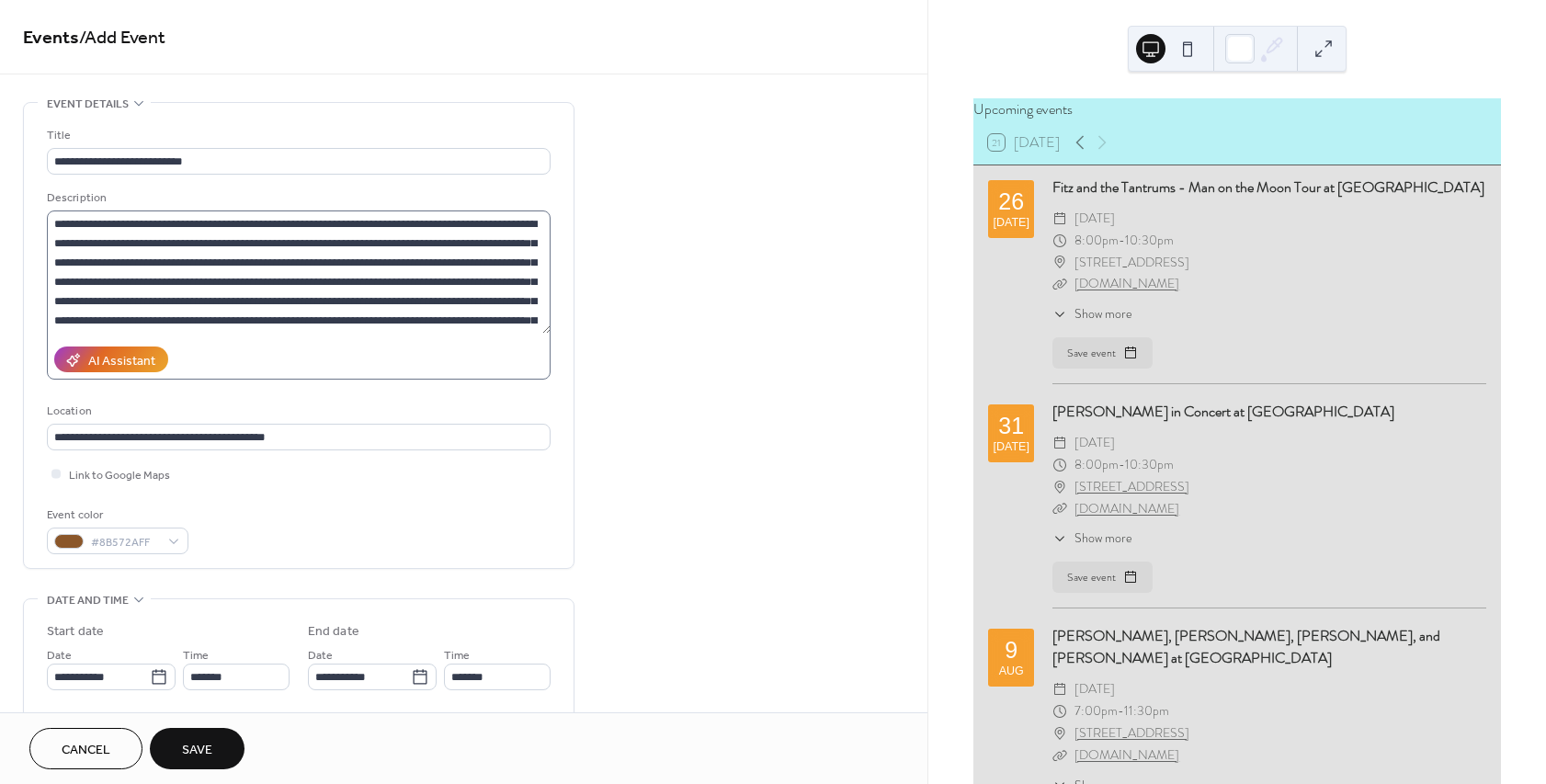 type on "**********" 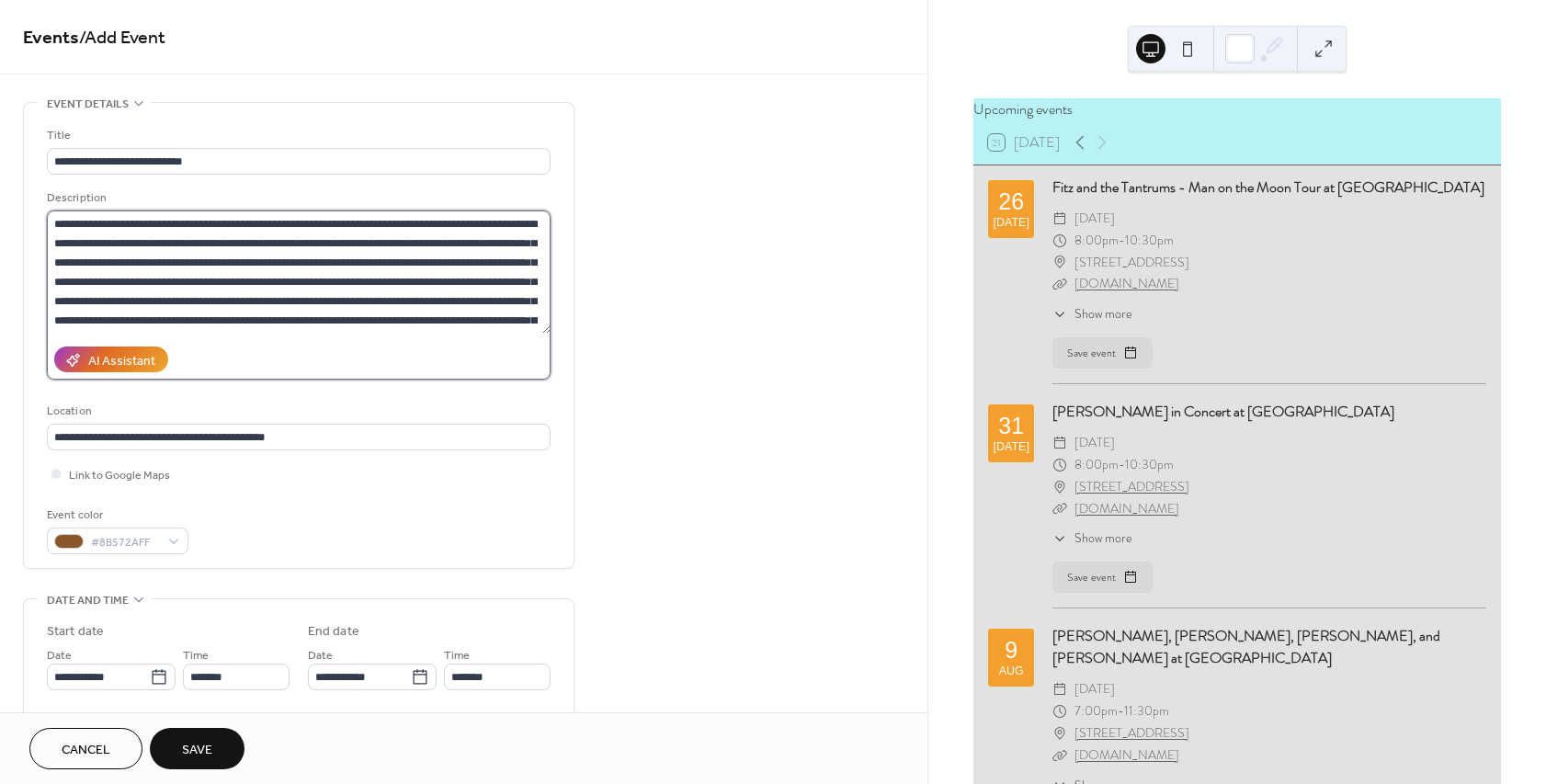 click on "**********" at bounding box center [299, 272] 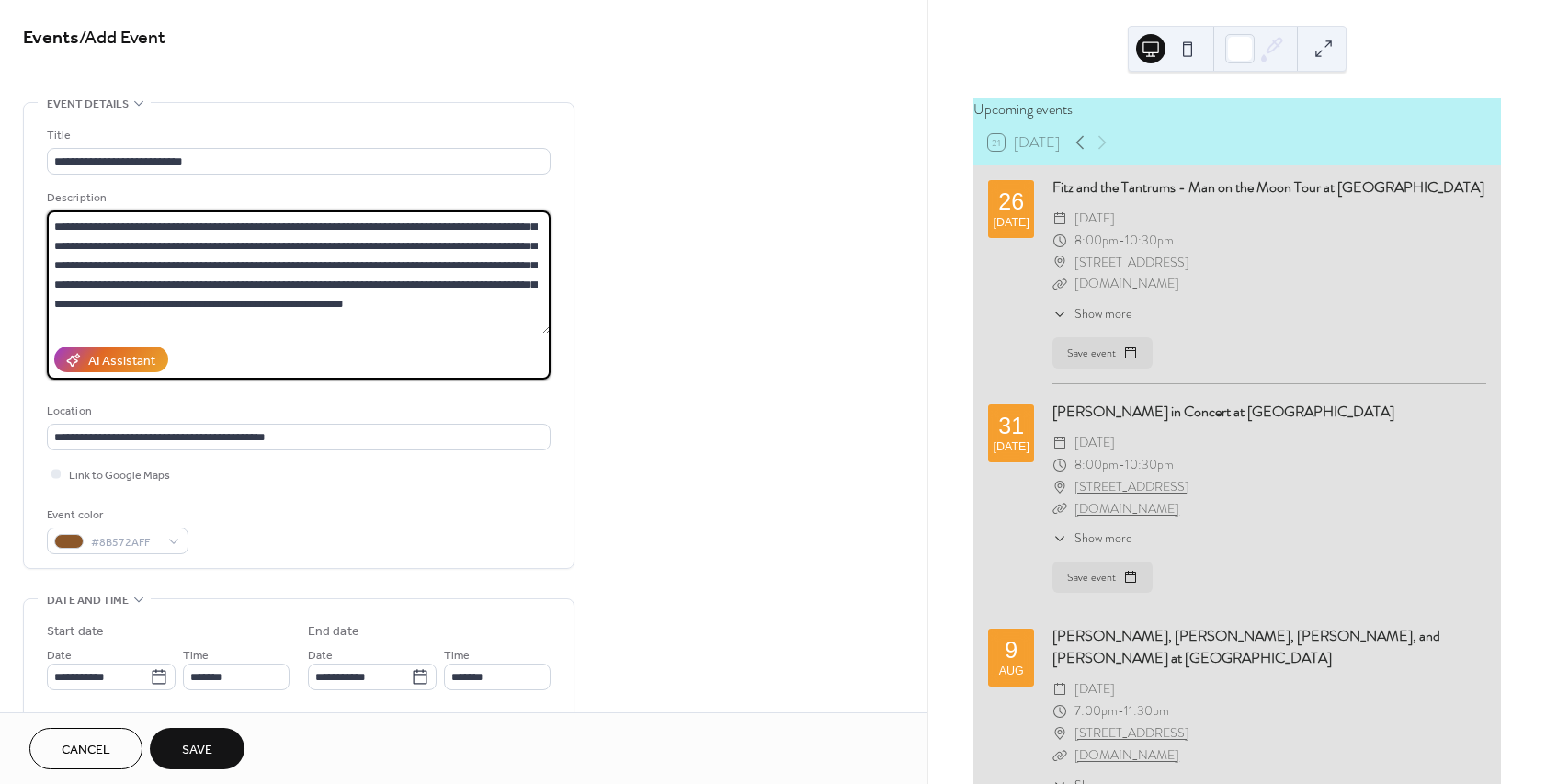 scroll, scrollTop: 36, scrollLeft: 0, axis: vertical 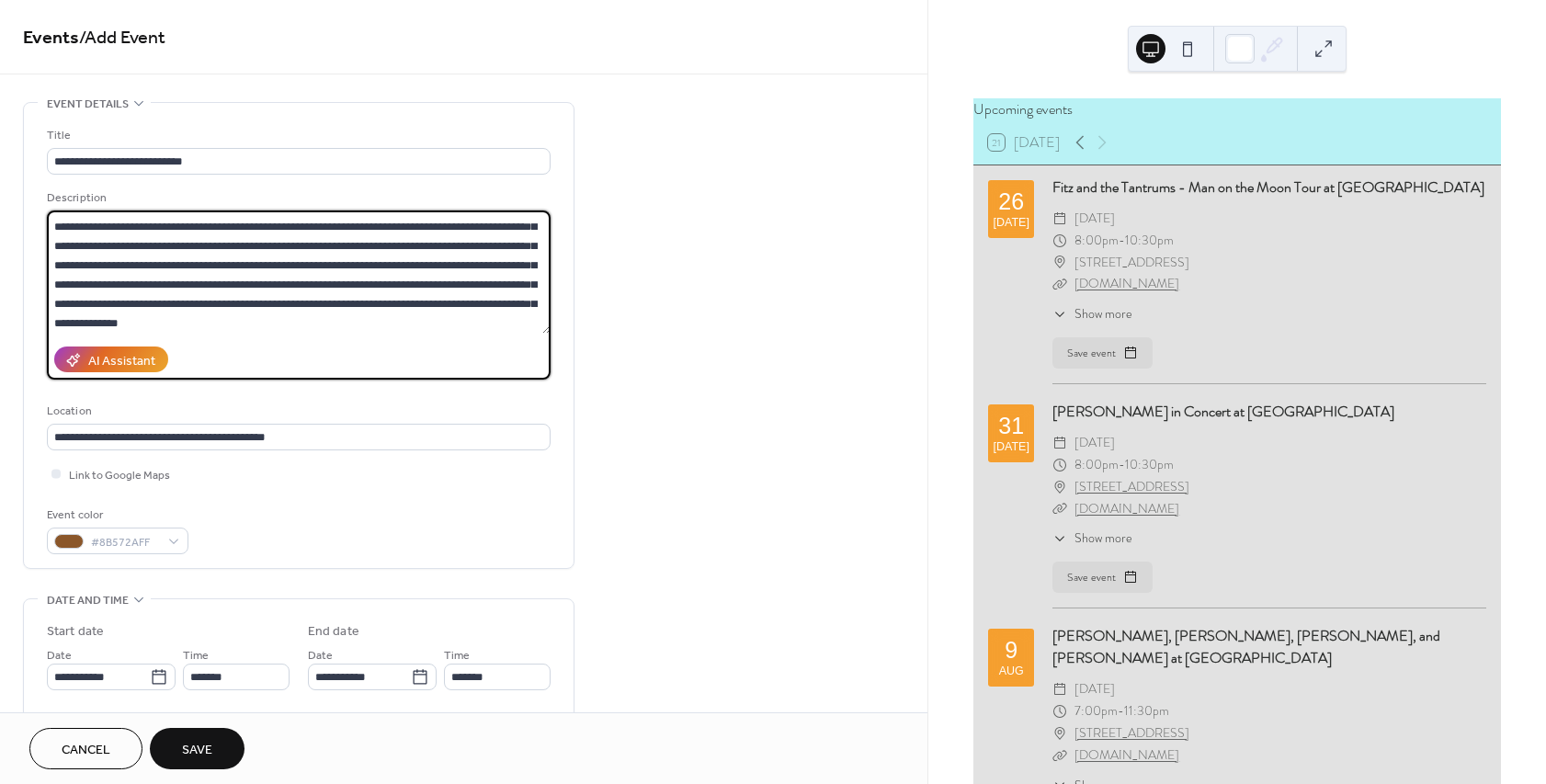 click on "**********" at bounding box center [299, 272] 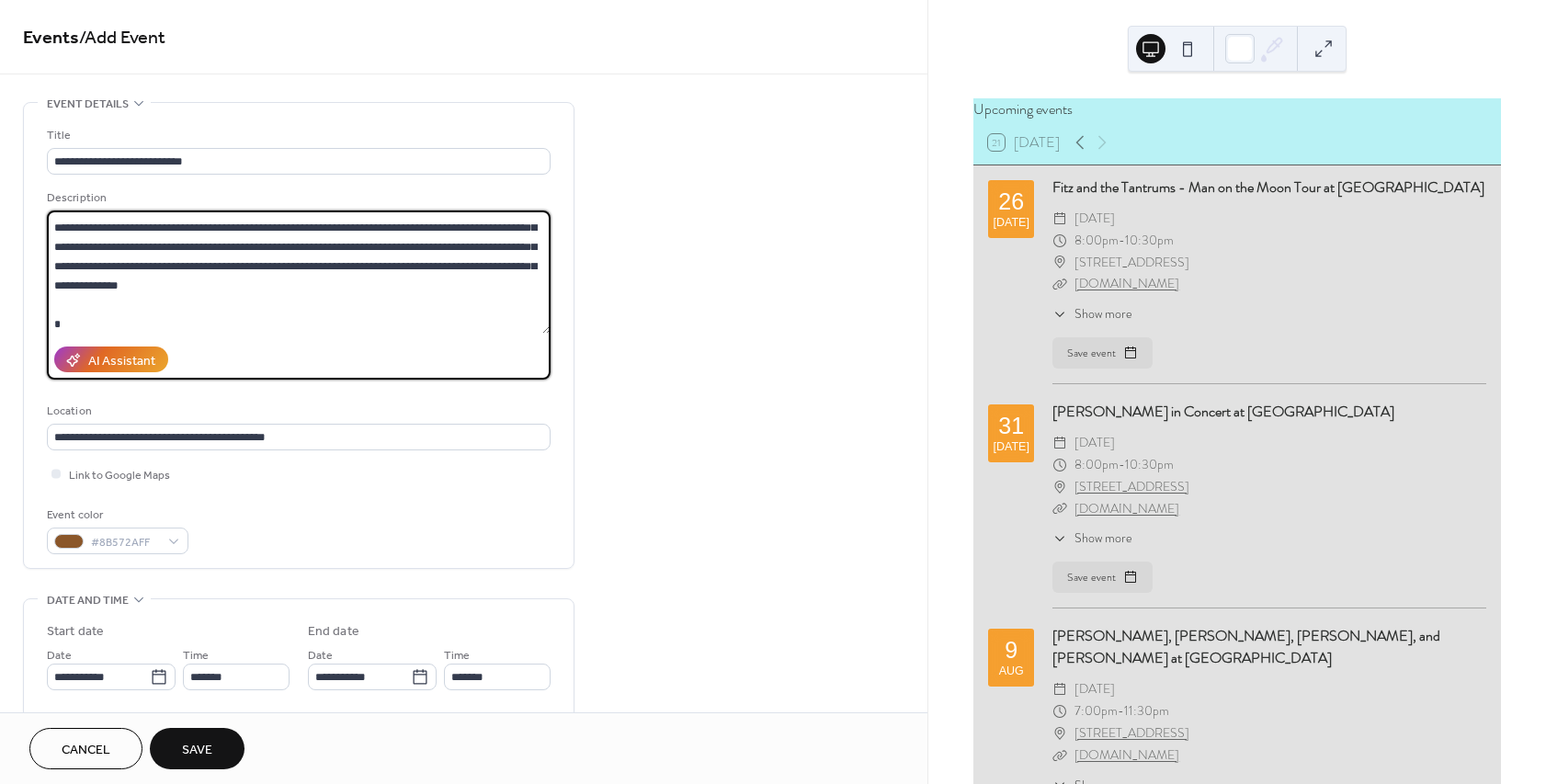 scroll, scrollTop: 74, scrollLeft: 0, axis: vertical 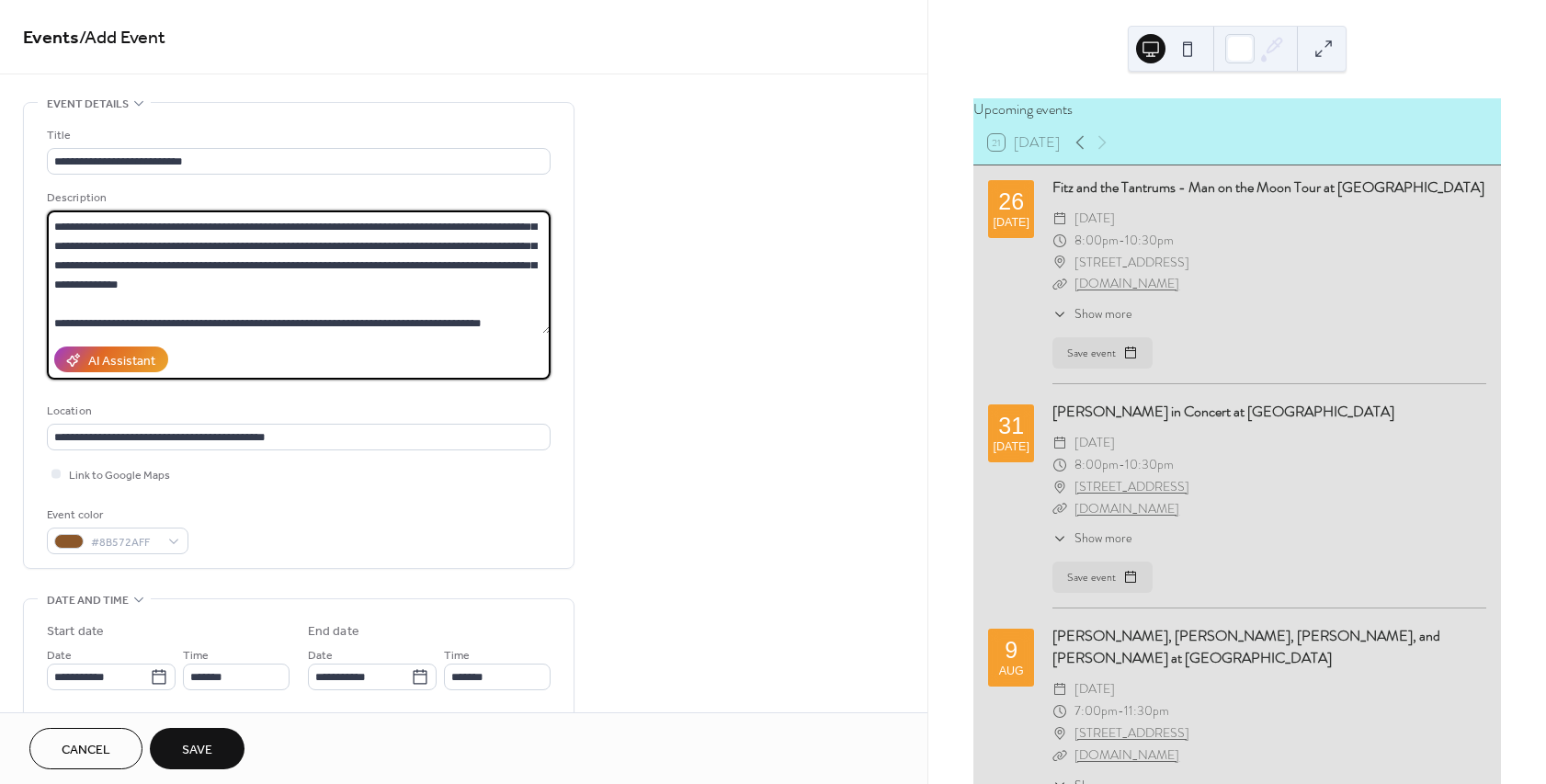 type on "**********" 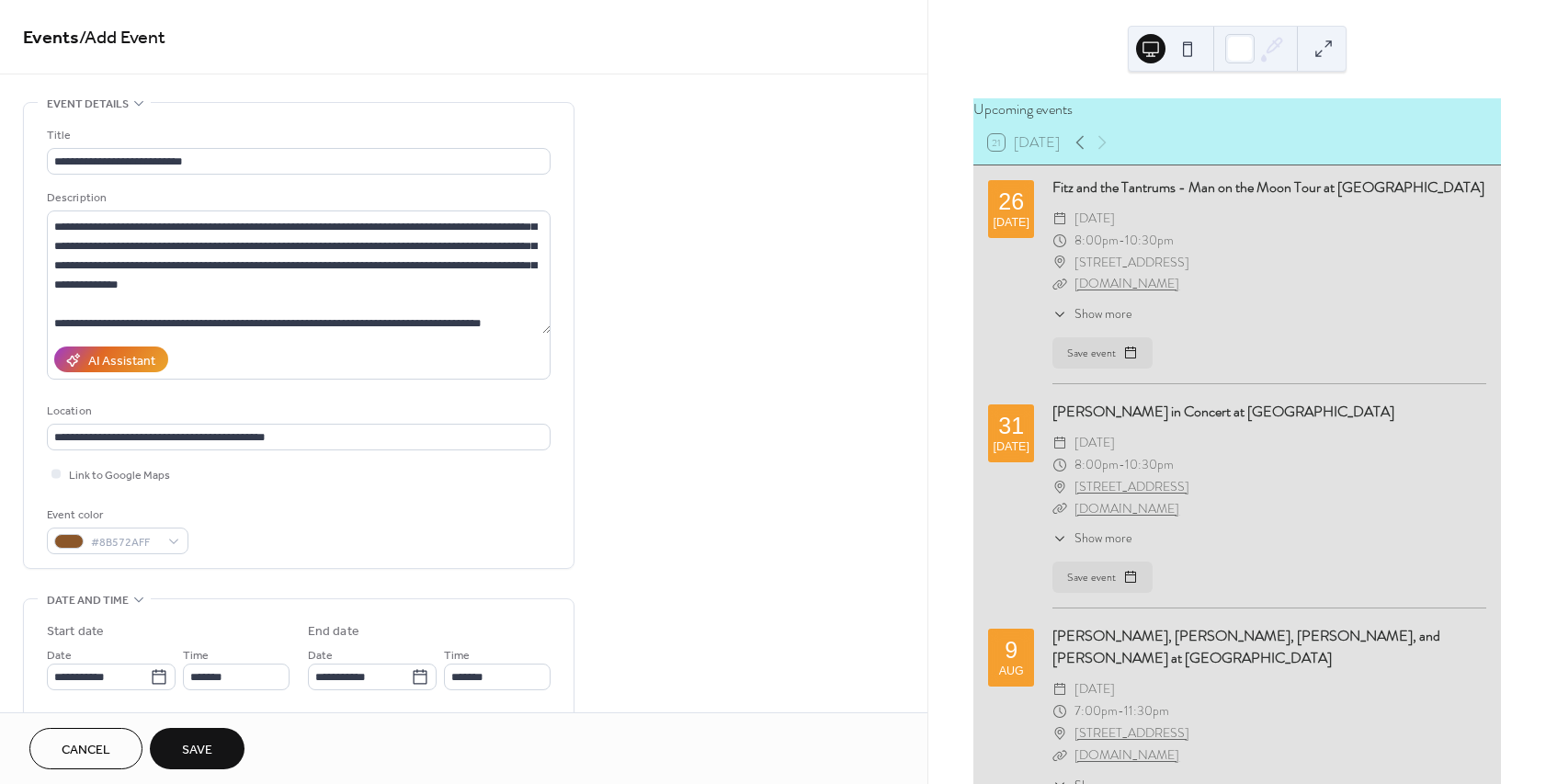 click on "Save" at bounding box center [197, 750] 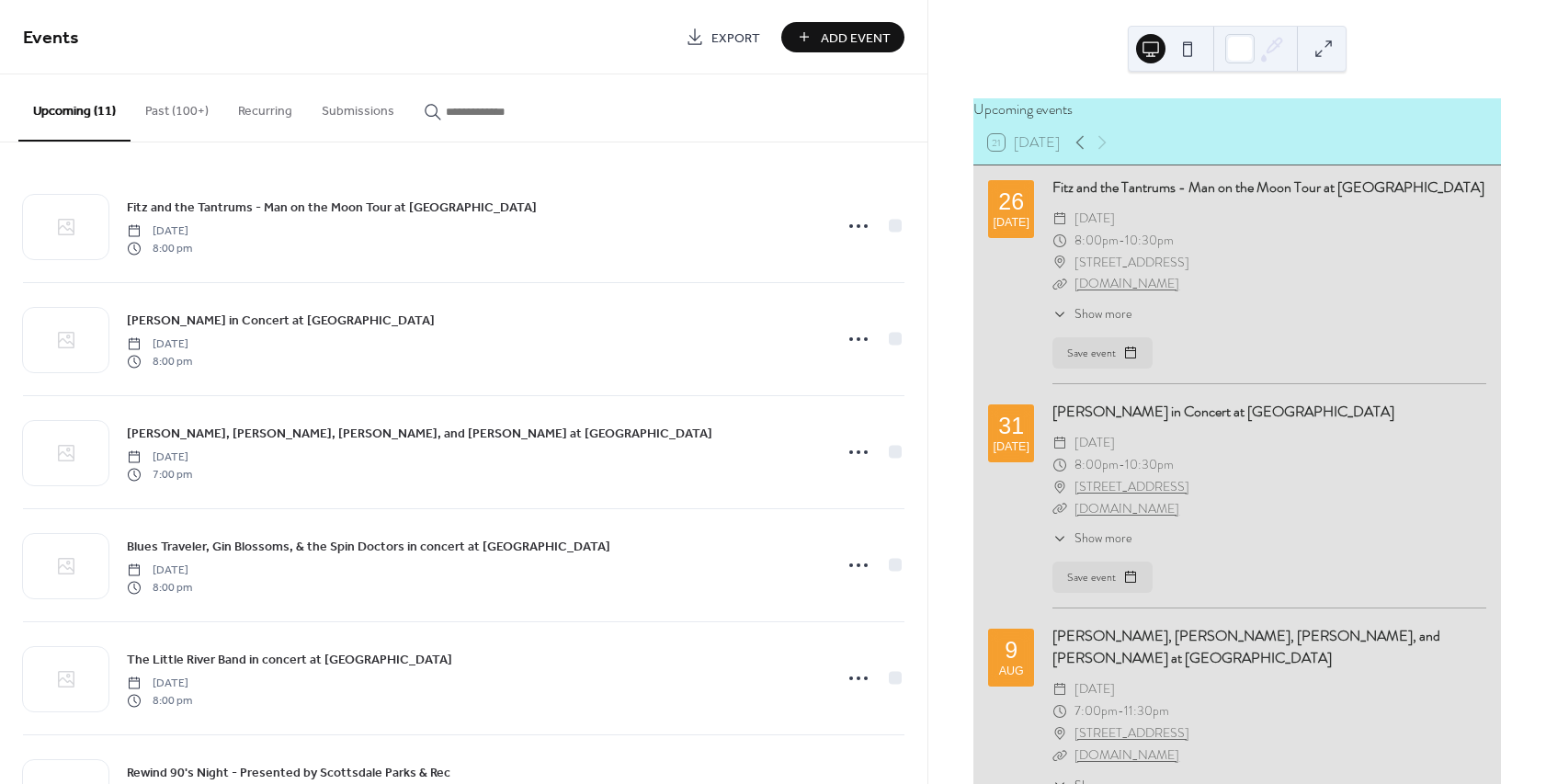 click on "Add Event" at bounding box center [856, 38] 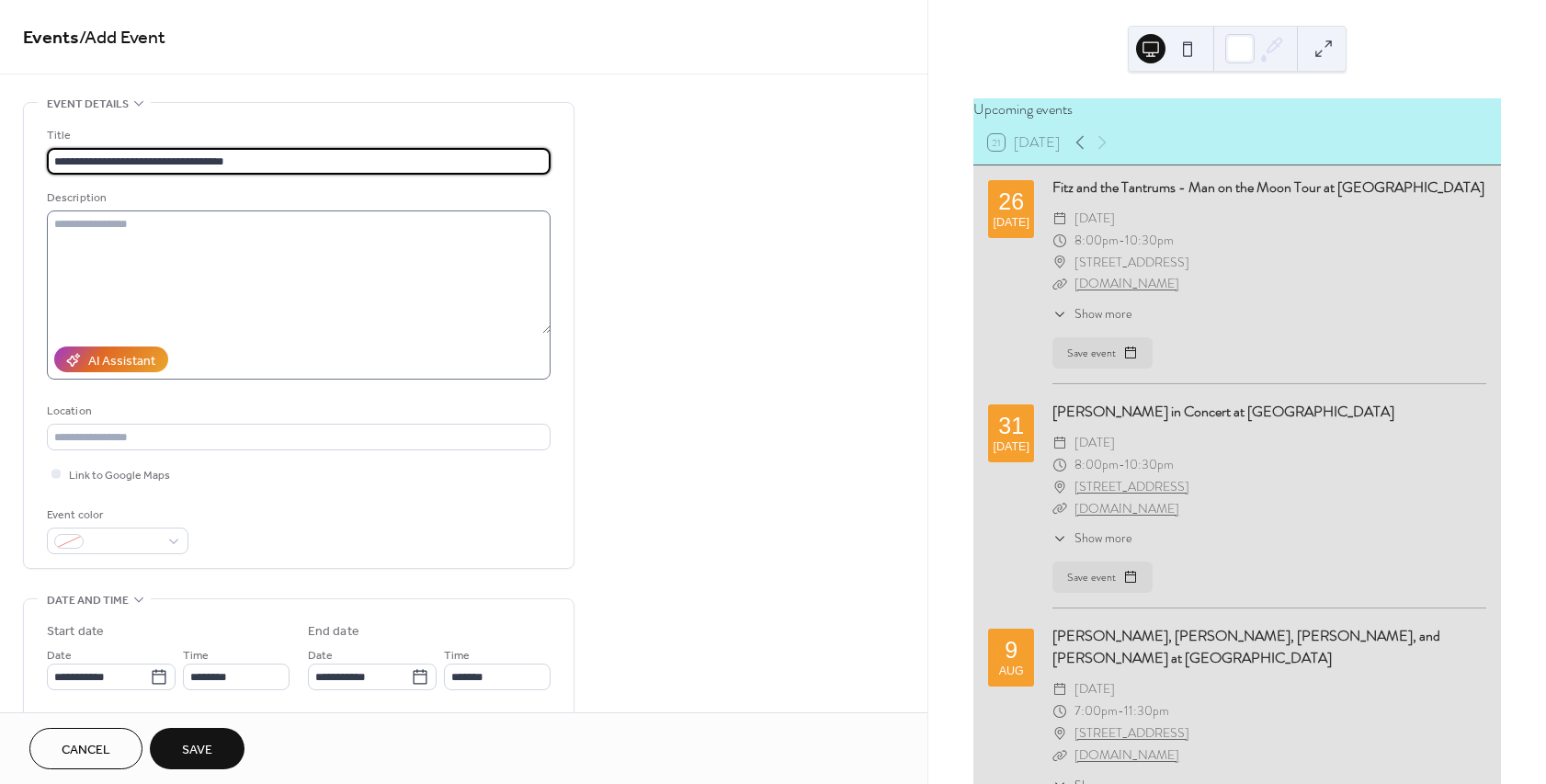 type on "**********" 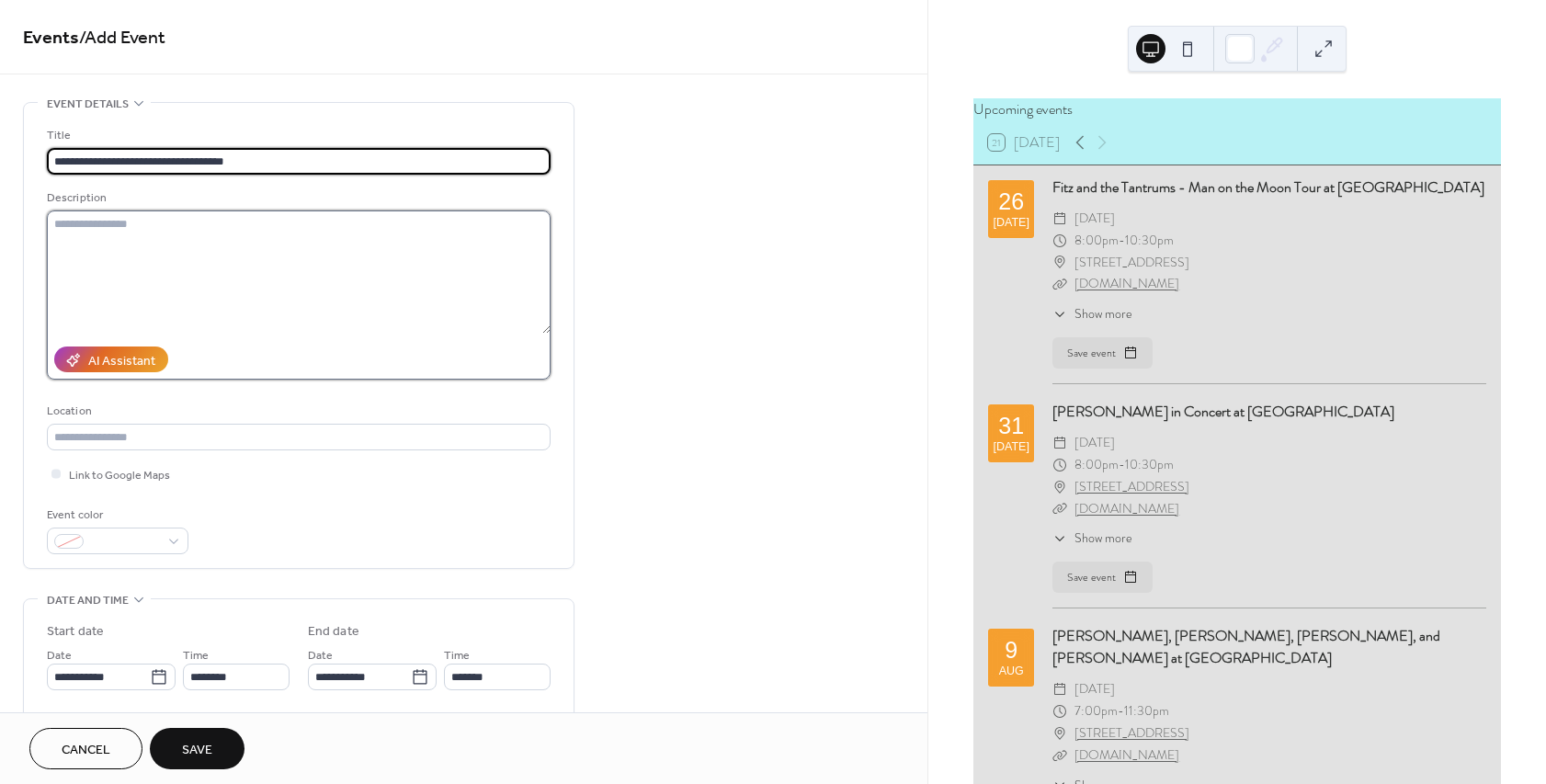 click at bounding box center (299, 272) 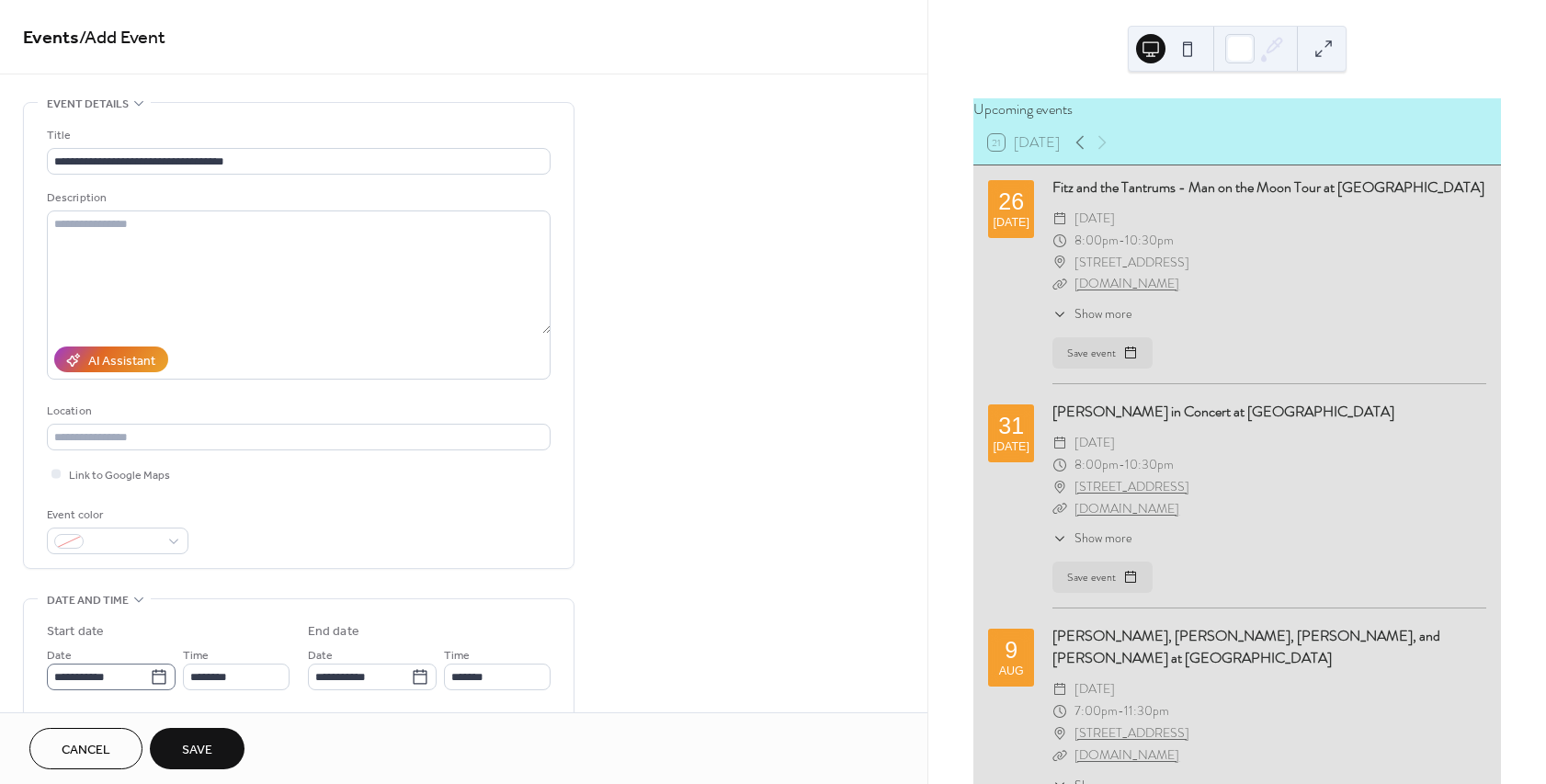 click 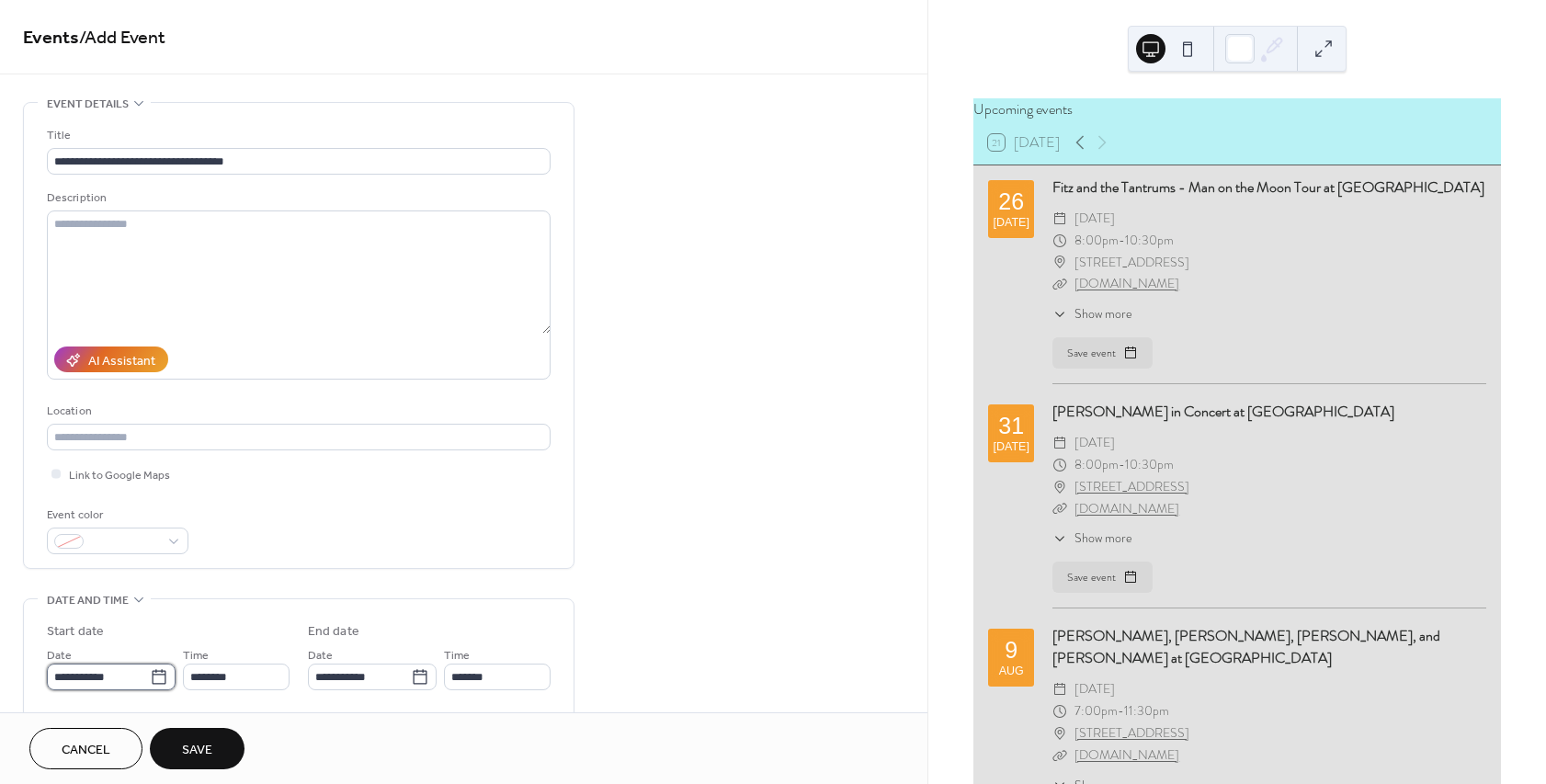 click on "**********" at bounding box center [98, 676] 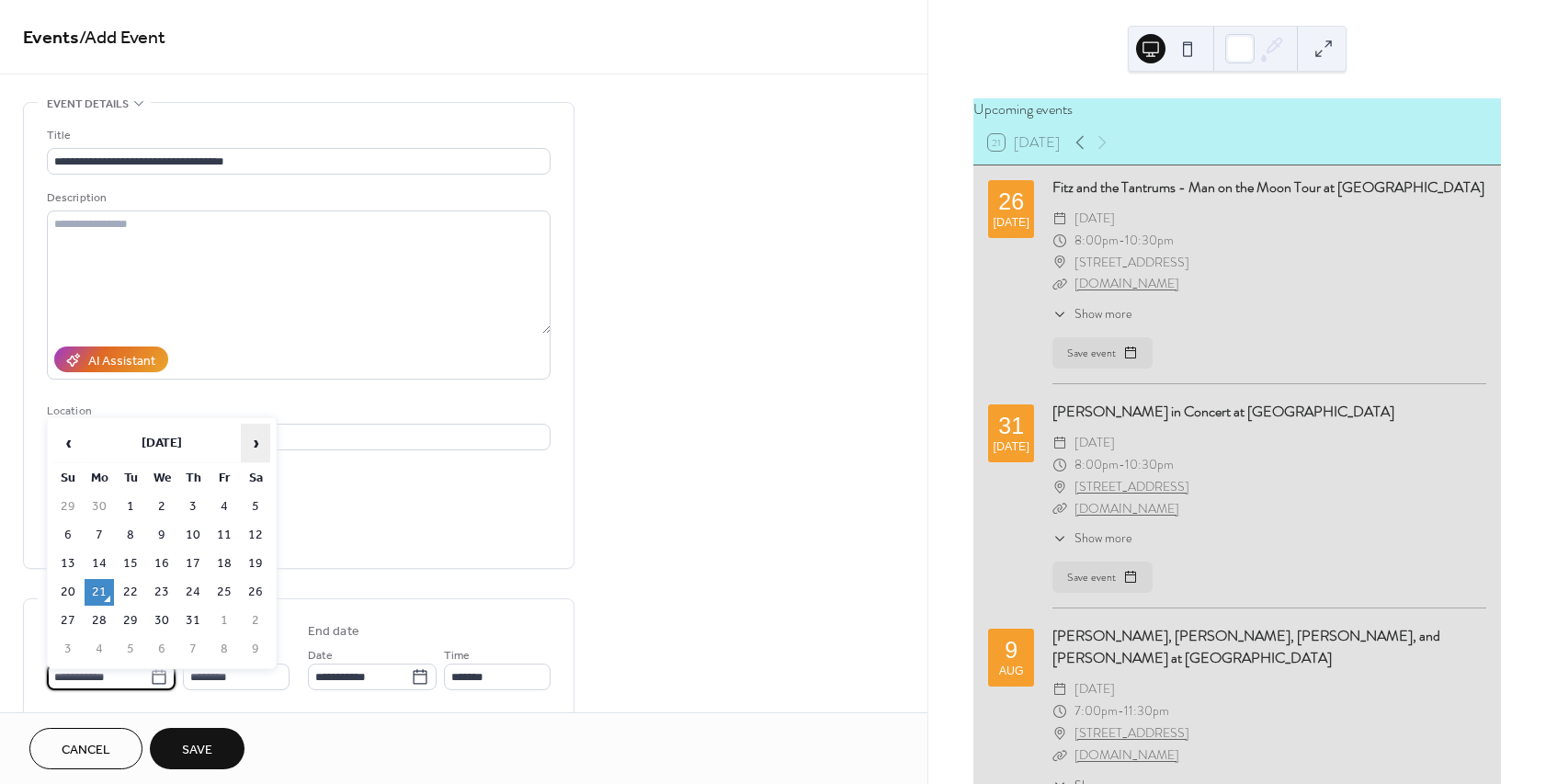 click on "›" at bounding box center [256, 443] 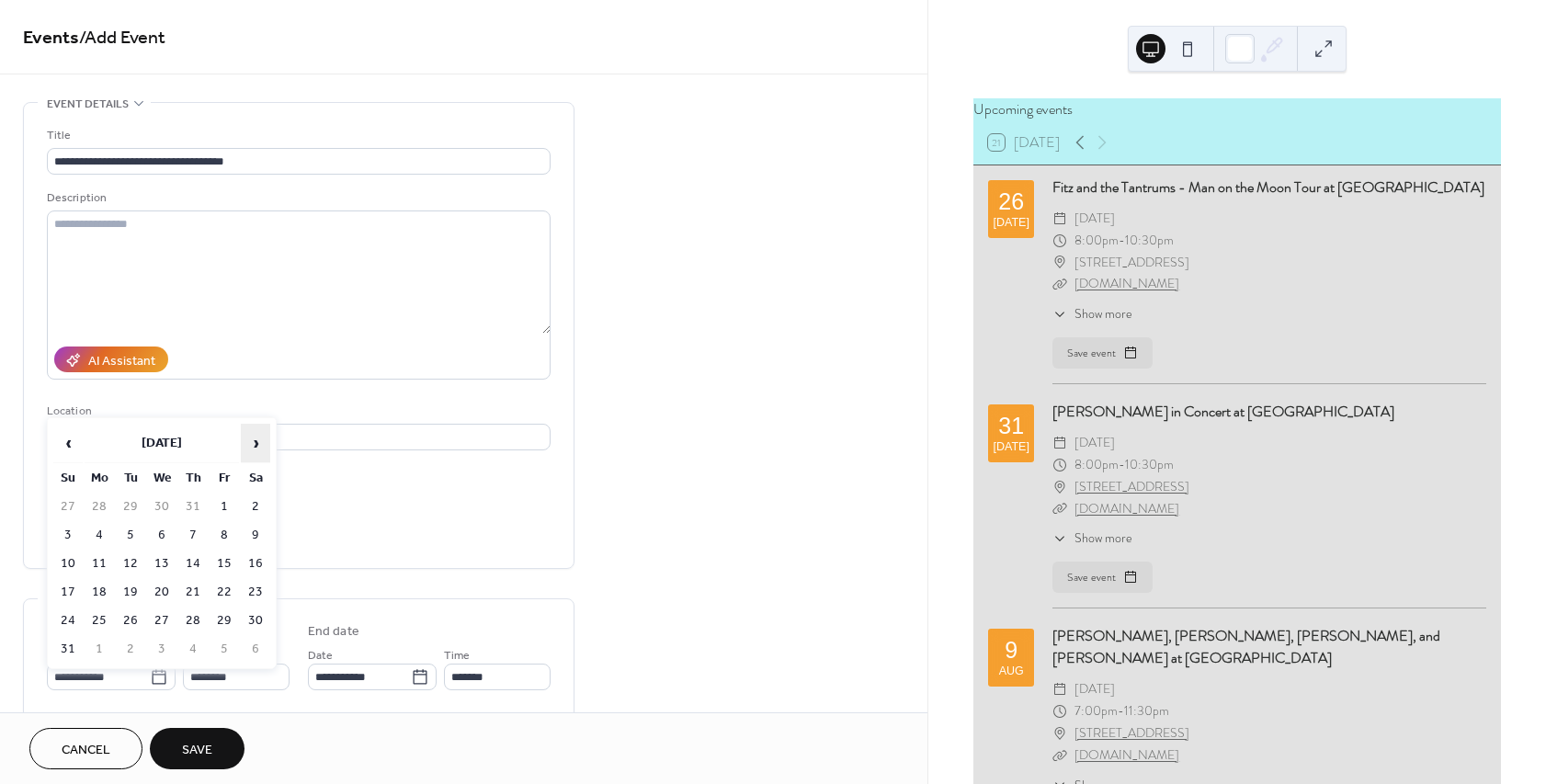 click on "›" at bounding box center [256, 443] 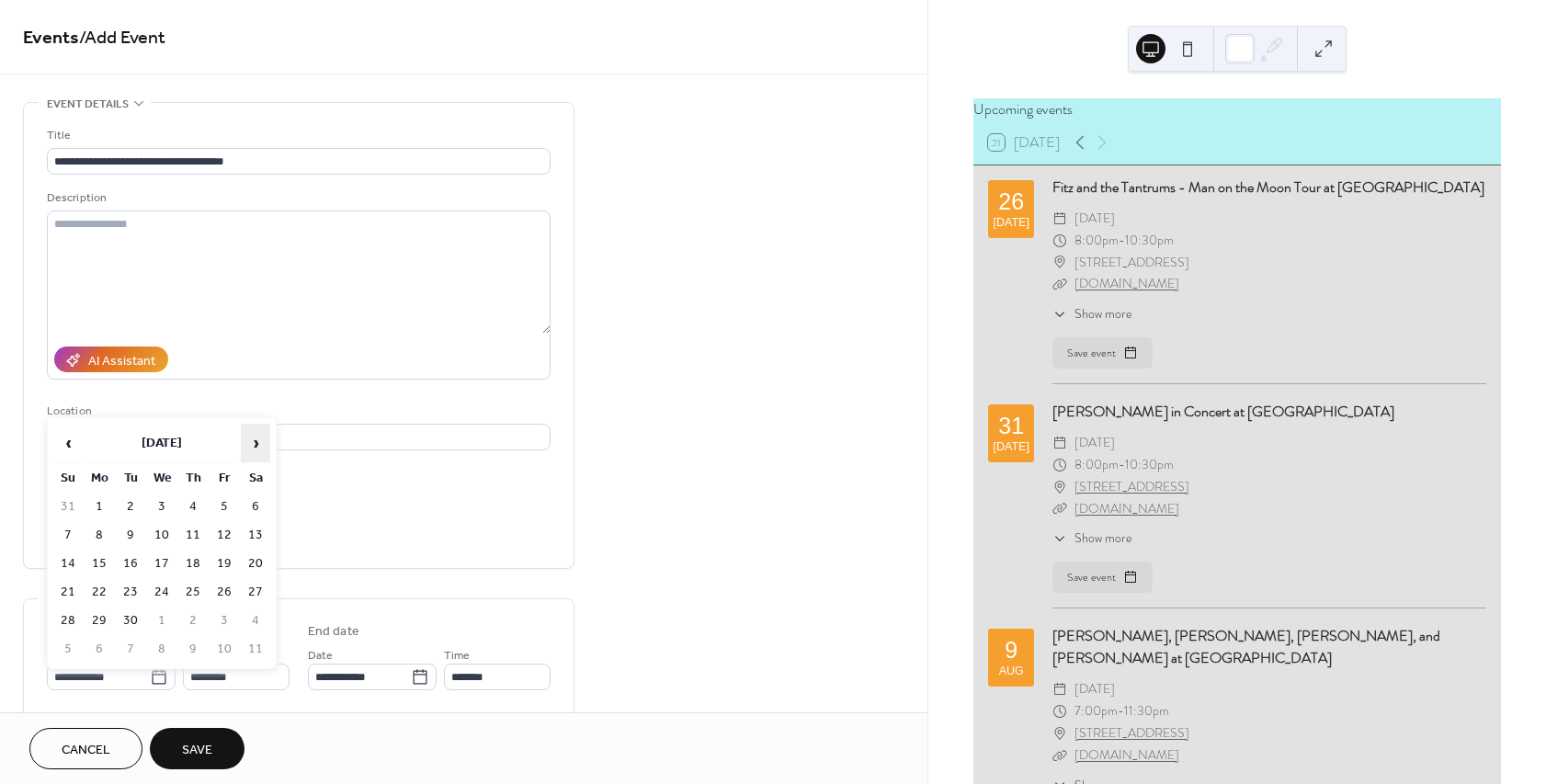 click on "›" at bounding box center [256, 443] 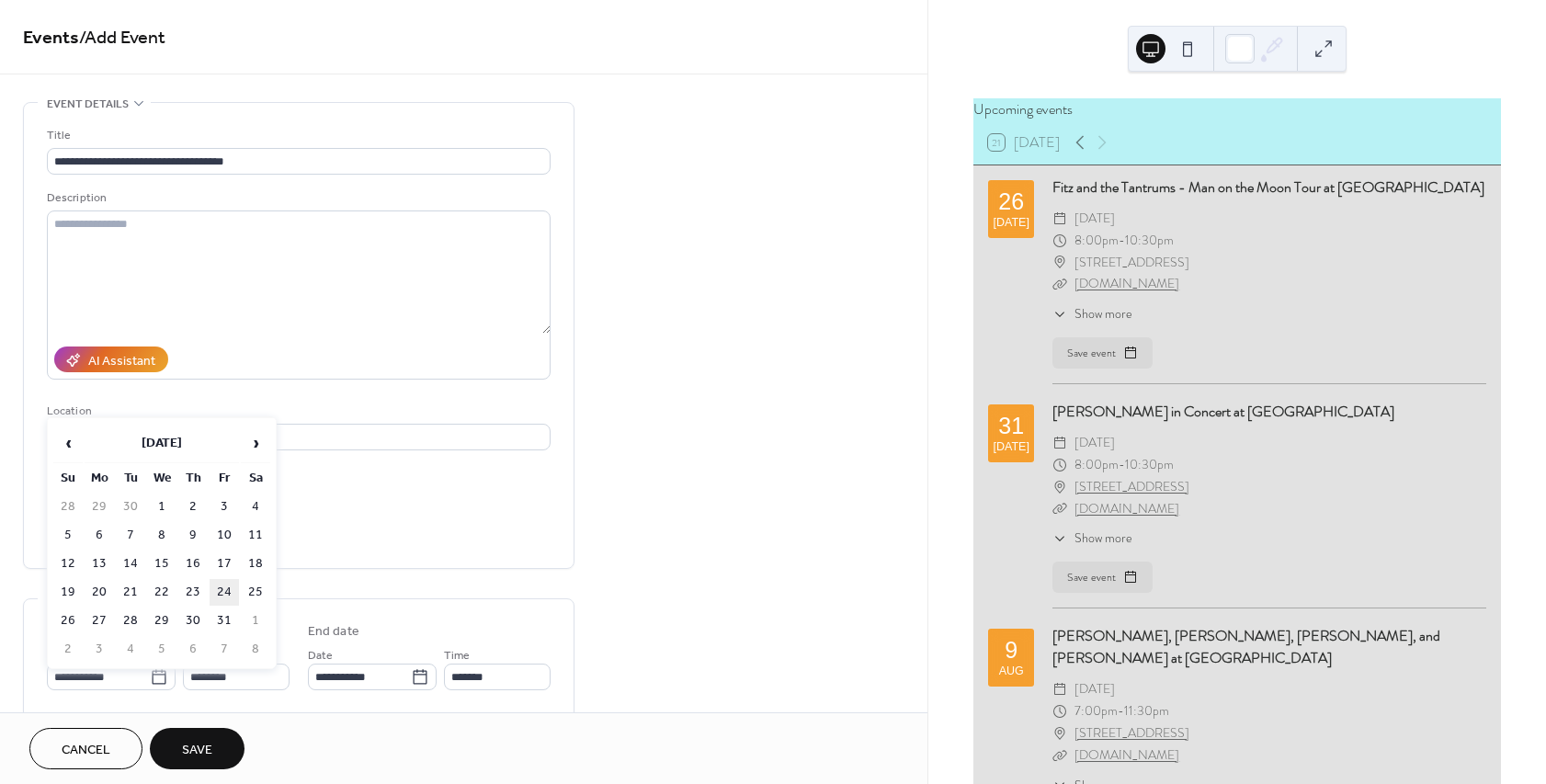 click on "24" at bounding box center (224, 592) 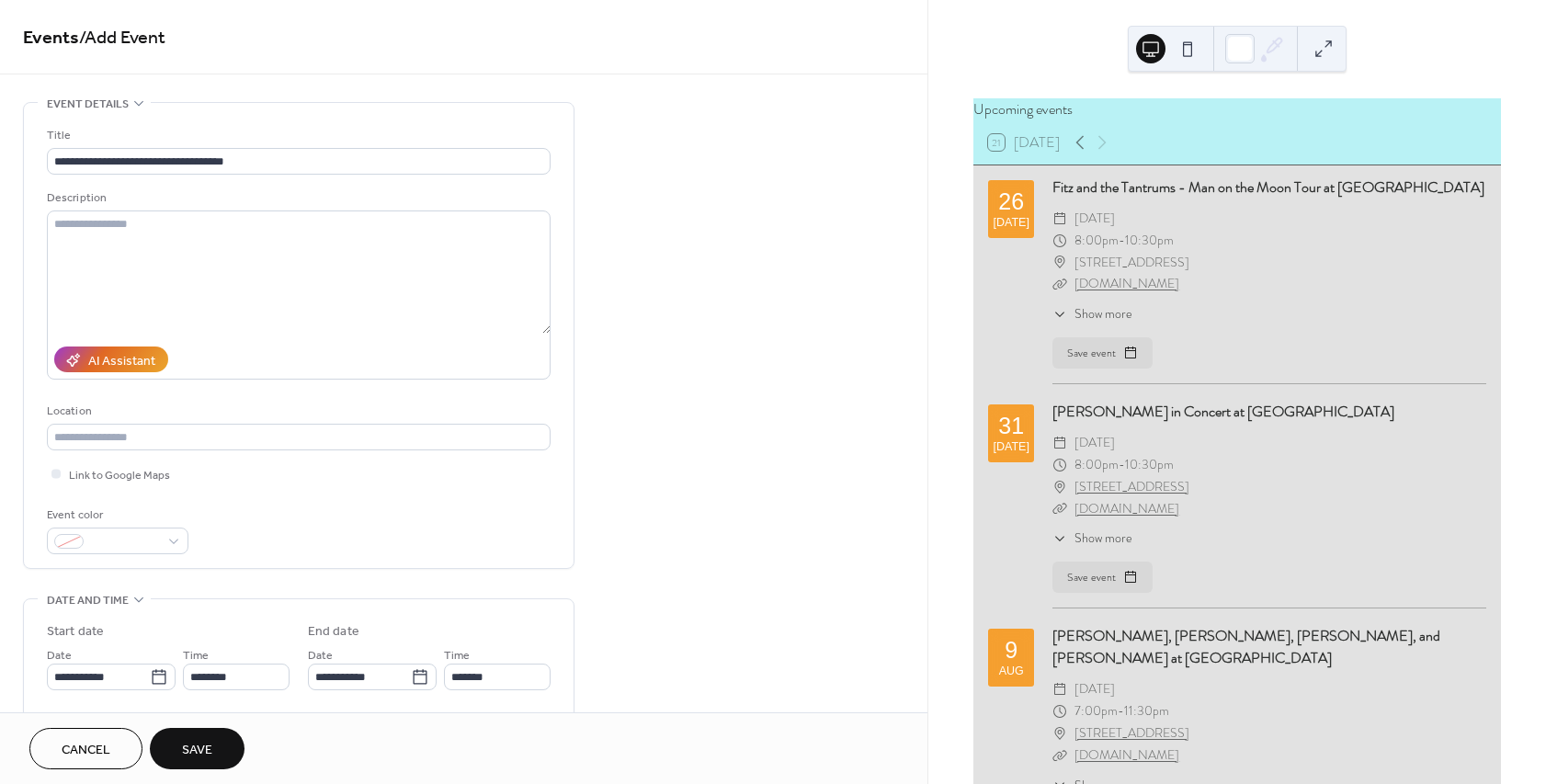type on "**********" 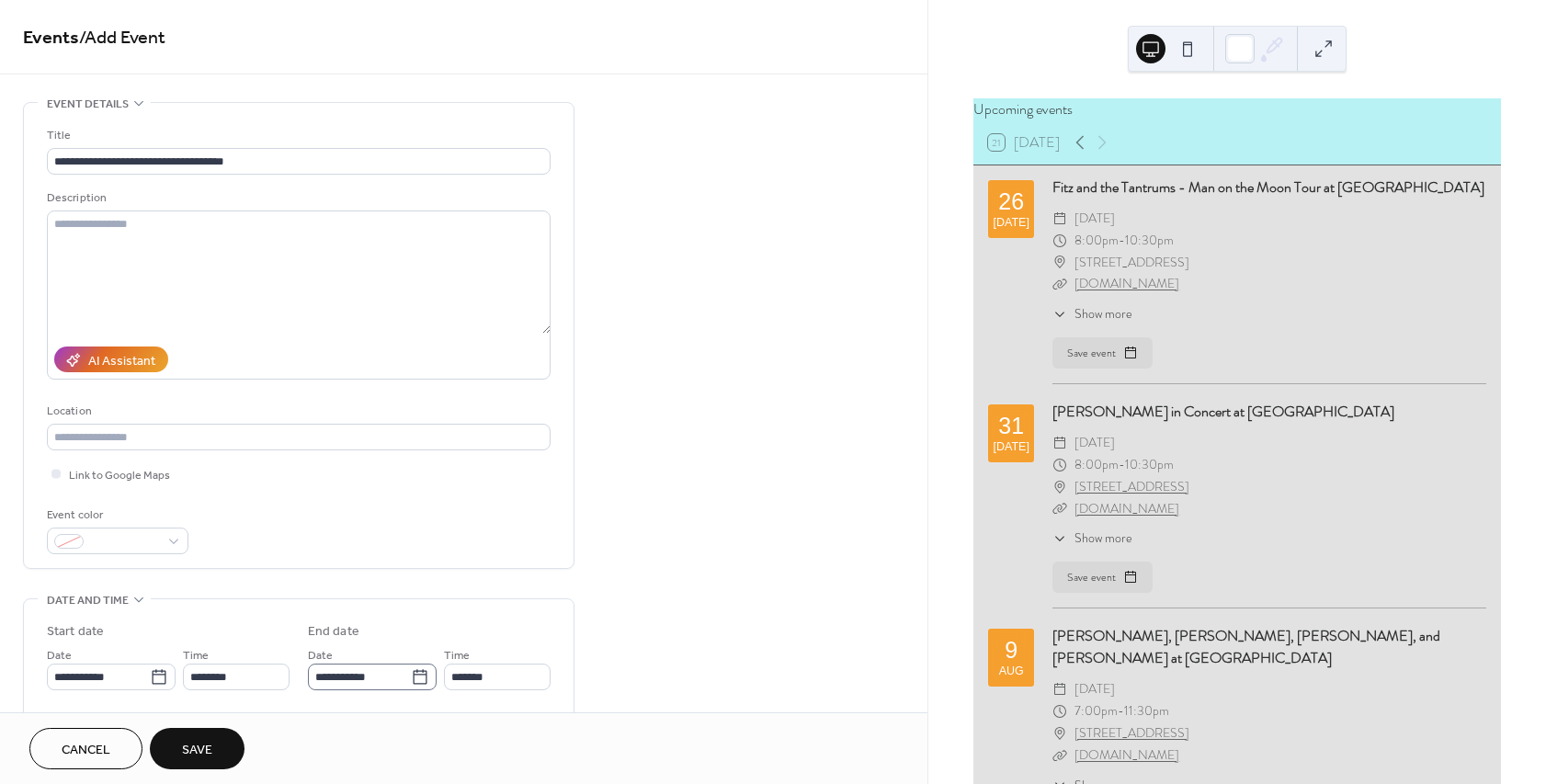 click 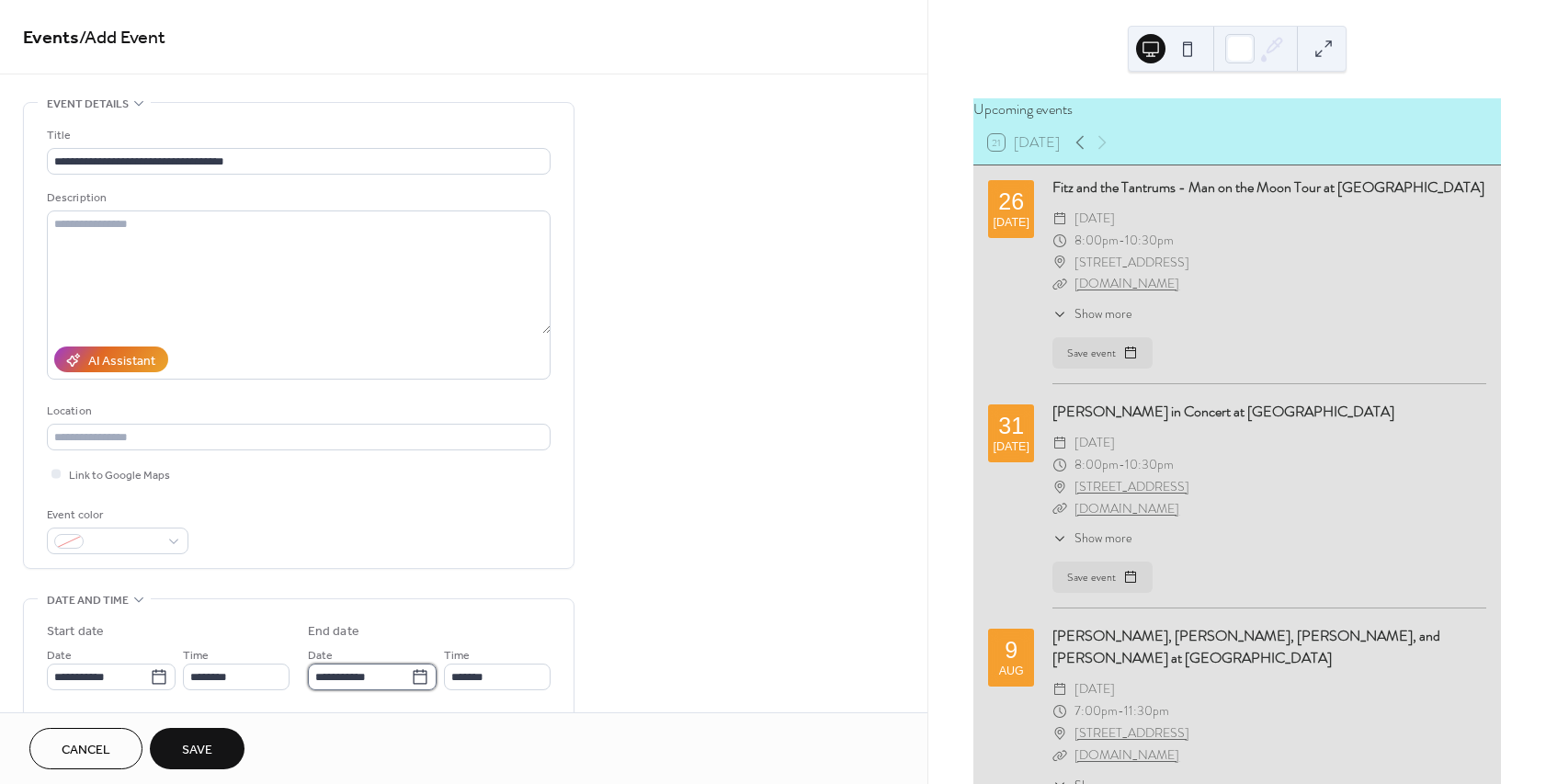 click on "**********" at bounding box center [359, 676] 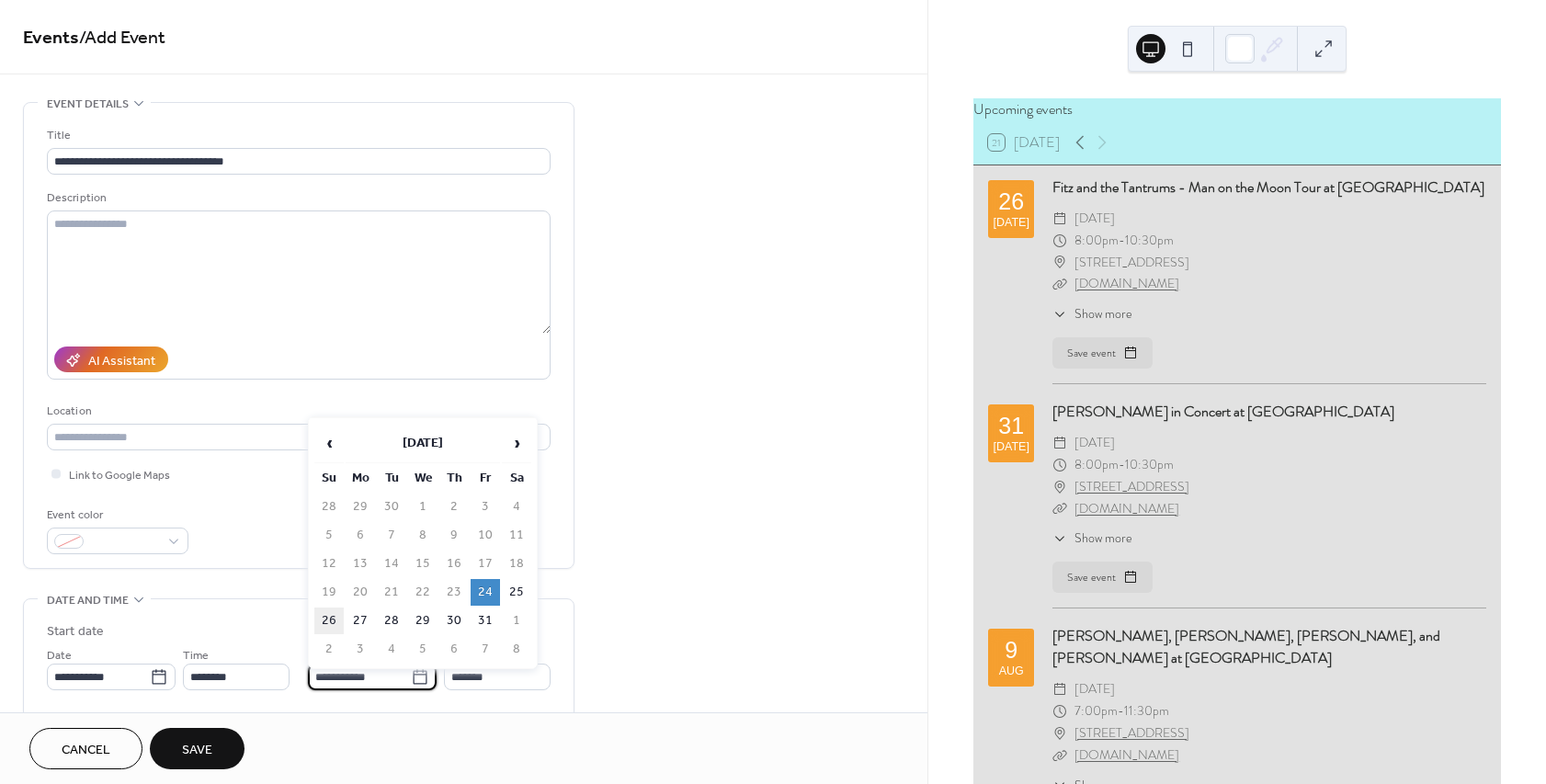 click on "26" at bounding box center [329, 620] 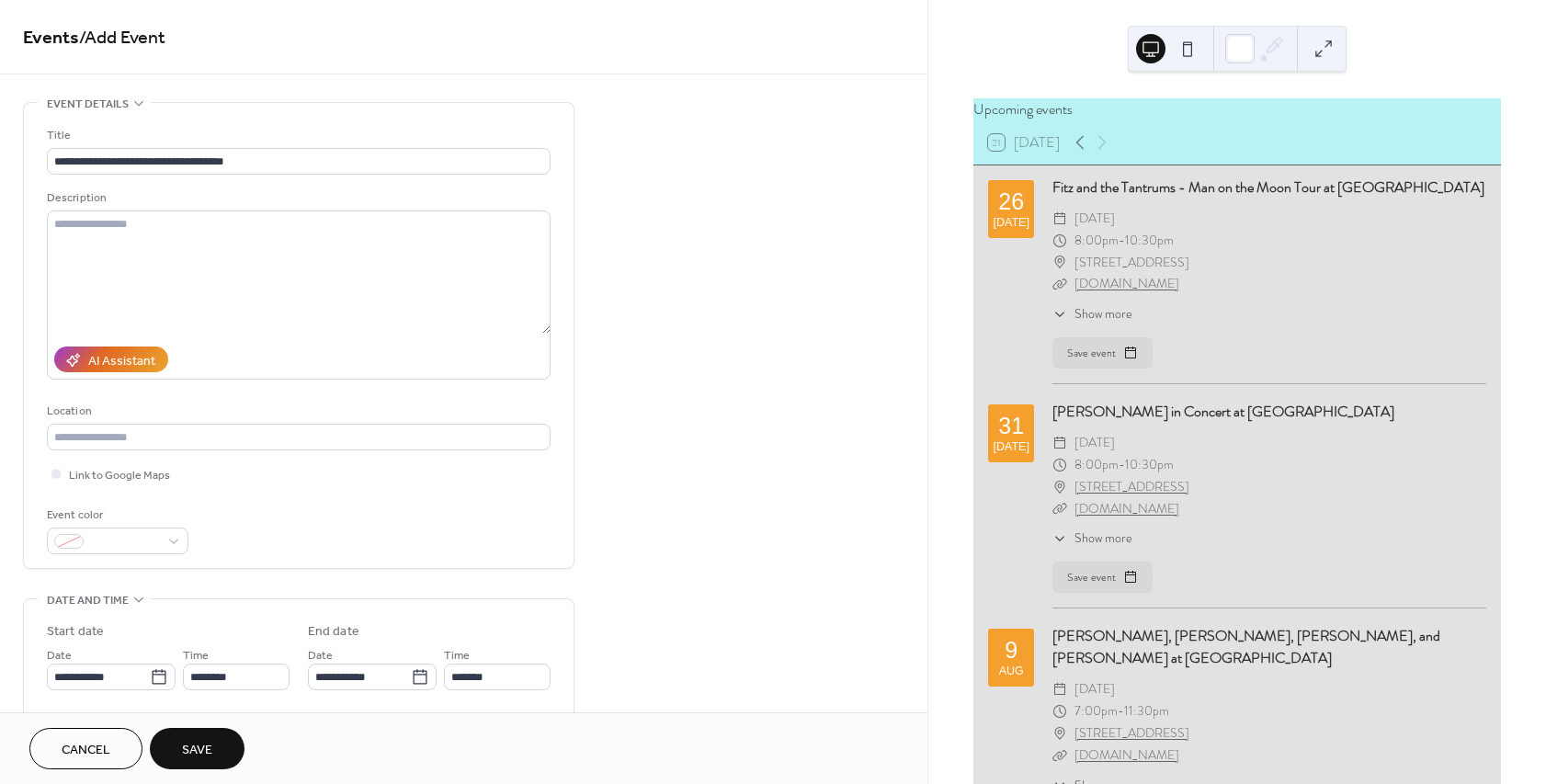 click on "**********" at bounding box center [299, 691] 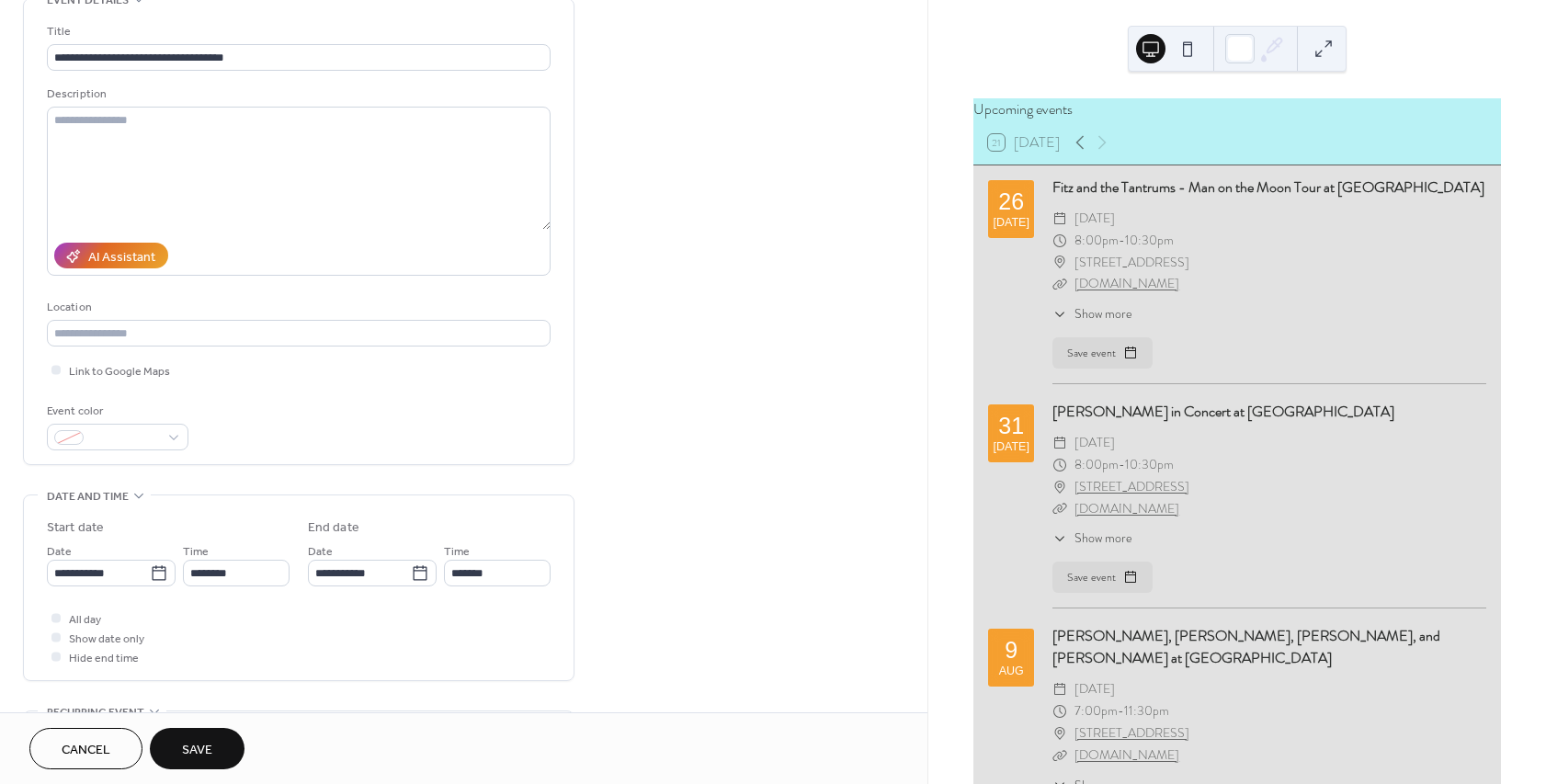 scroll, scrollTop: 110, scrollLeft: 0, axis: vertical 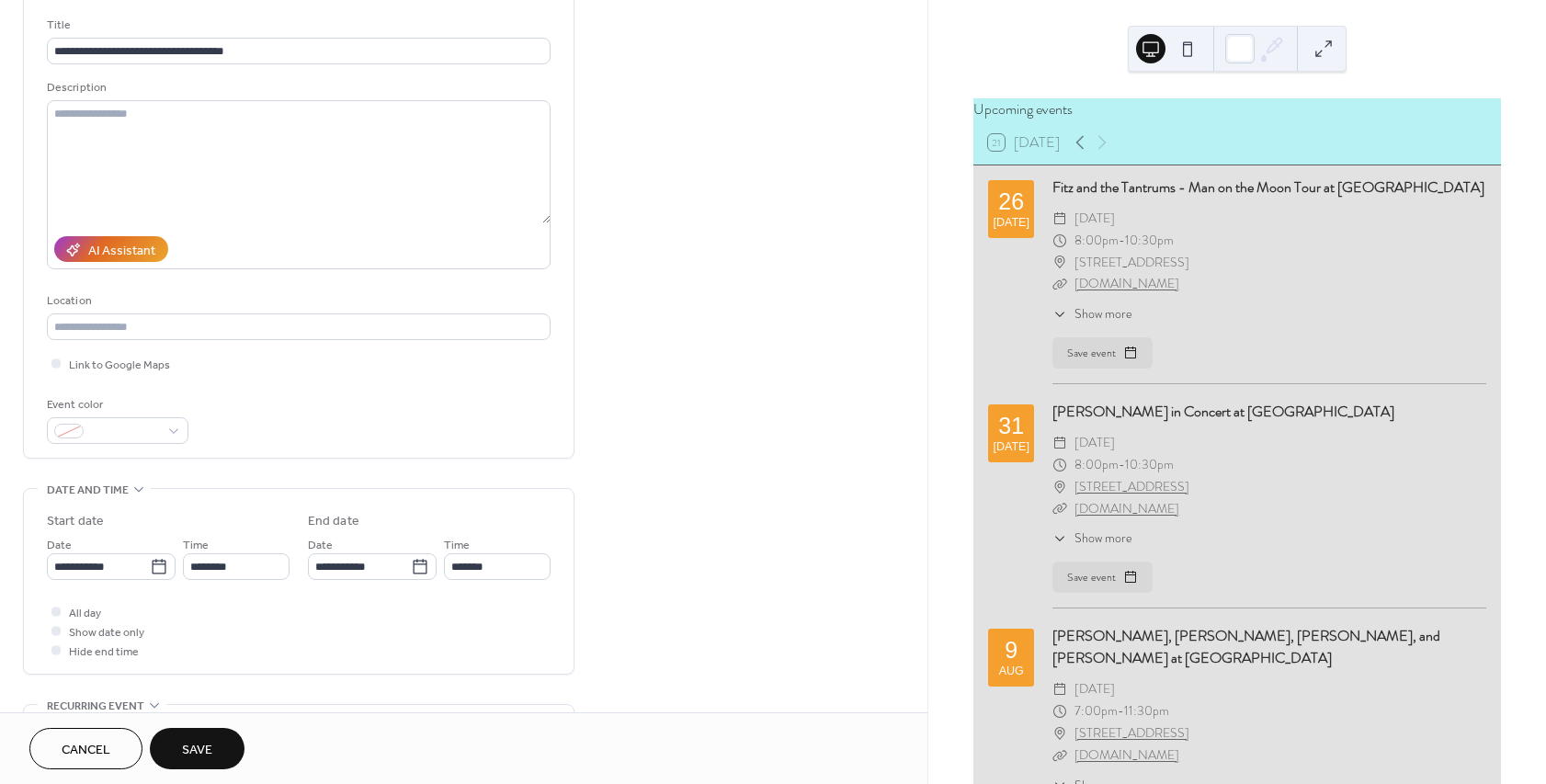 click 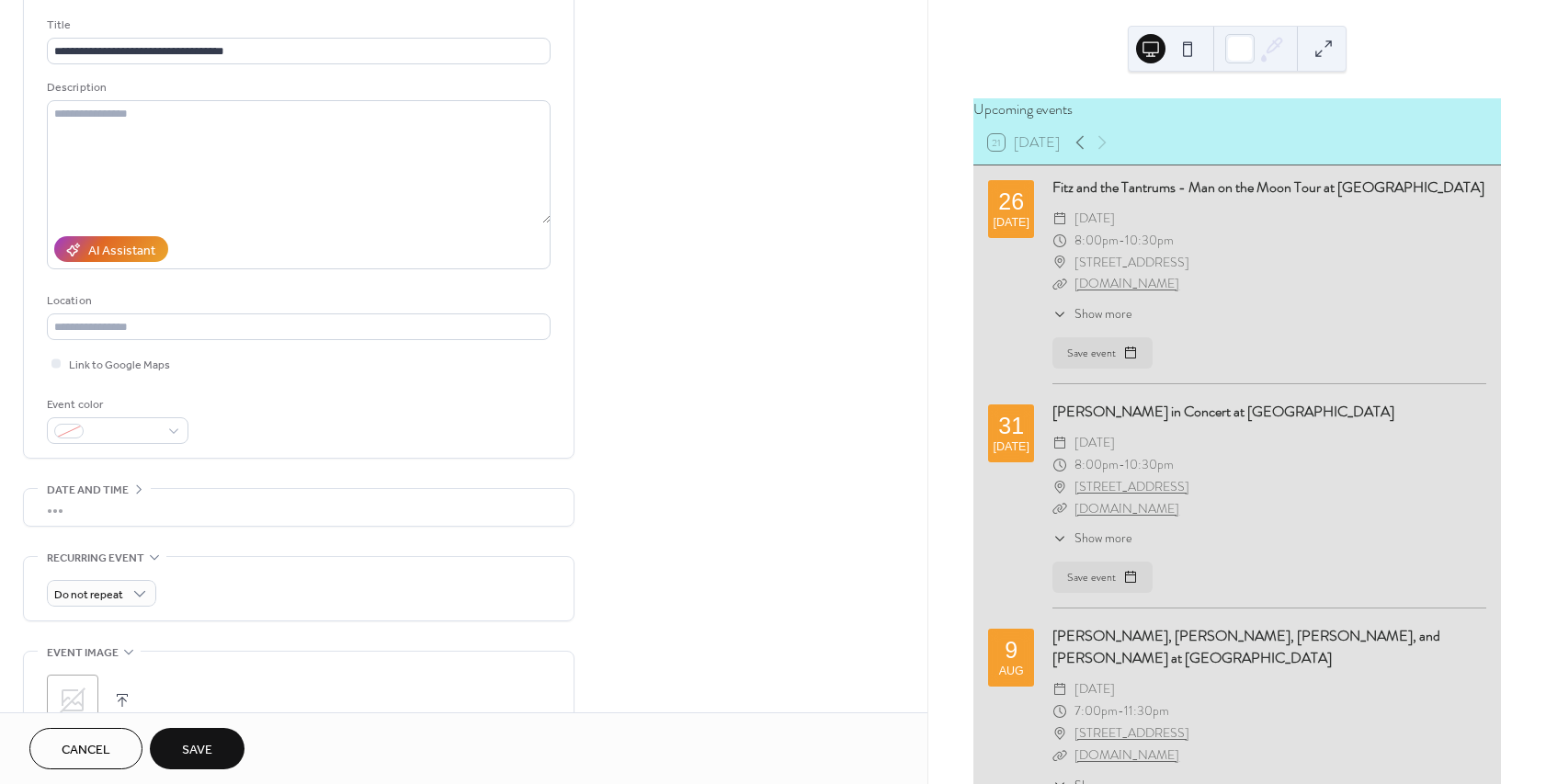 click on "•••" at bounding box center (299, 507) 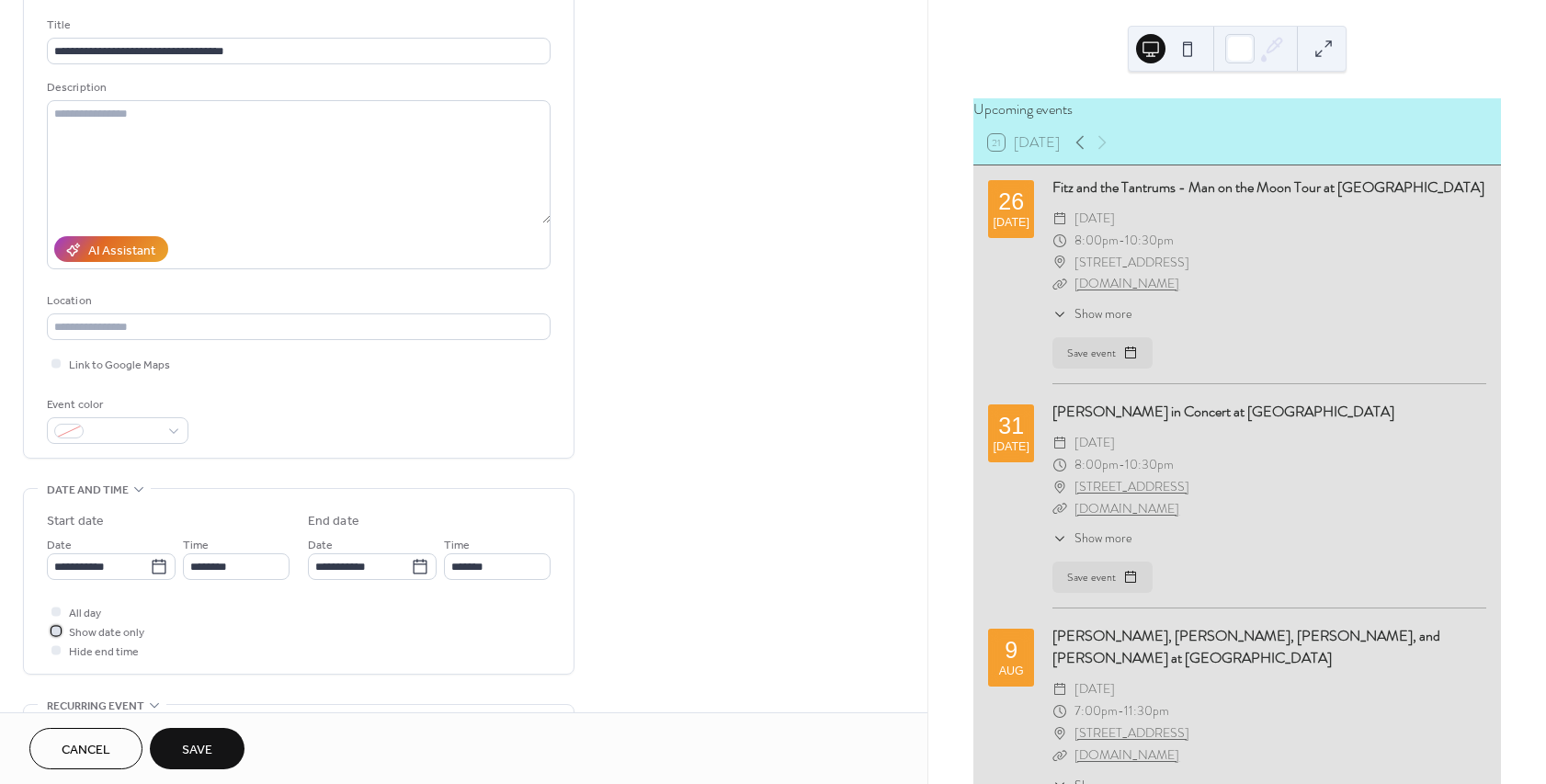 click at bounding box center [56, 631] 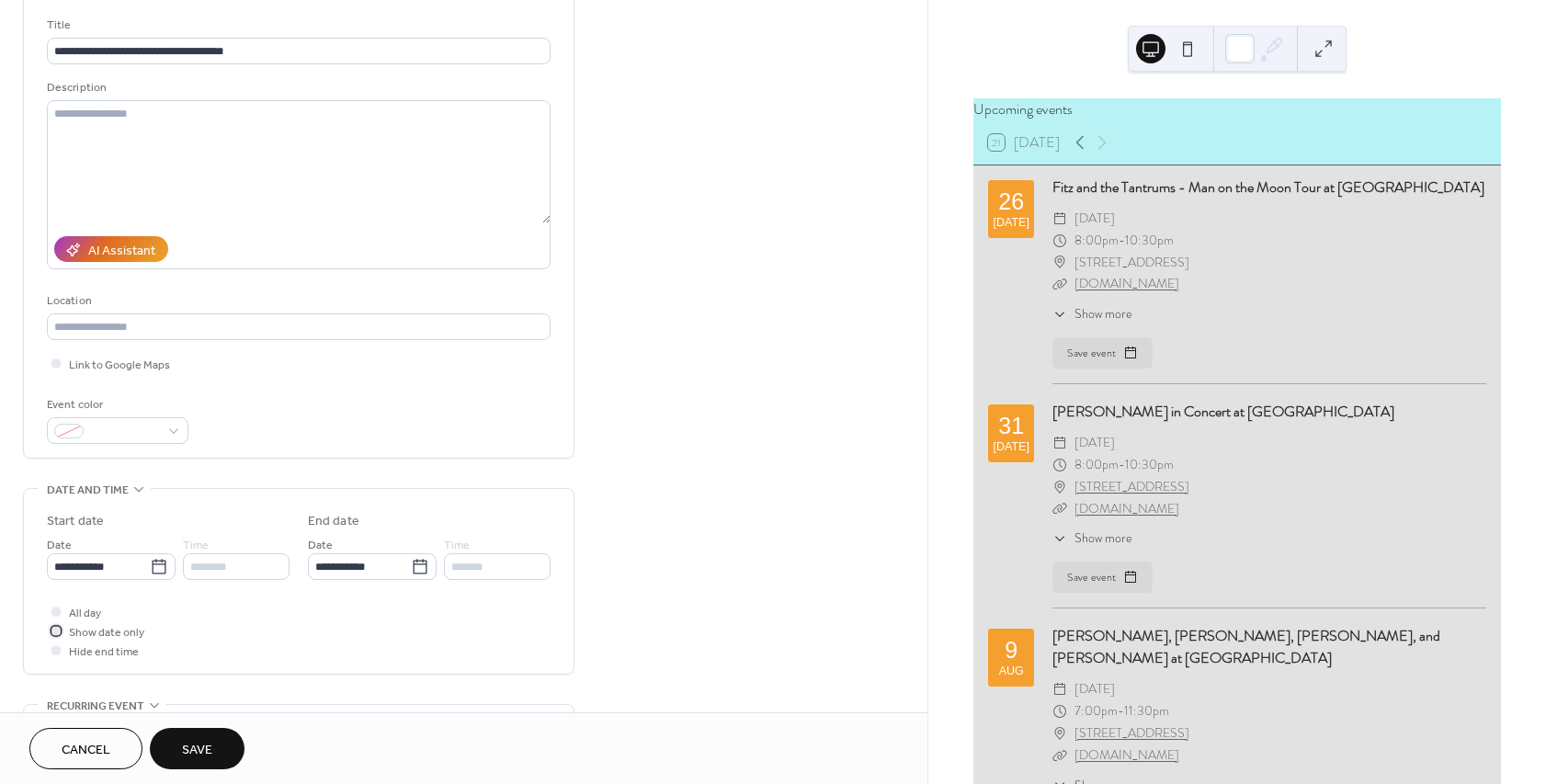 scroll, scrollTop: 0, scrollLeft: 0, axis: both 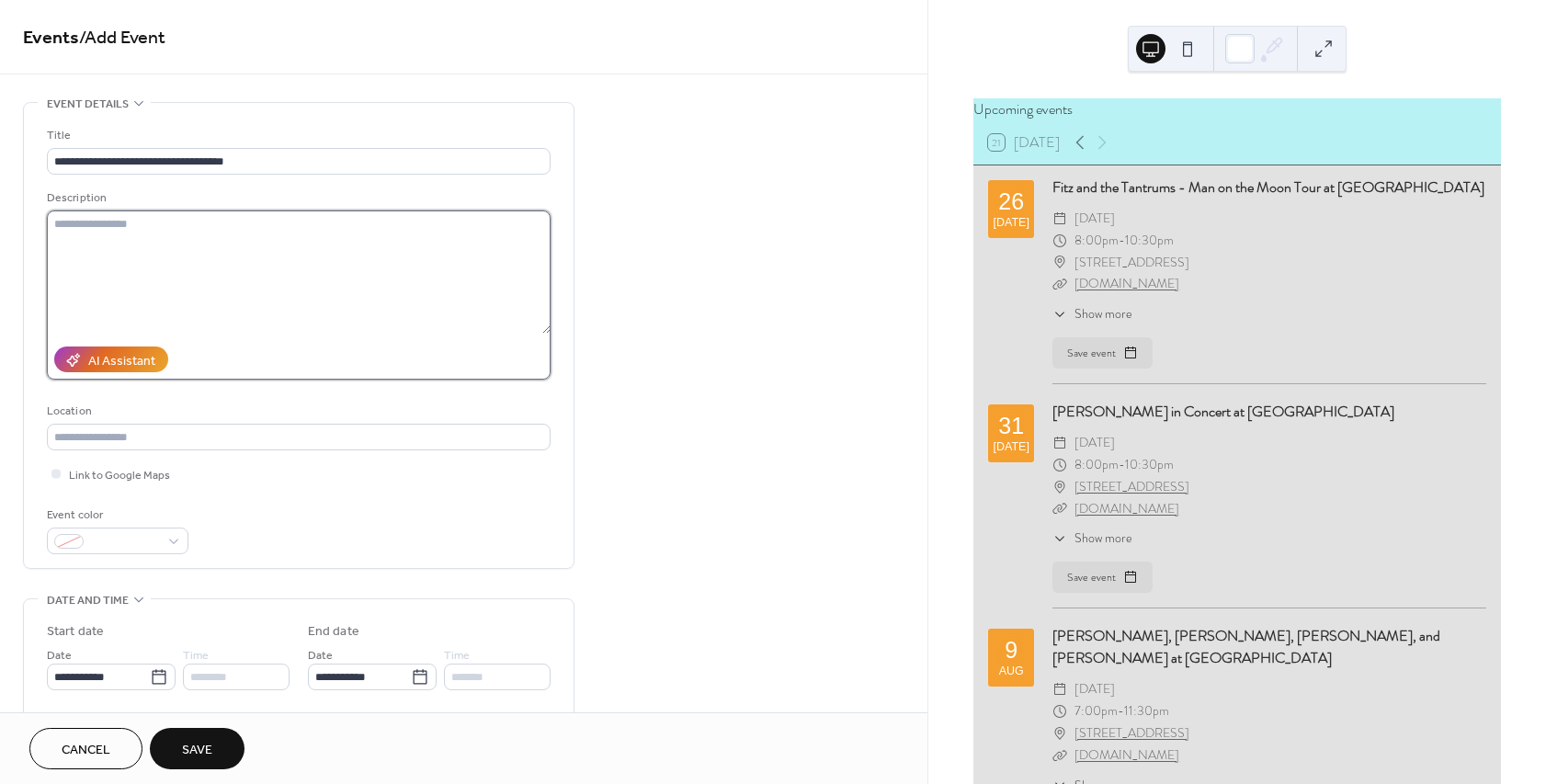 click at bounding box center [299, 272] 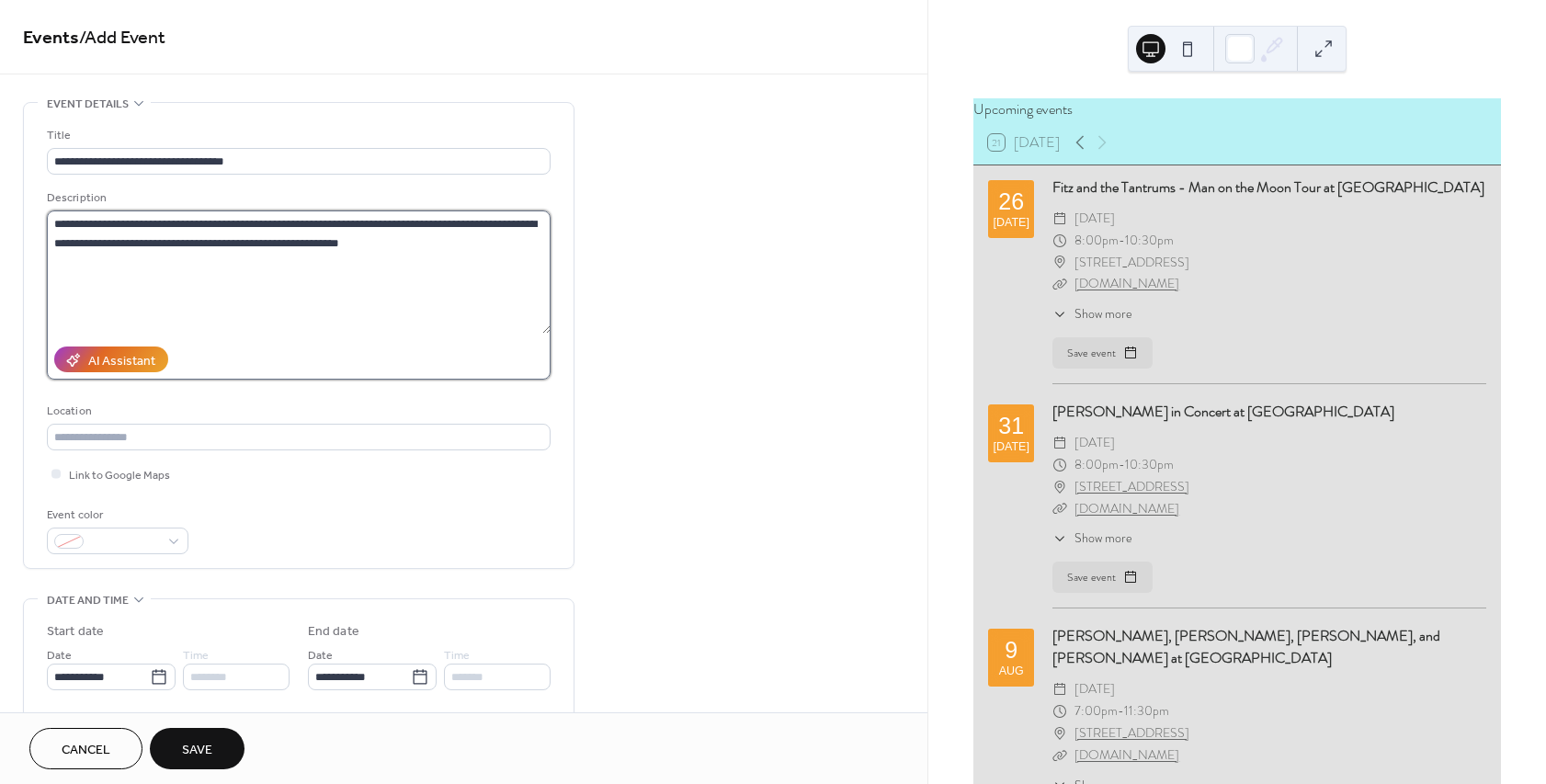click on "**********" at bounding box center [299, 272] 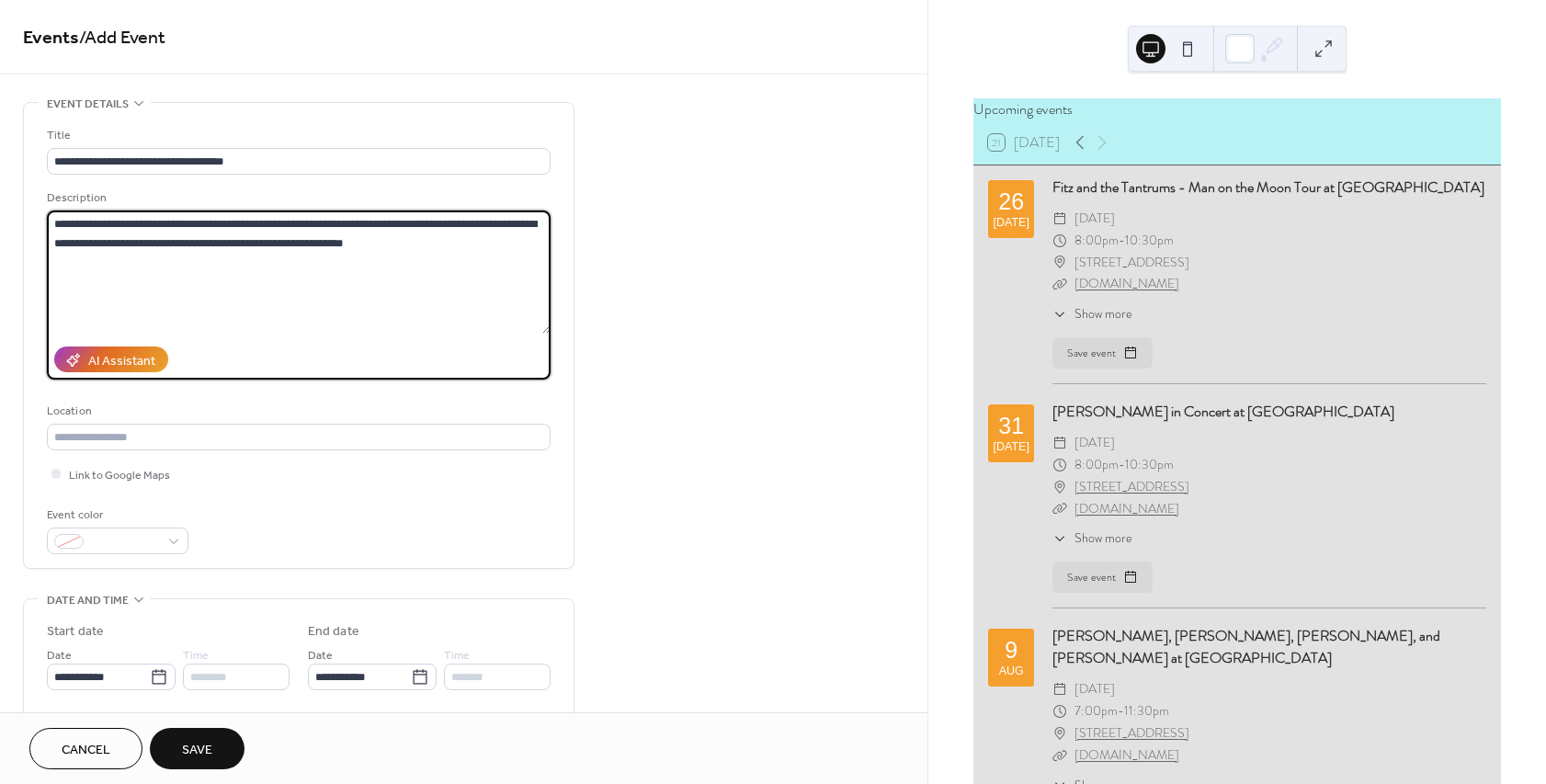 paste on "**********" 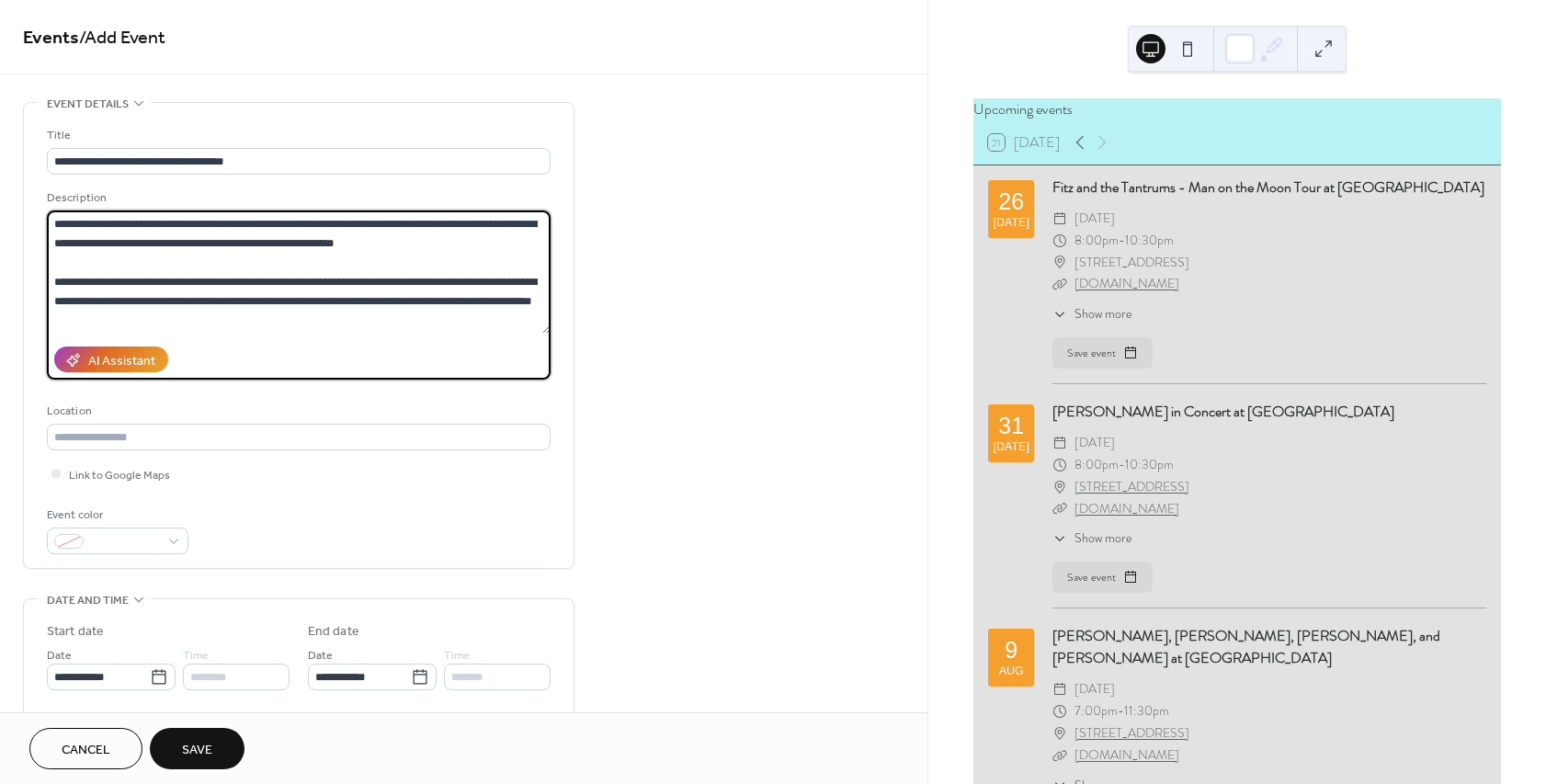 drag, startPoint x: 52, startPoint y: 287, endPoint x: 157, endPoint y: 280, distance: 105.23307 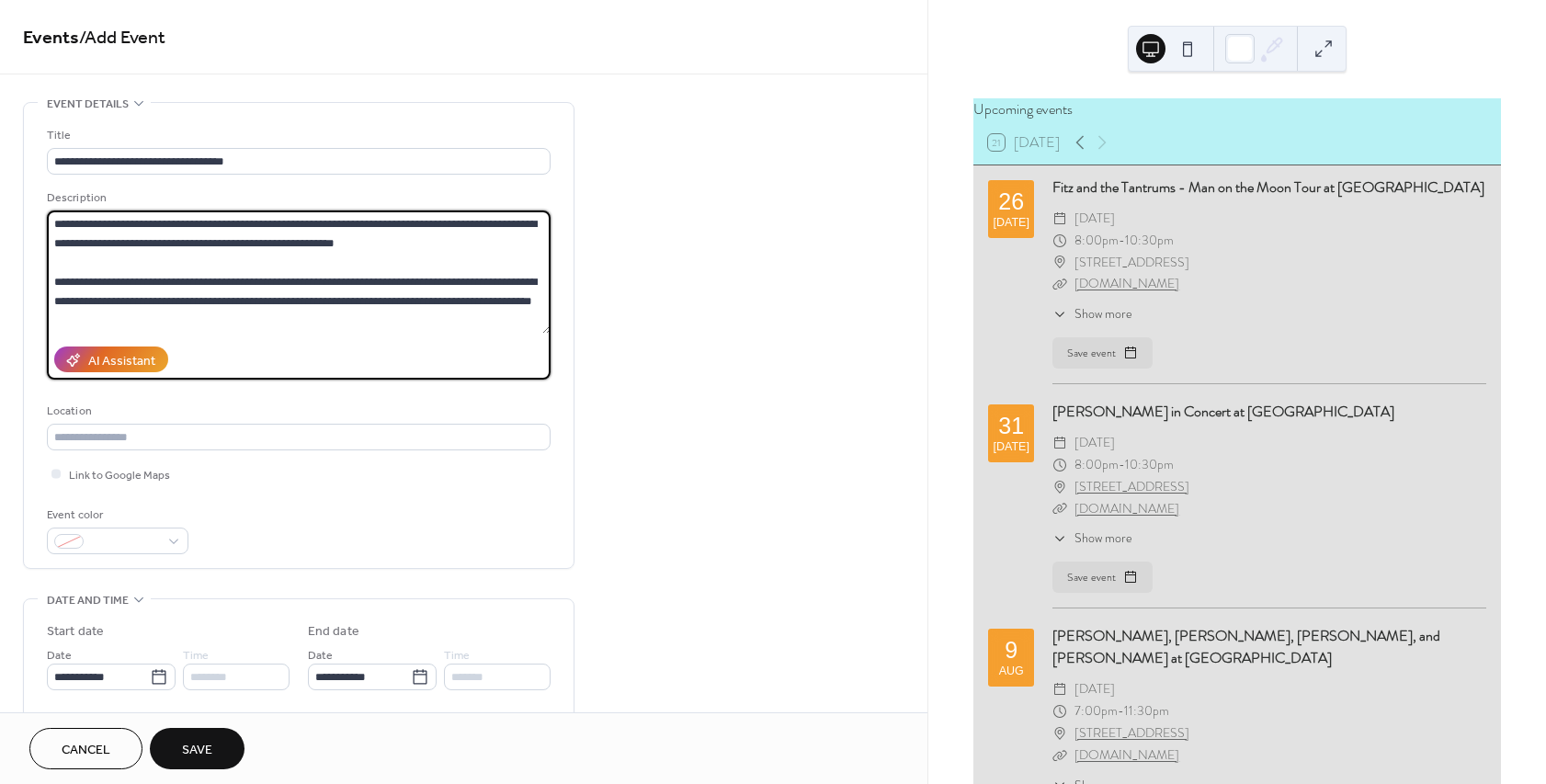 click on "**********" at bounding box center [299, 272] 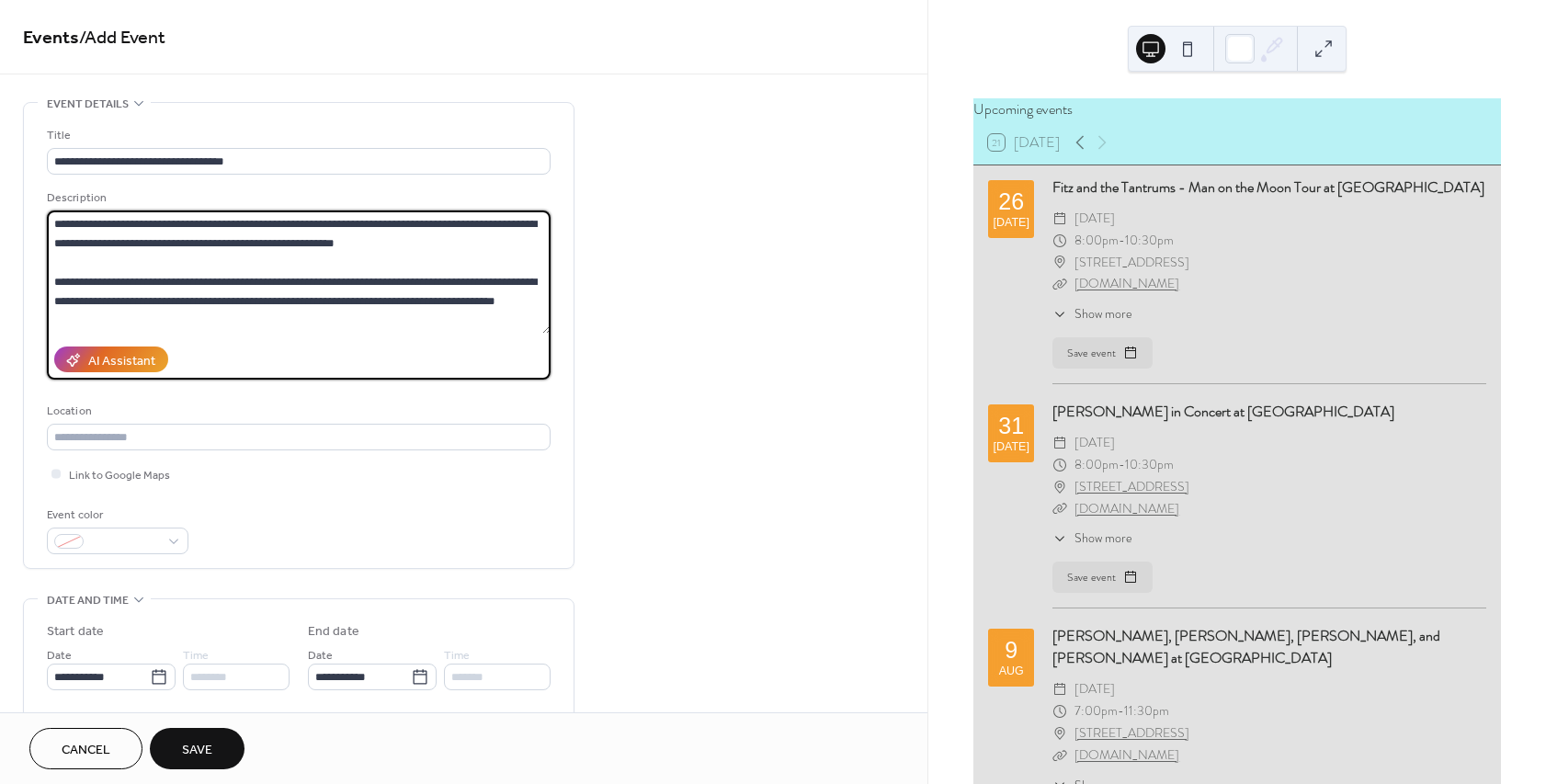 click on "**********" at bounding box center [299, 272] 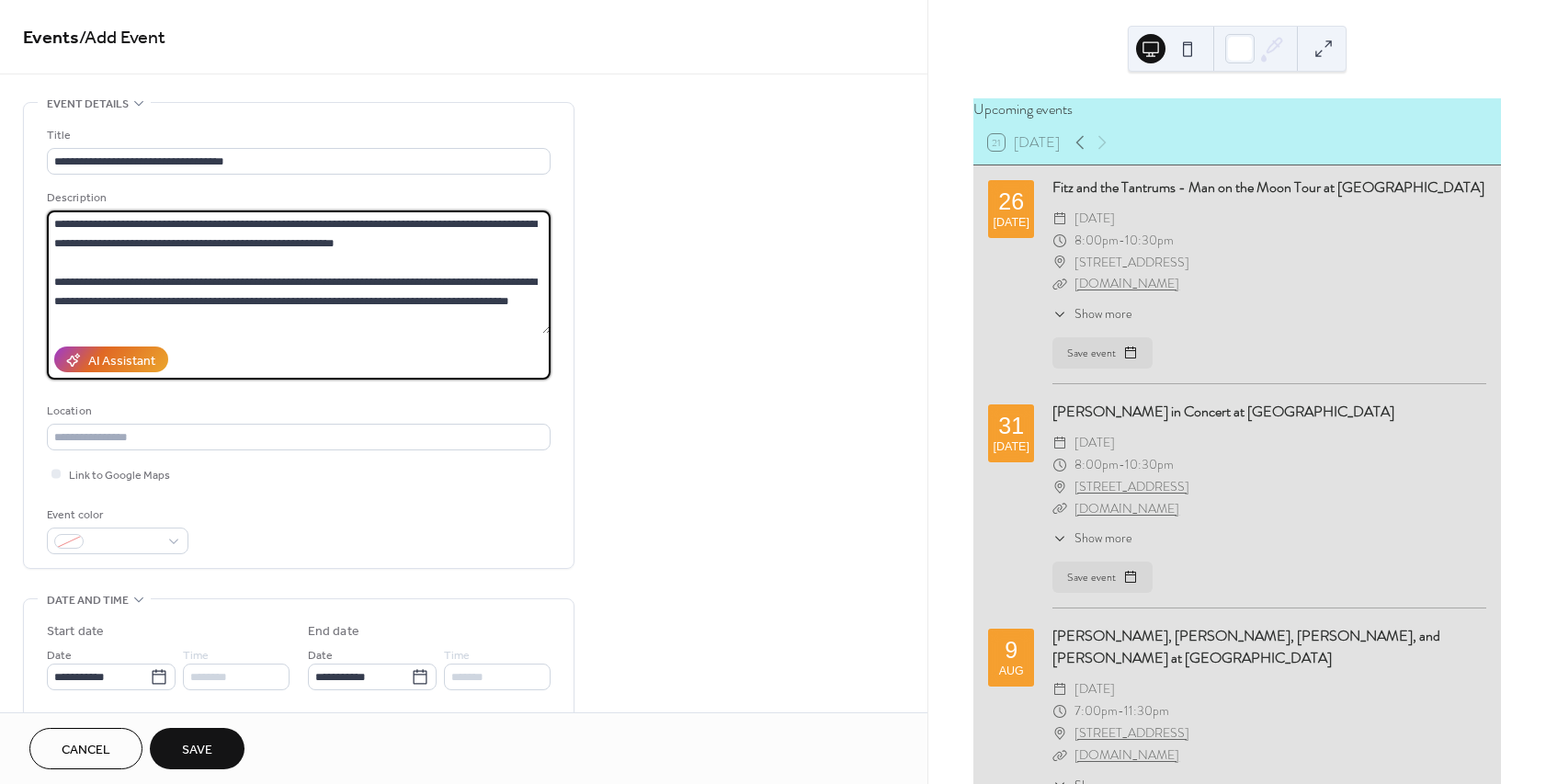 click on "**********" at bounding box center [299, 272] 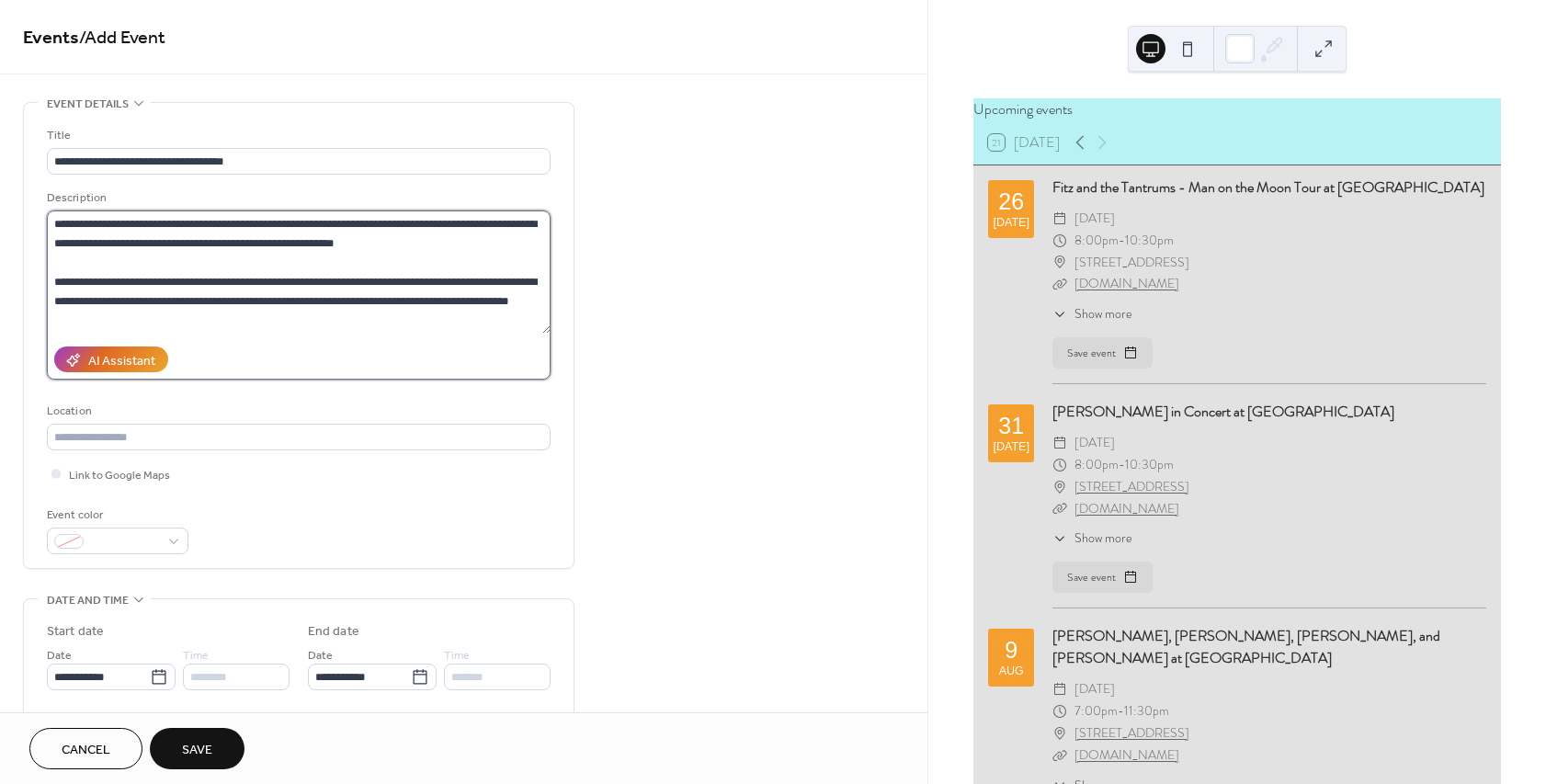 click on "**********" at bounding box center [299, 272] 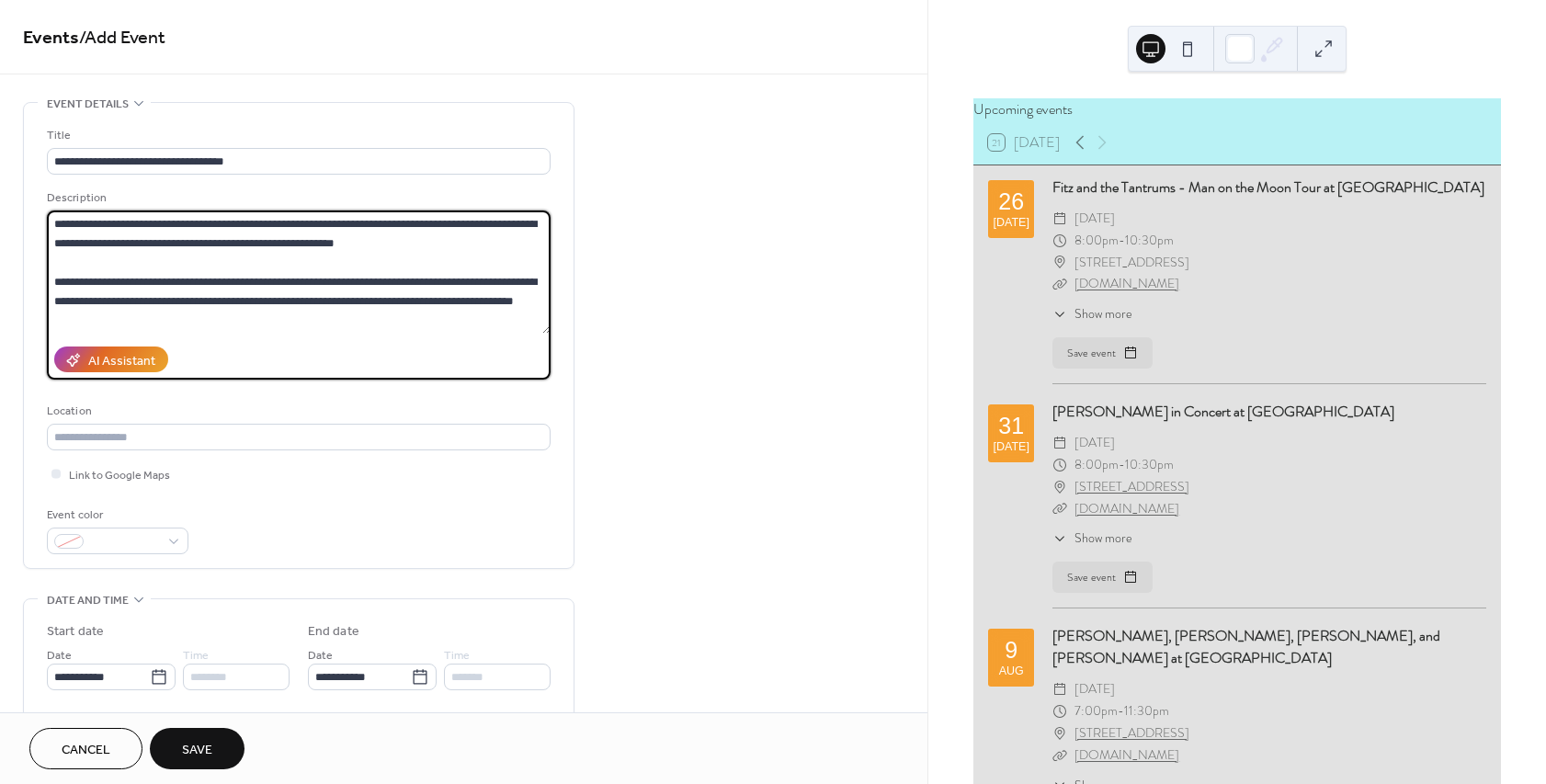 paste on "**********" 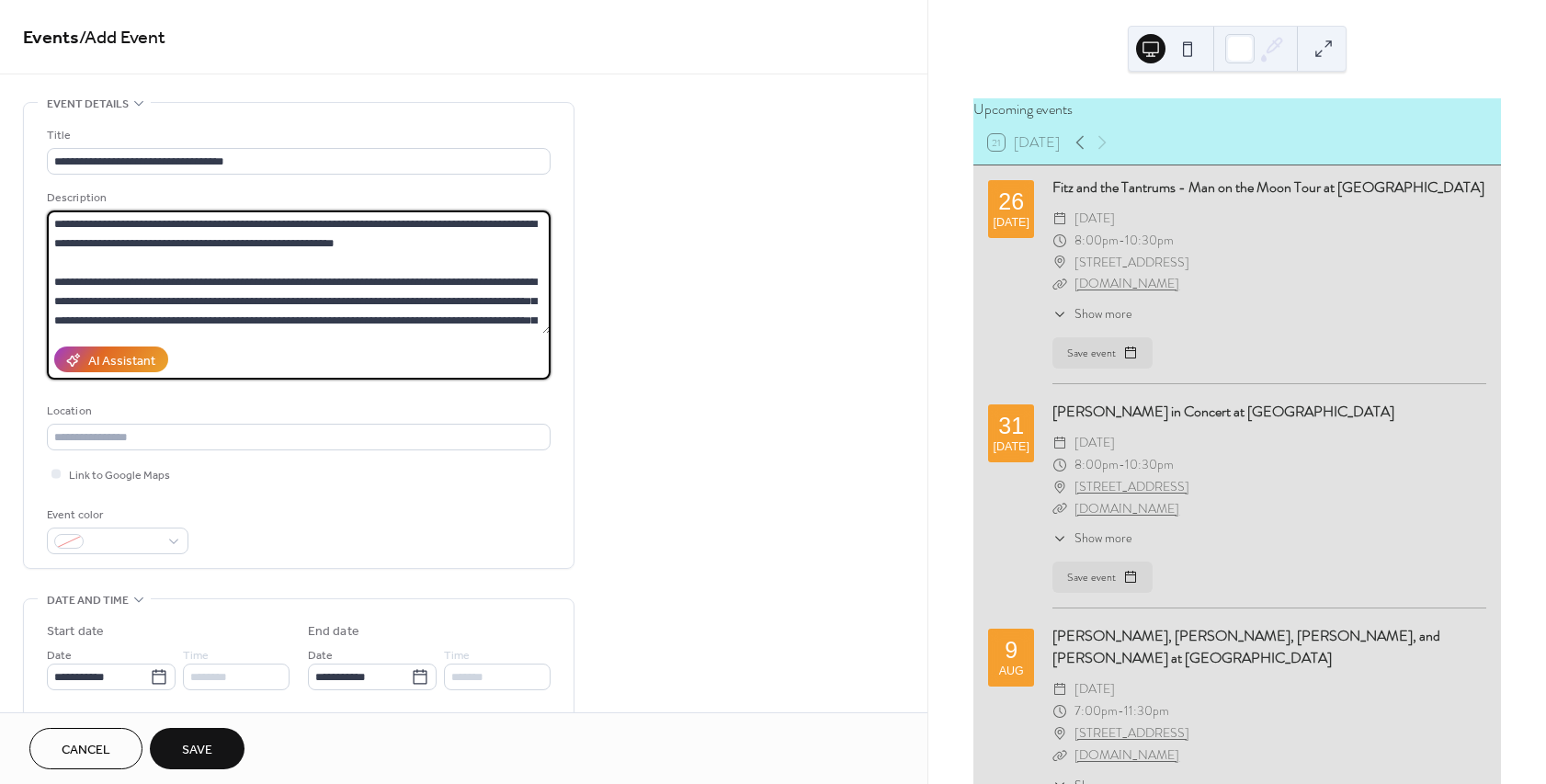 scroll, scrollTop: 17, scrollLeft: 0, axis: vertical 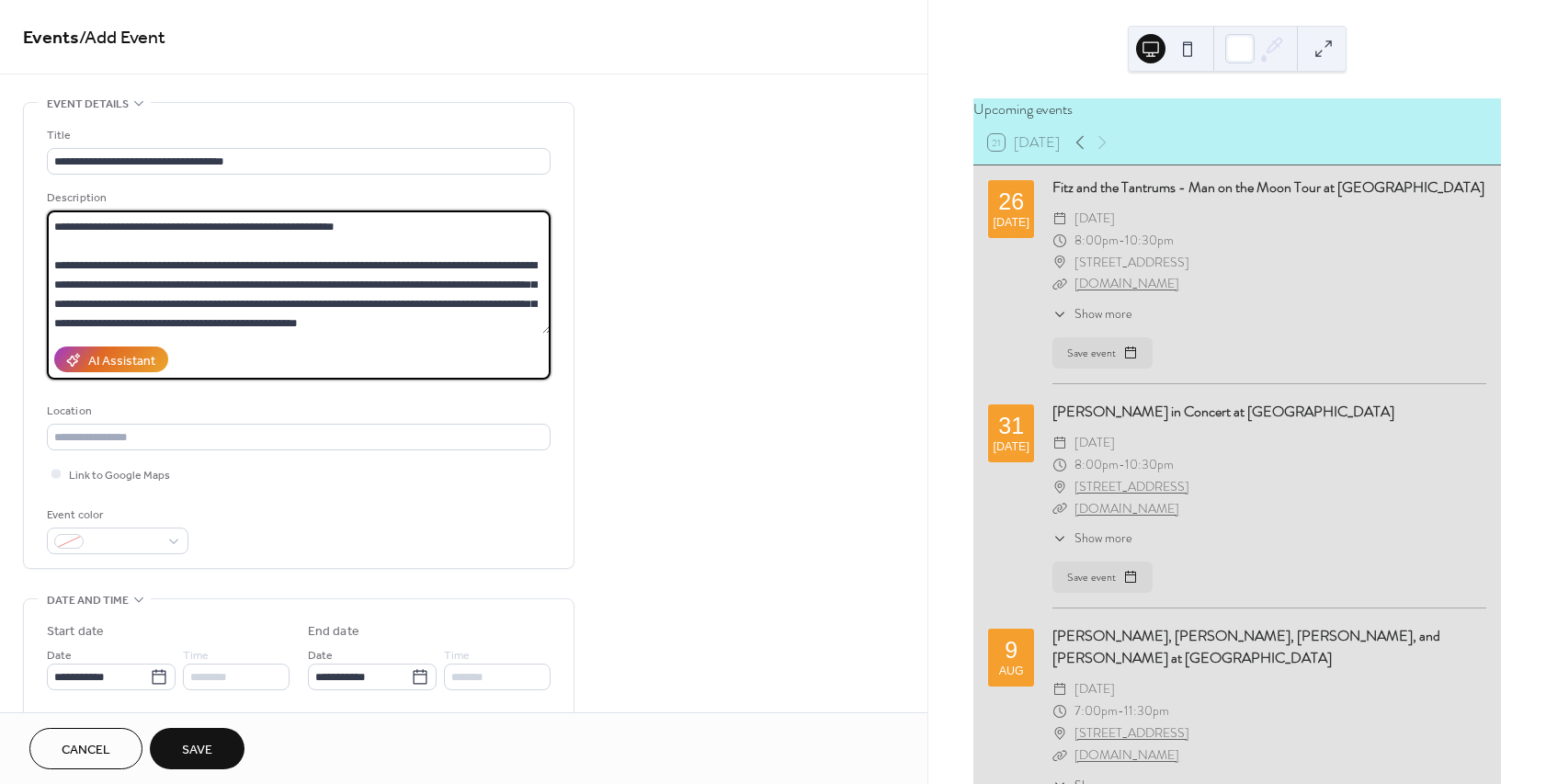 click on "**********" at bounding box center [299, 272] 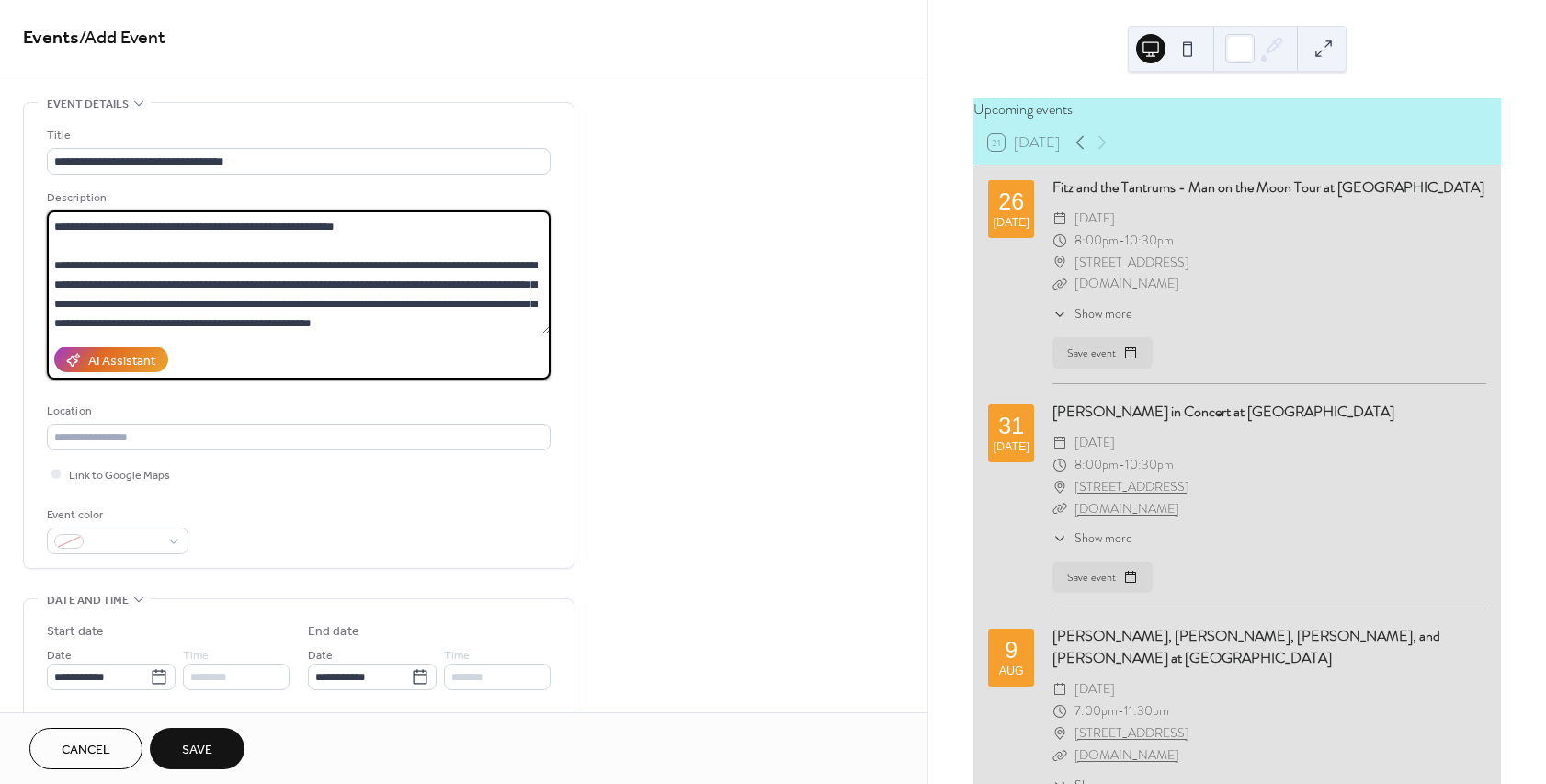click on "**********" at bounding box center (299, 272) 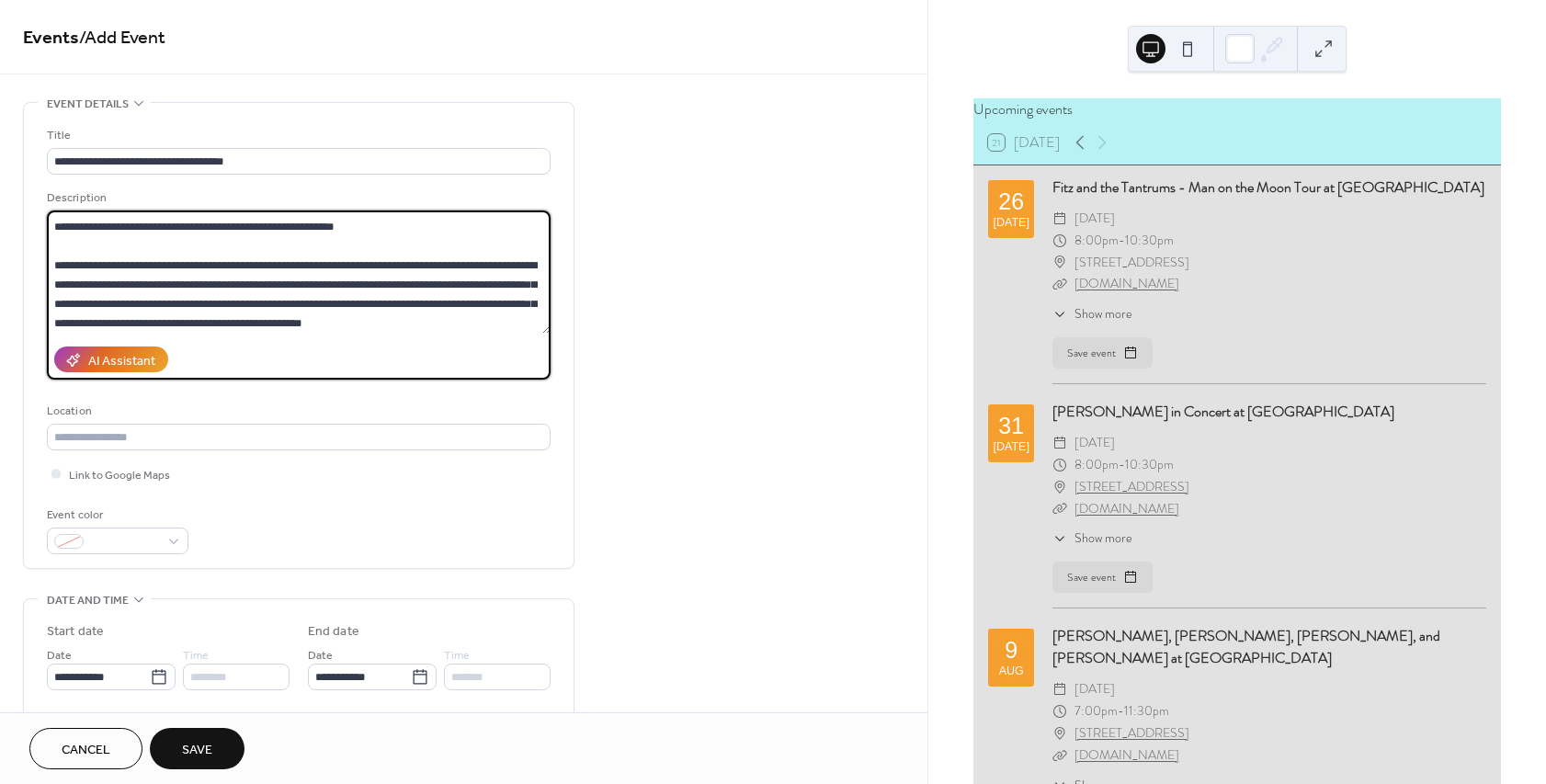 click on "**********" at bounding box center [299, 272] 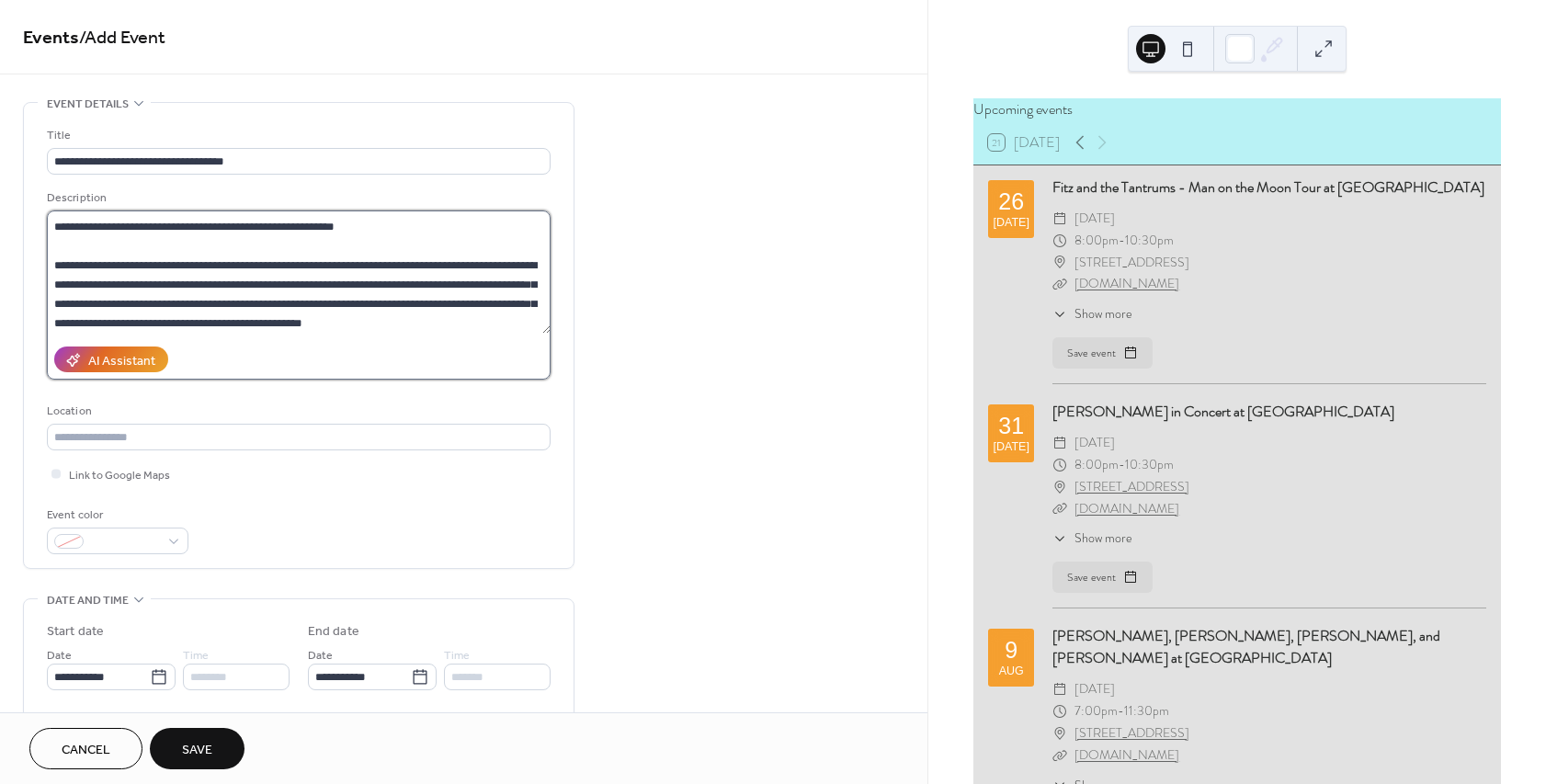 click on "**********" at bounding box center [299, 272] 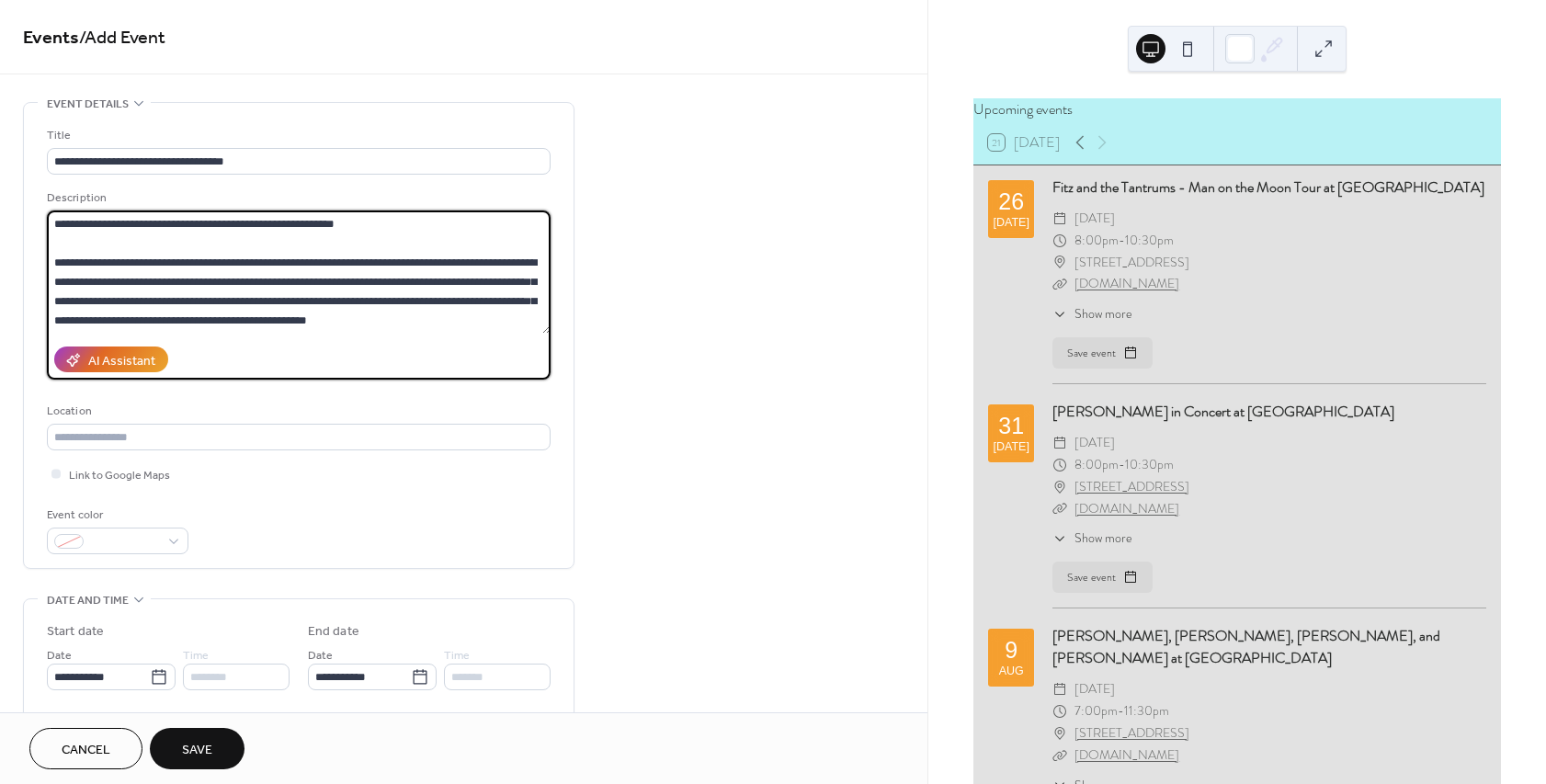 paste on "**********" 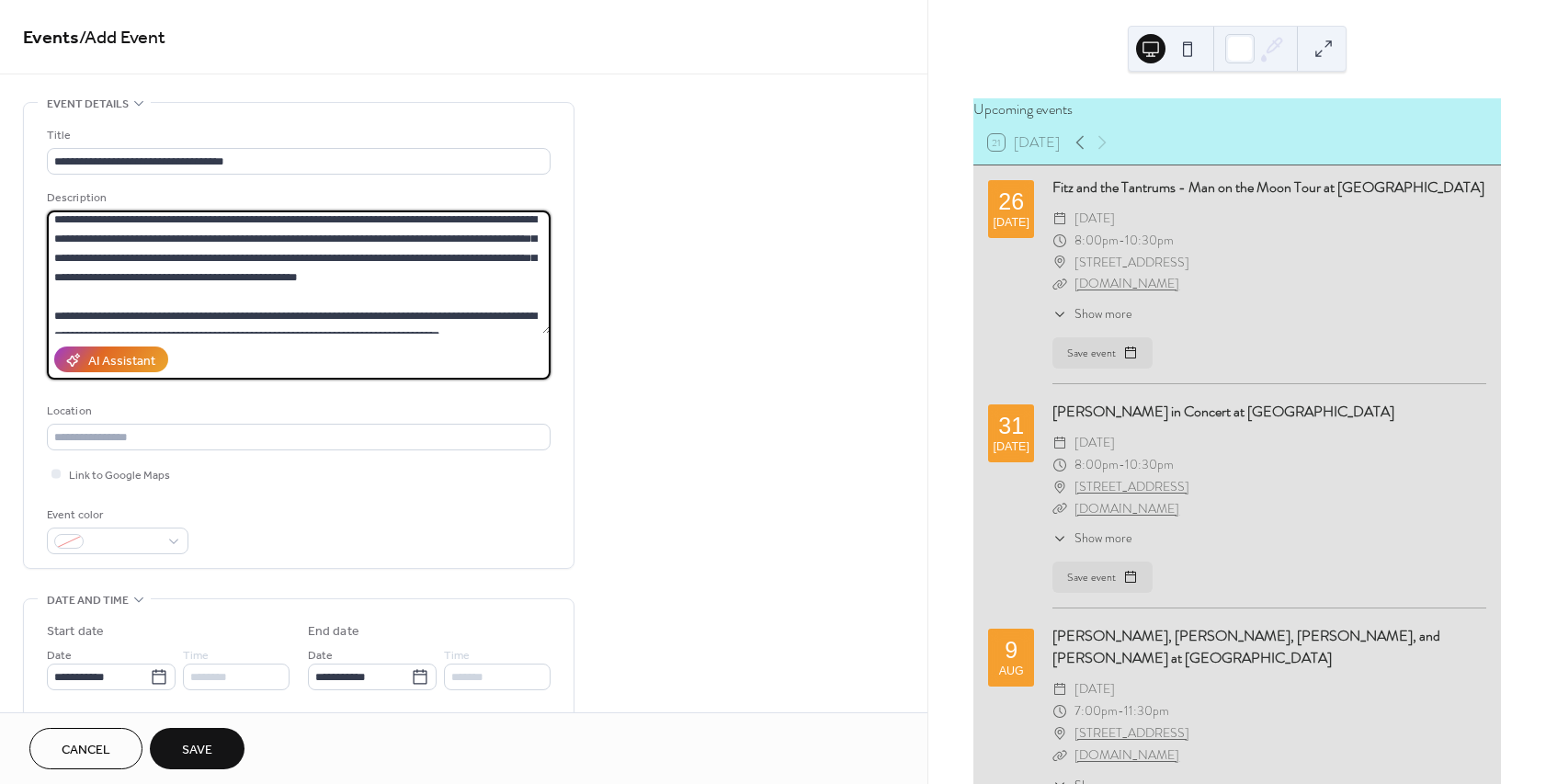 scroll, scrollTop: 77, scrollLeft: 0, axis: vertical 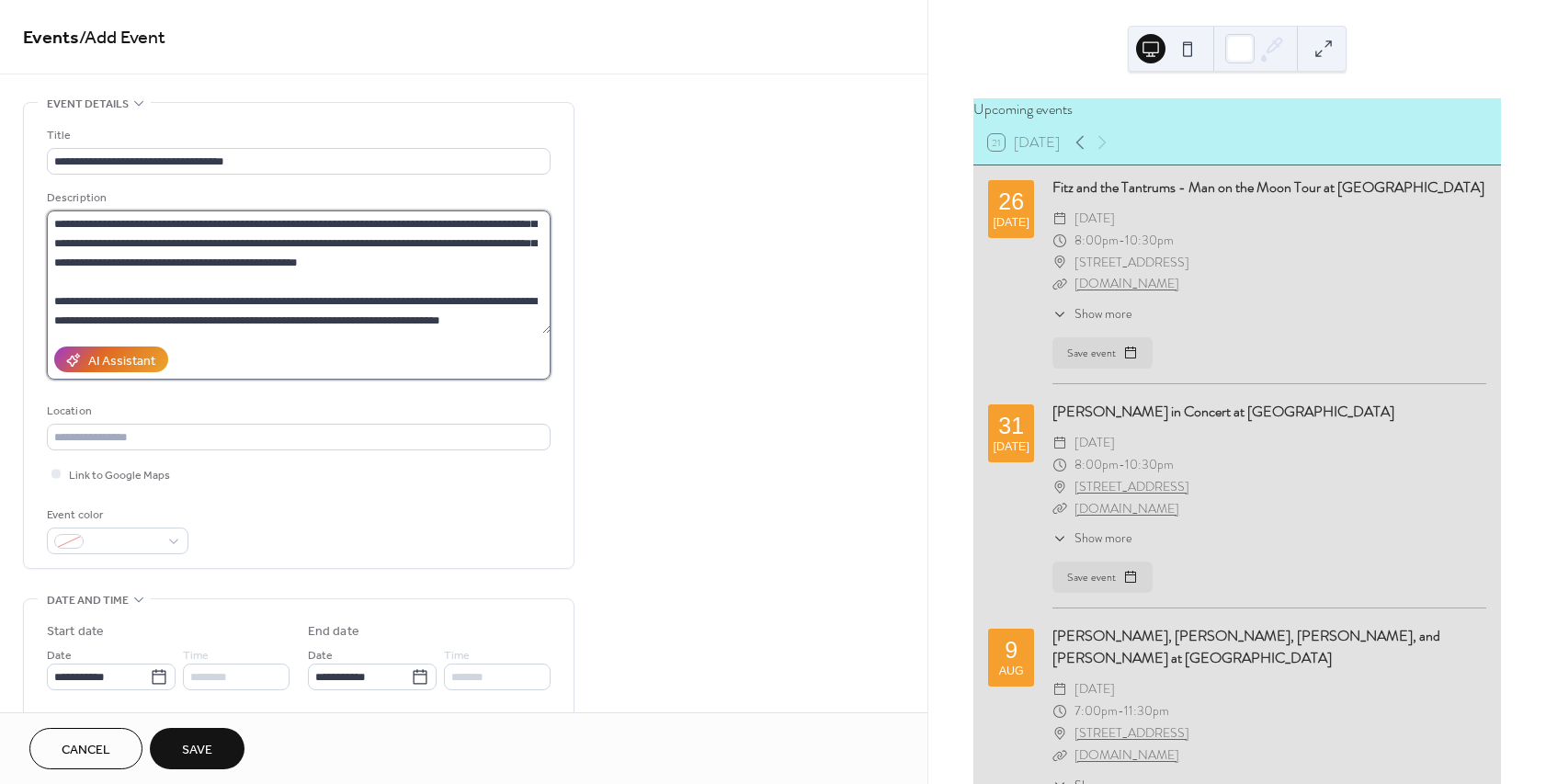click on "**********" at bounding box center (299, 272) 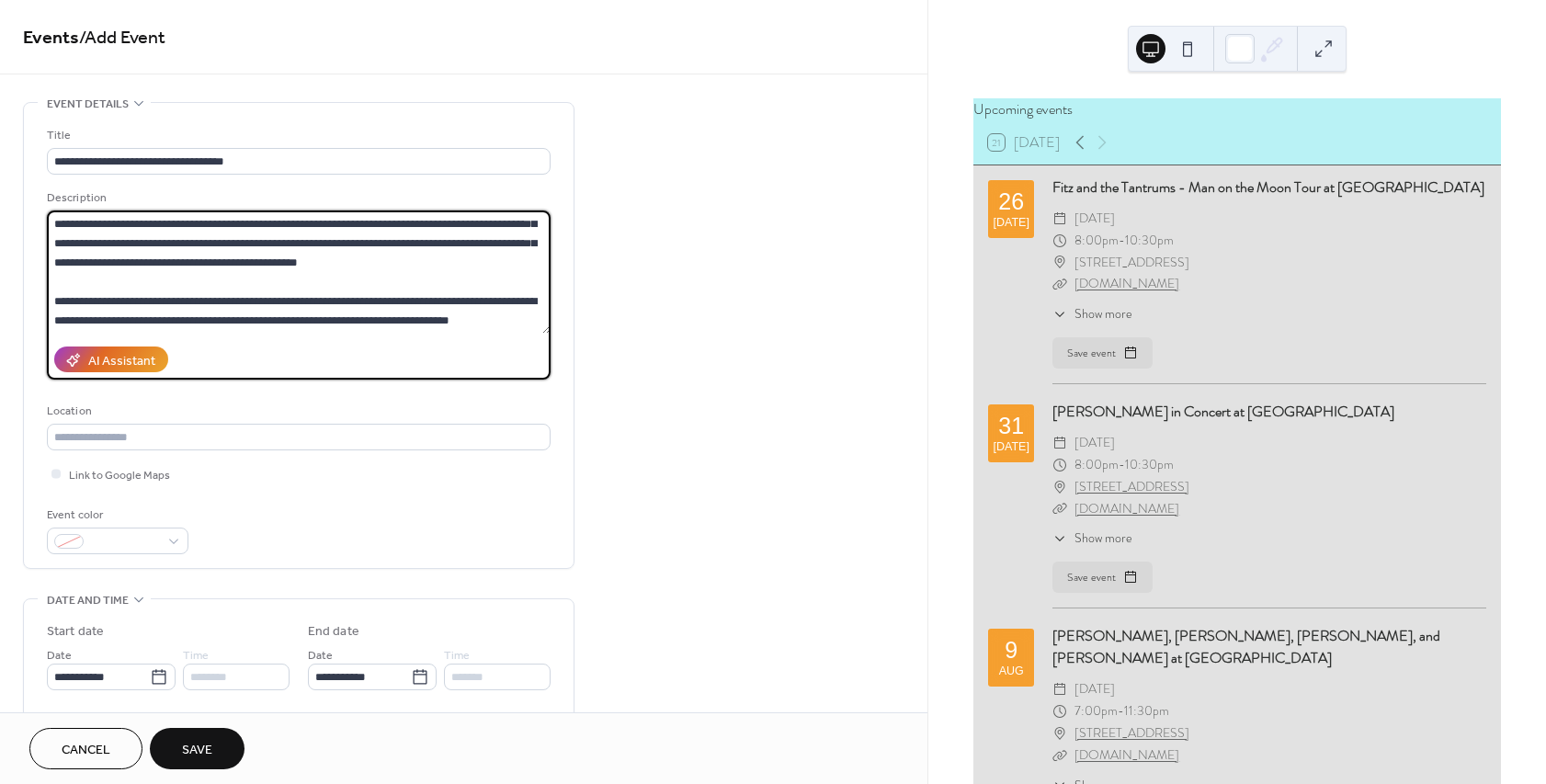scroll, scrollTop: 112, scrollLeft: 0, axis: vertical 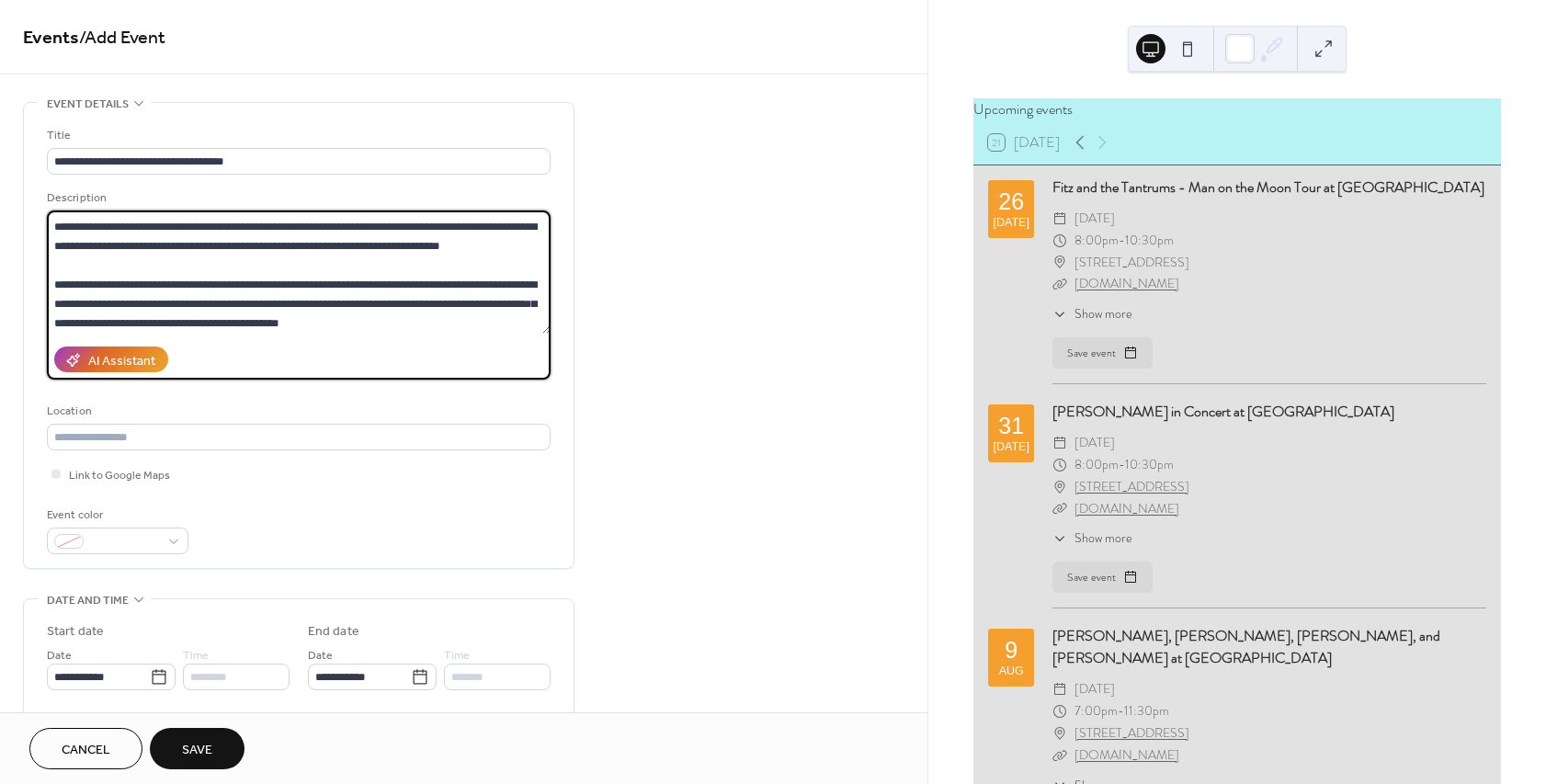 click on "**********" at bounding box center [299, 272] 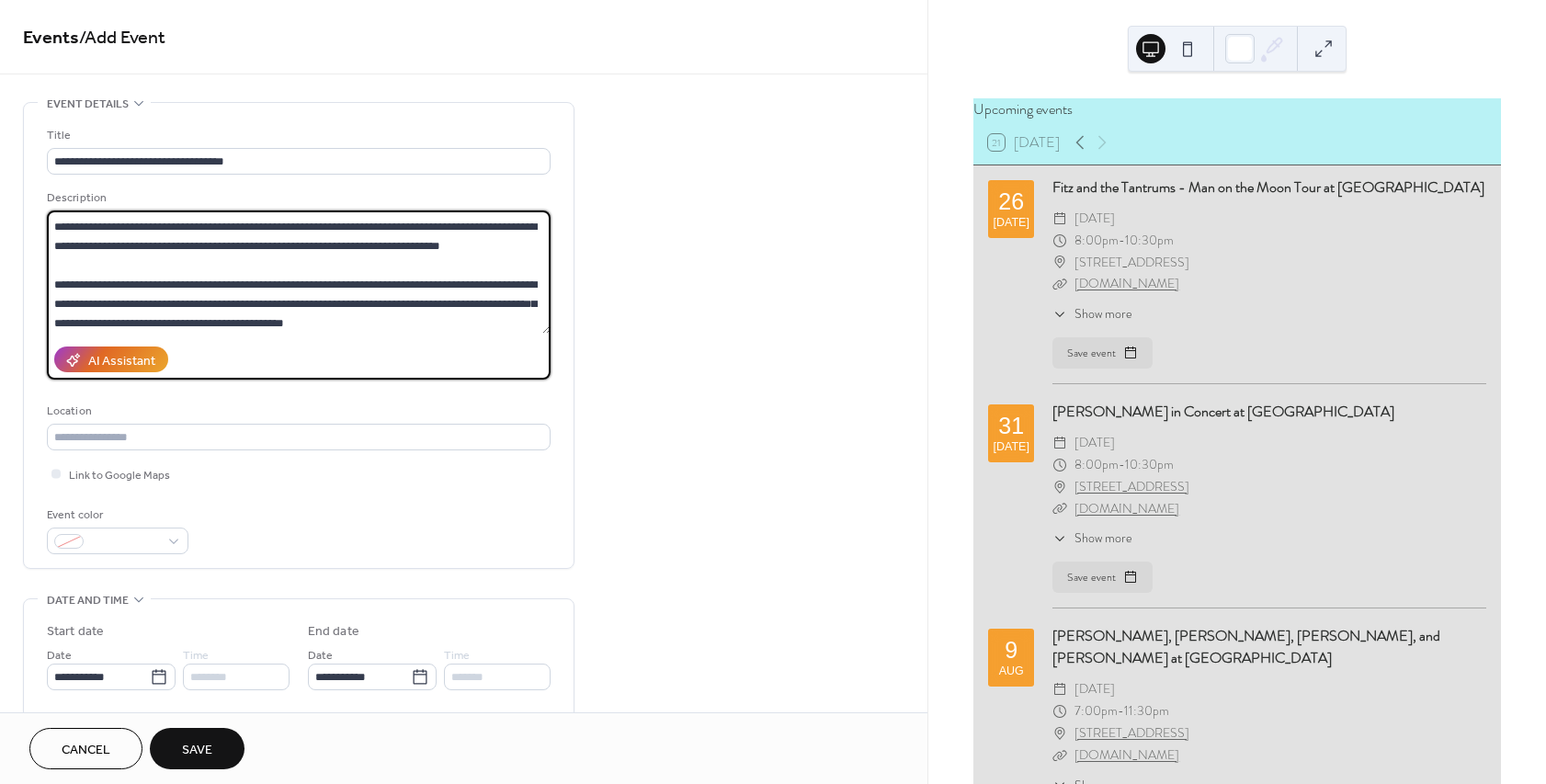 click on "**********" at bounding box center [299, 272] 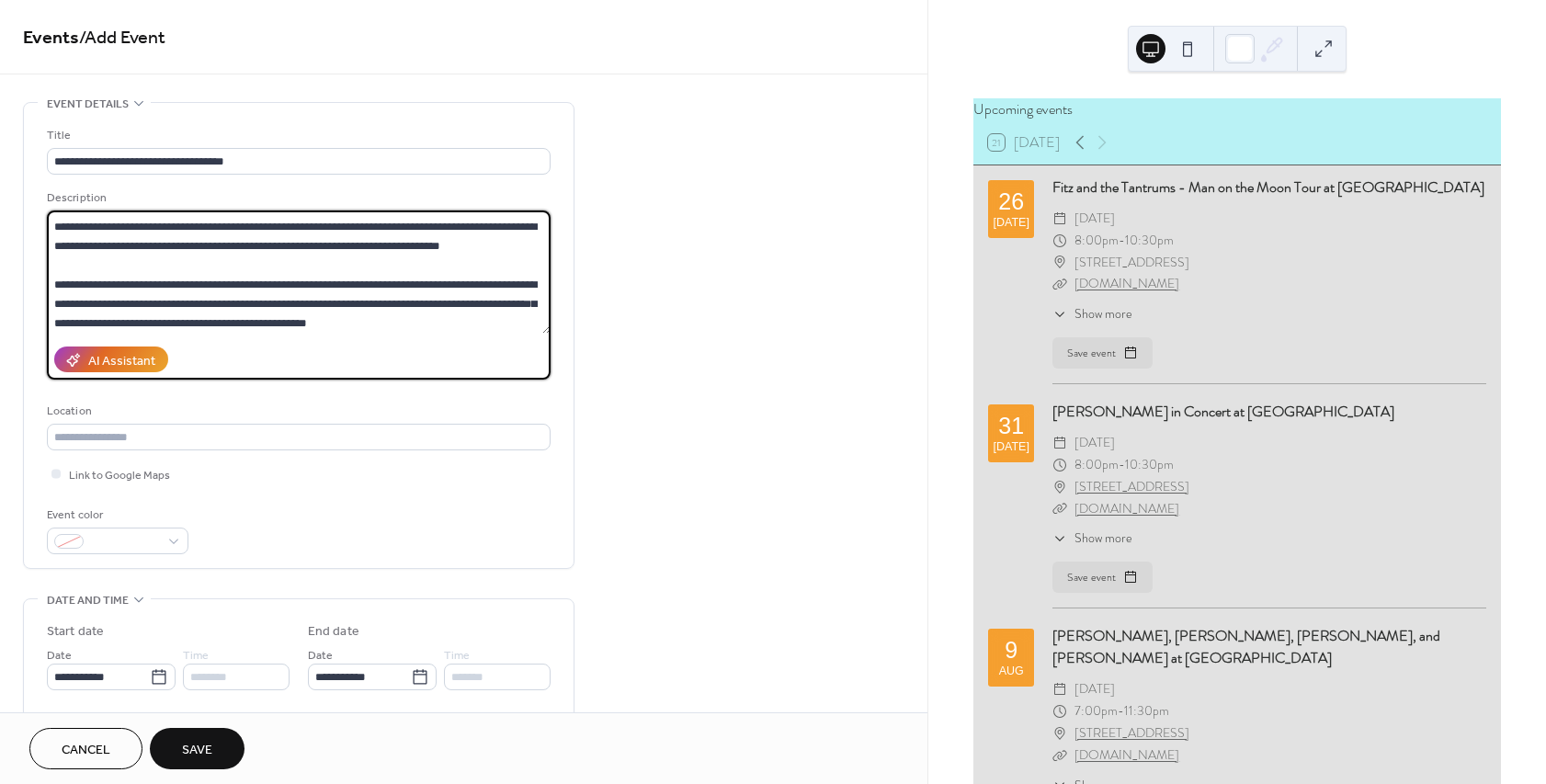 click on "**********" at bounding box center (299, 272) 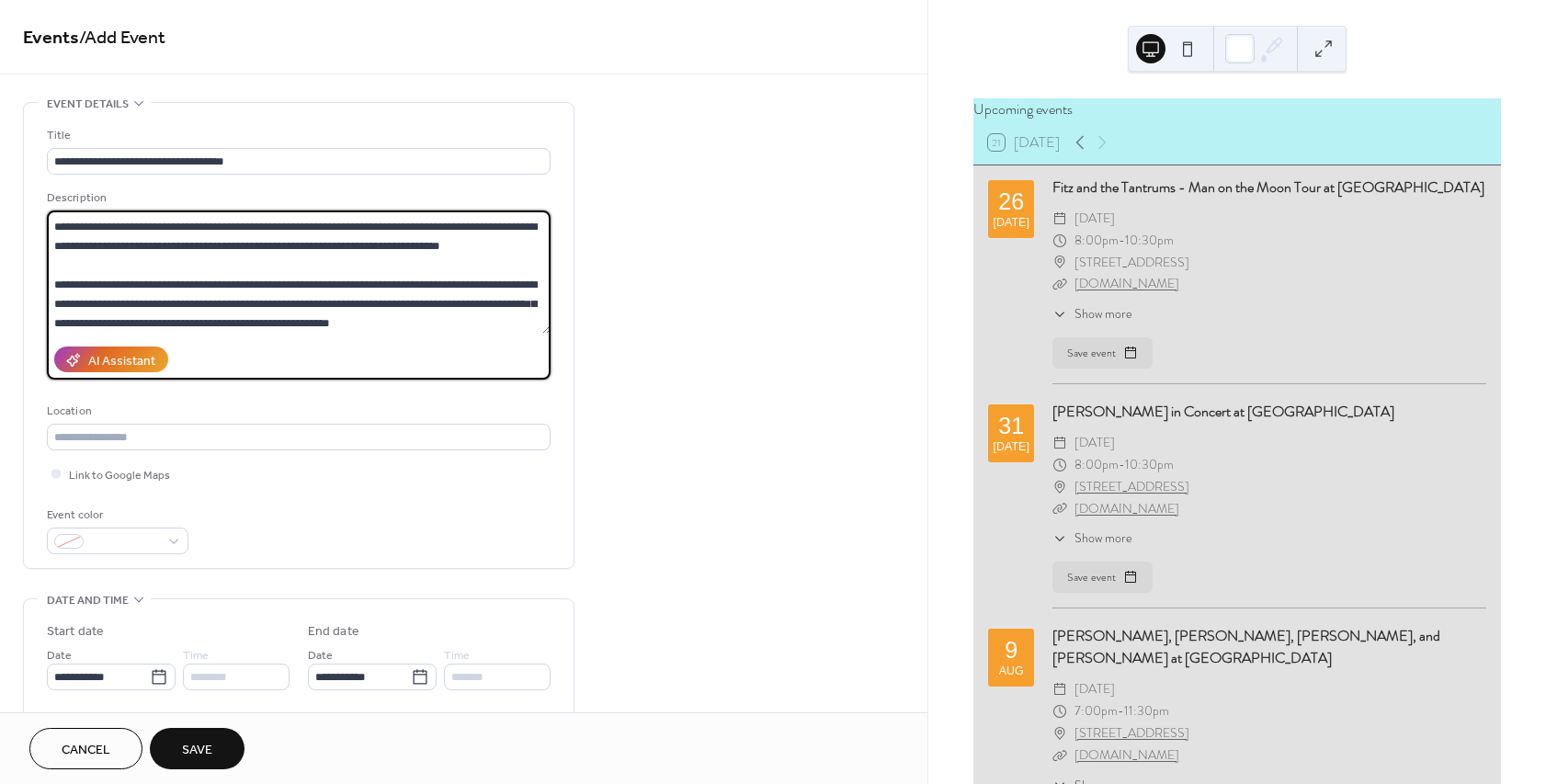 click on "**********" at bounding box center [299, 272] 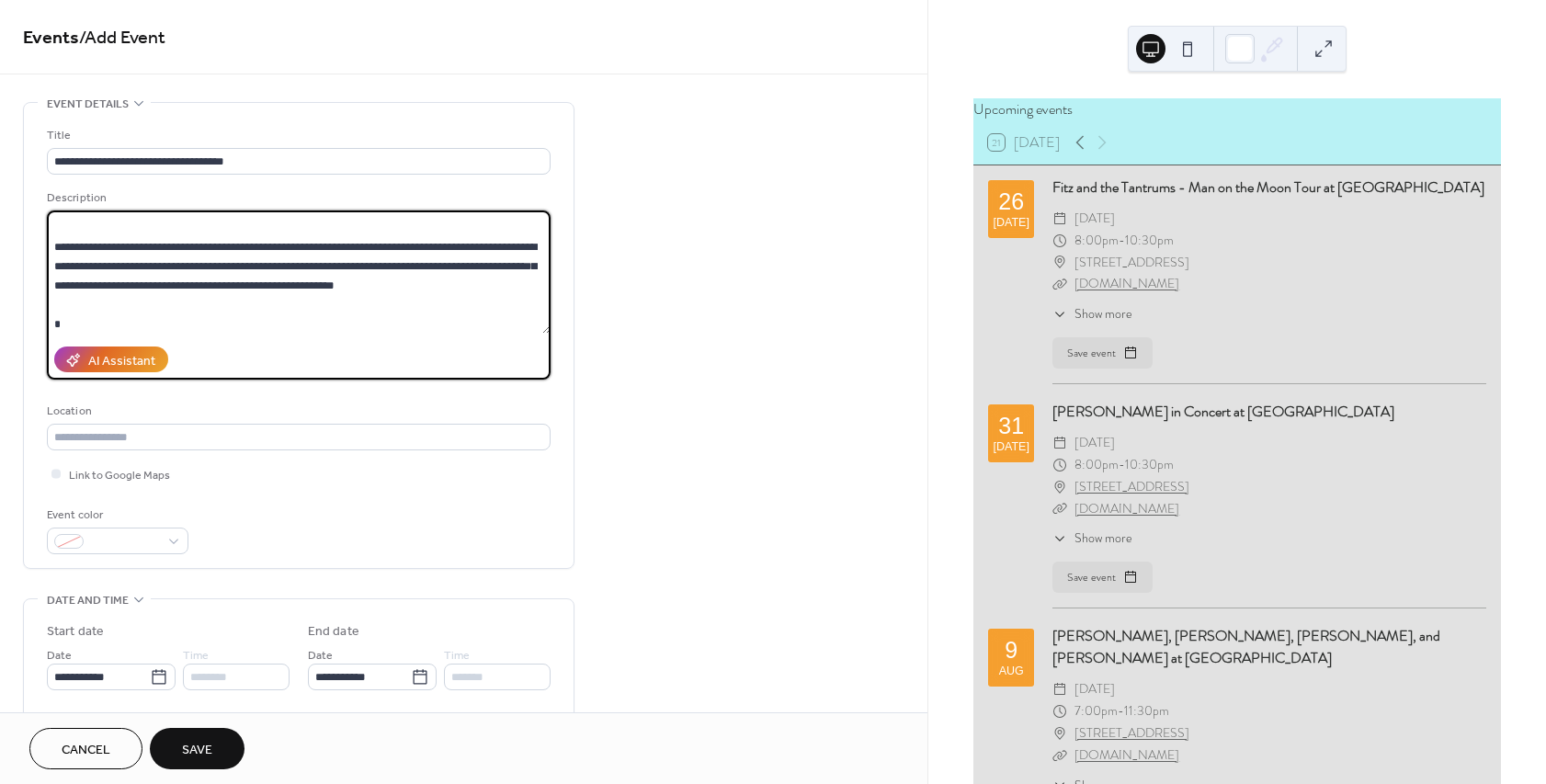 scroll, scrollTop: 190, scrollLeft: 0, axis: vertical 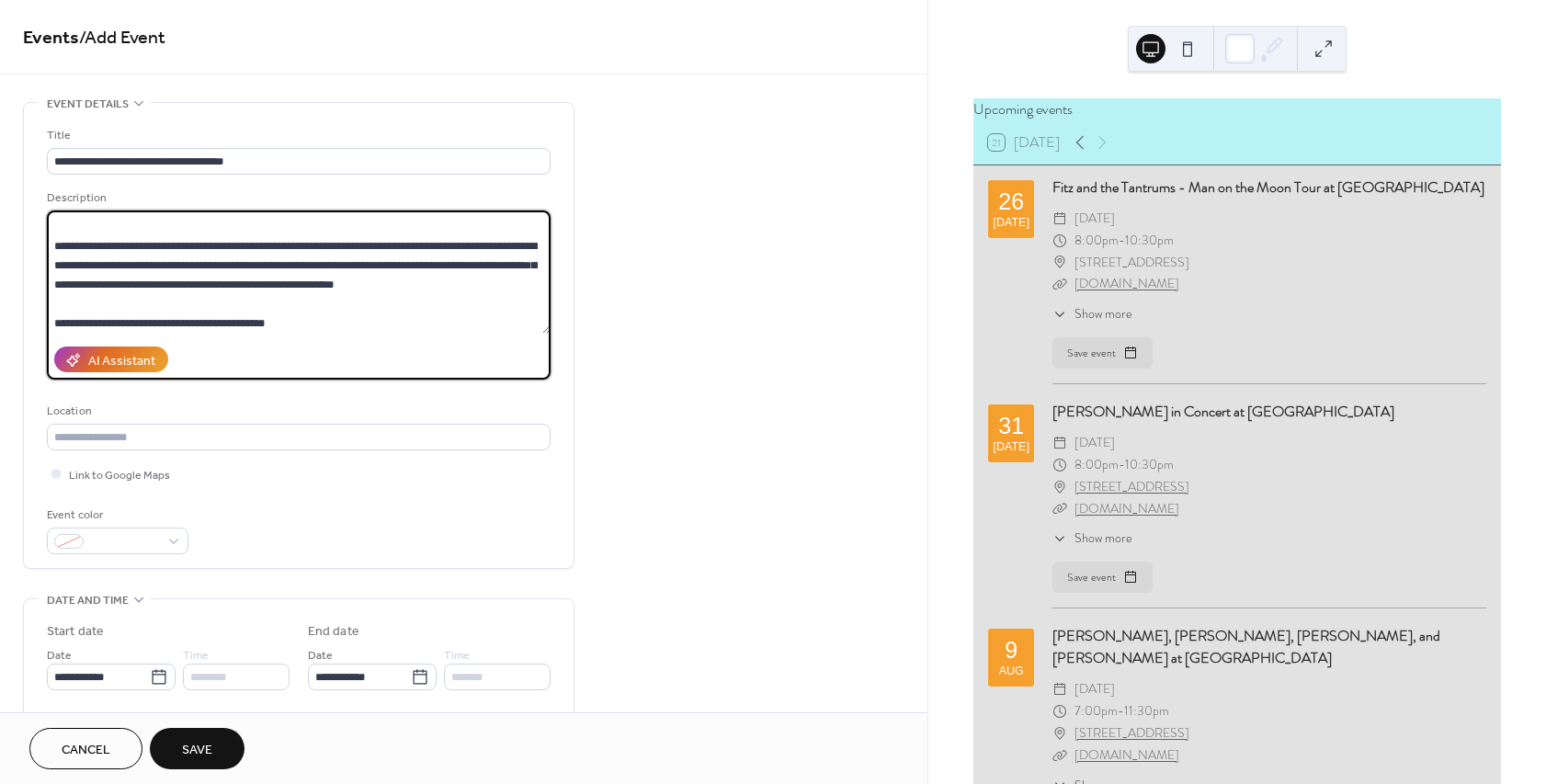 click at bounding box center [299, 272] 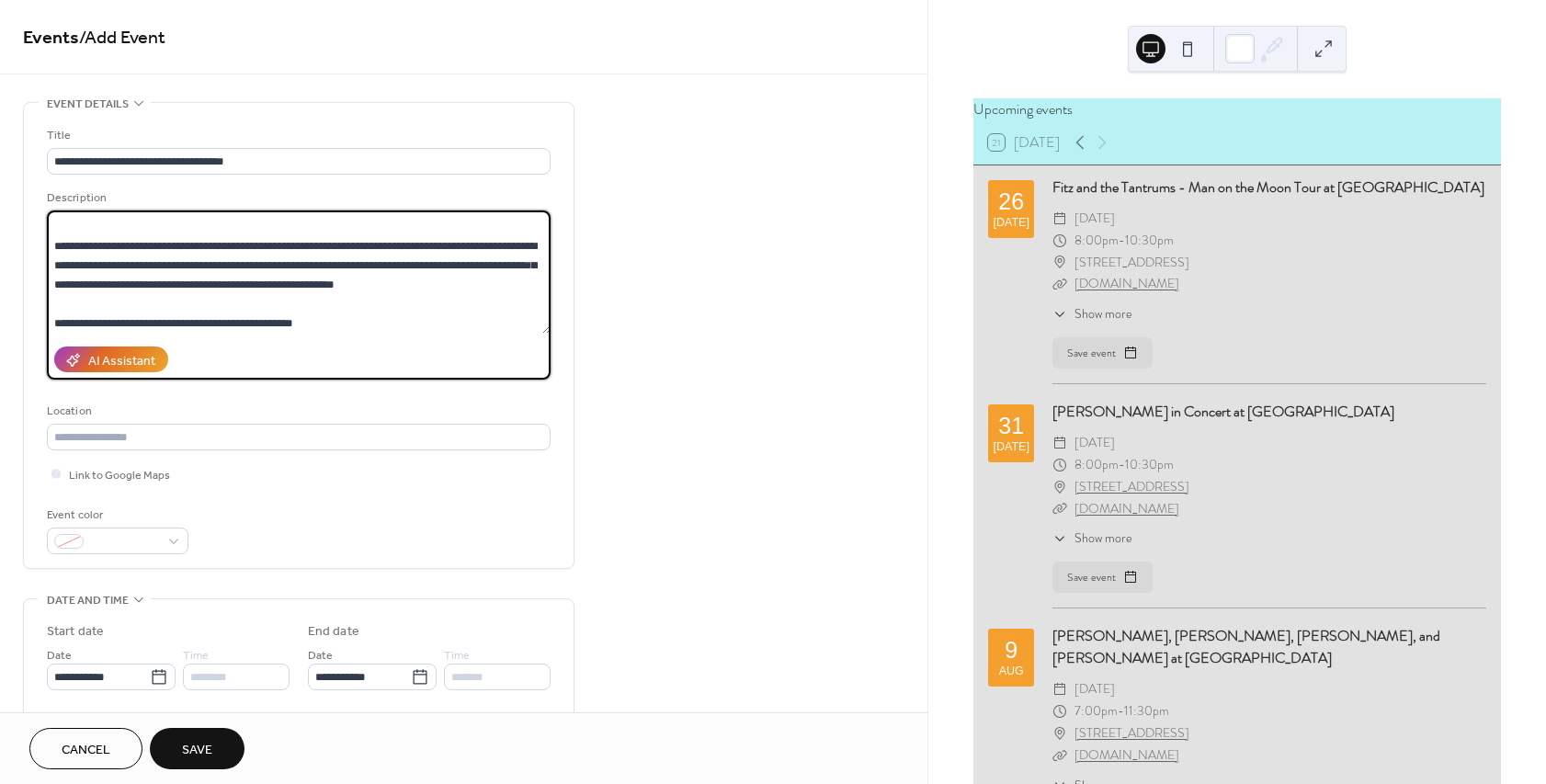 click at bounding box center (299, 272) 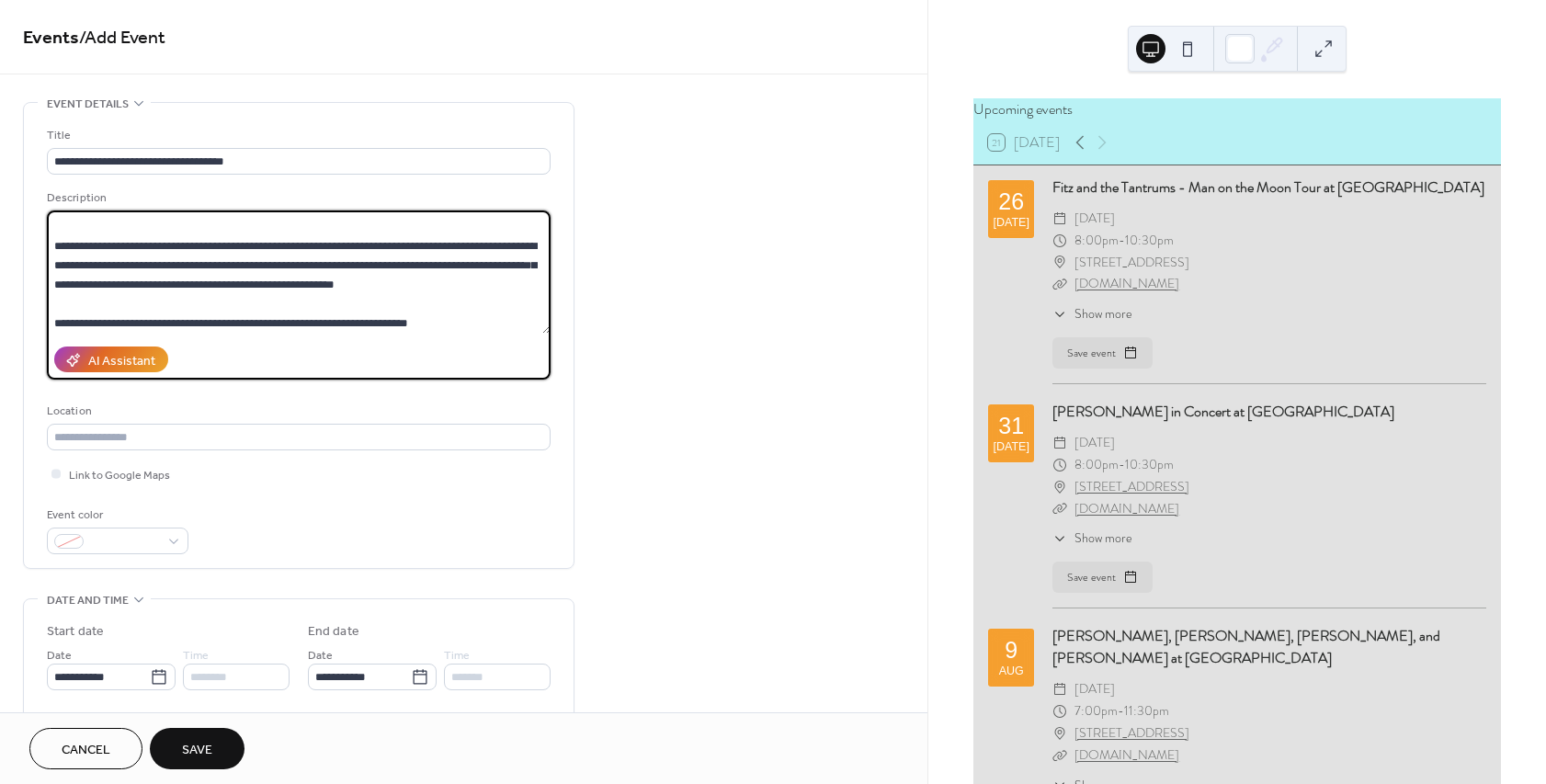type on "**********" 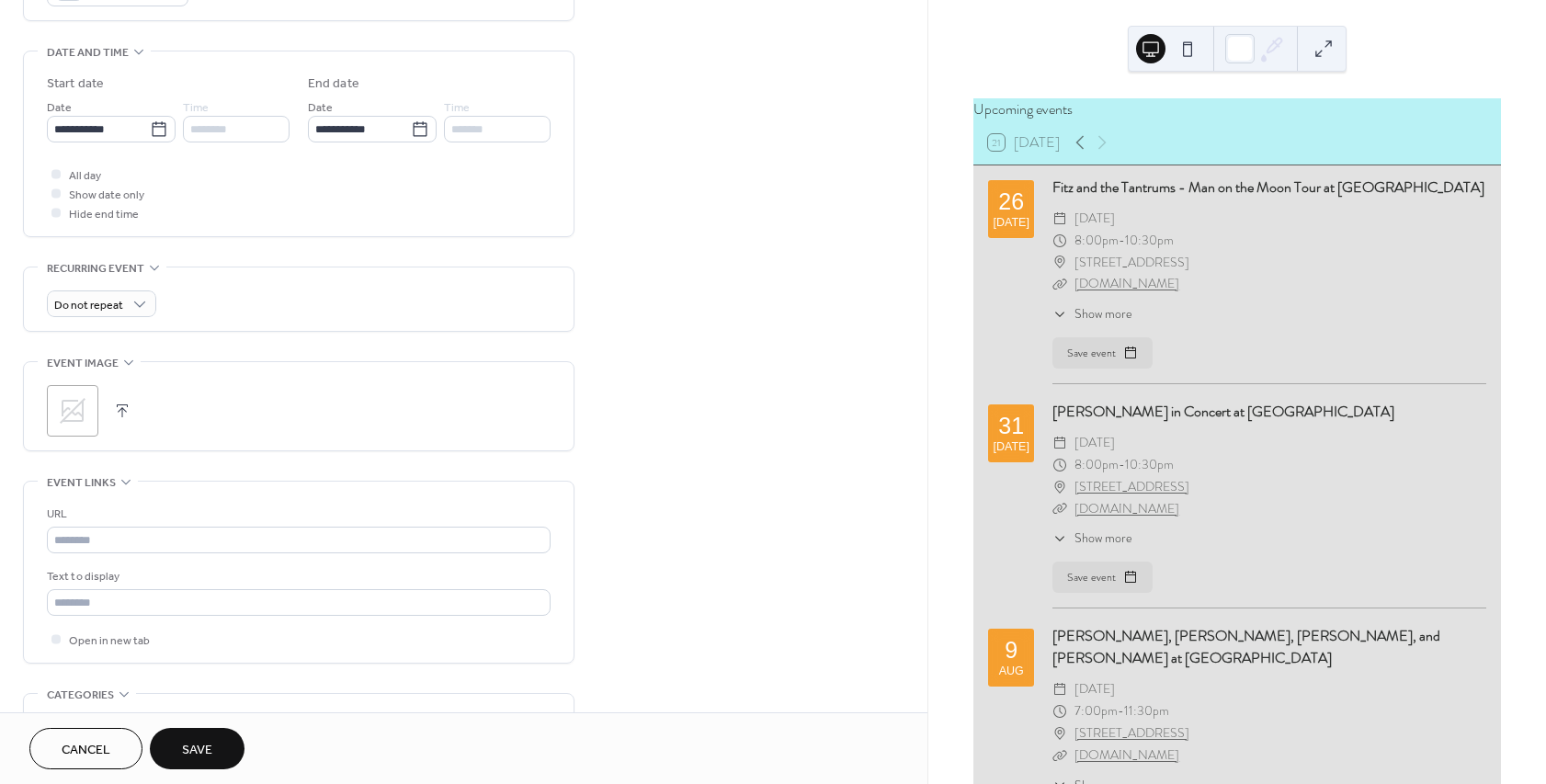 scroll, scrollTop: 551, scrollLeft: 0, axis: vertical 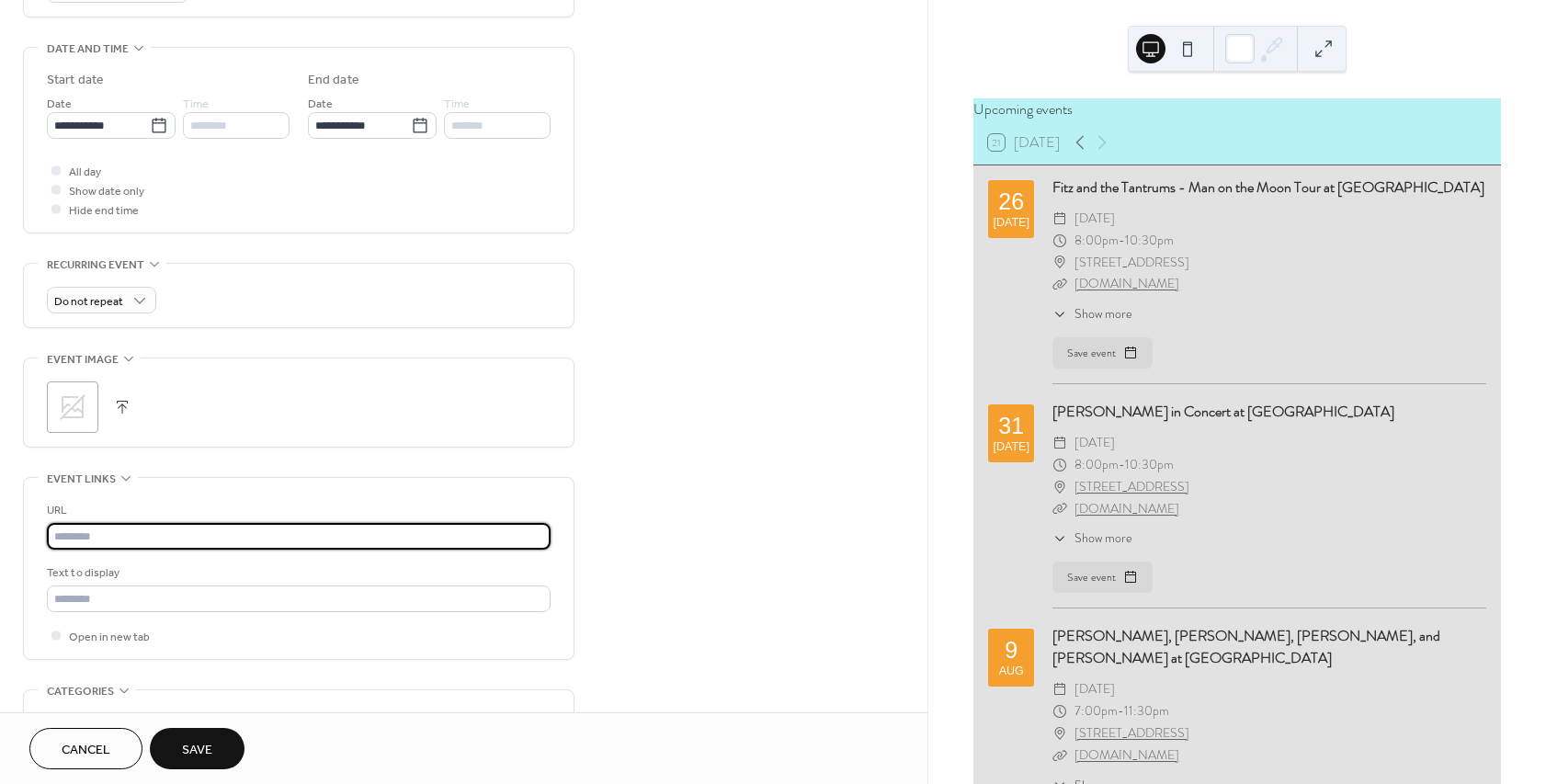 click at bounding box center (299, 536) 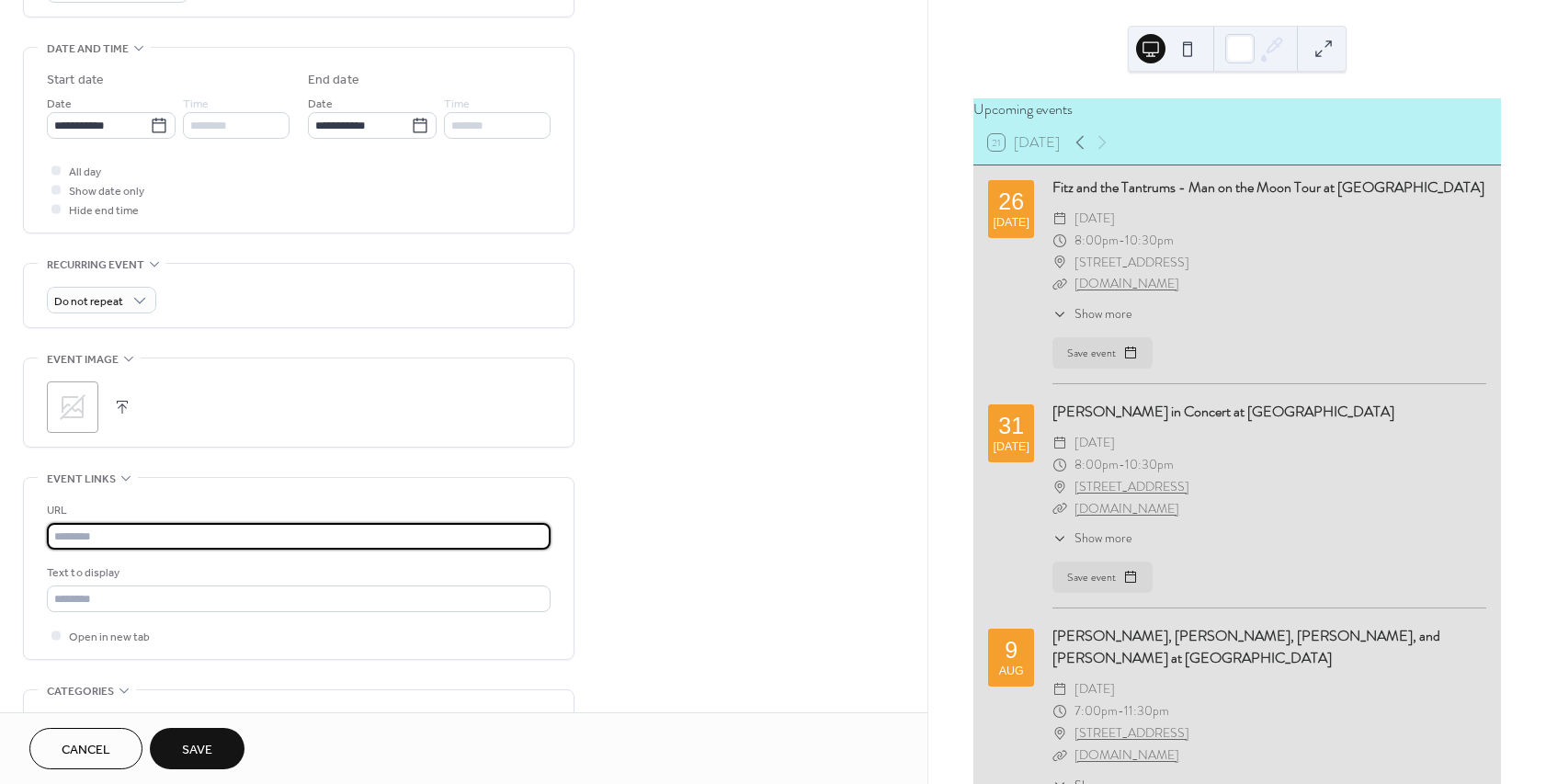 paste on "**********" 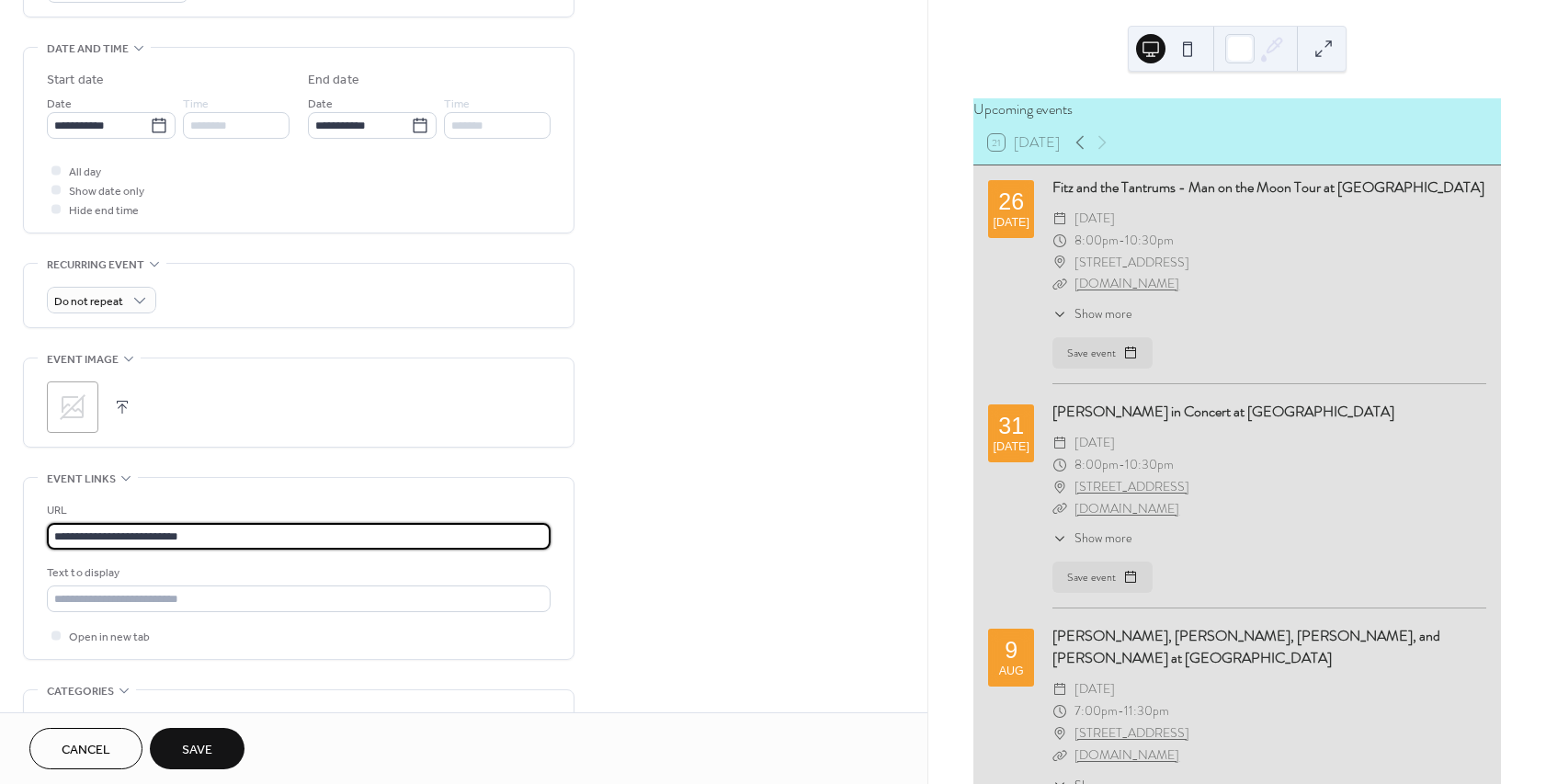 type on "**********" 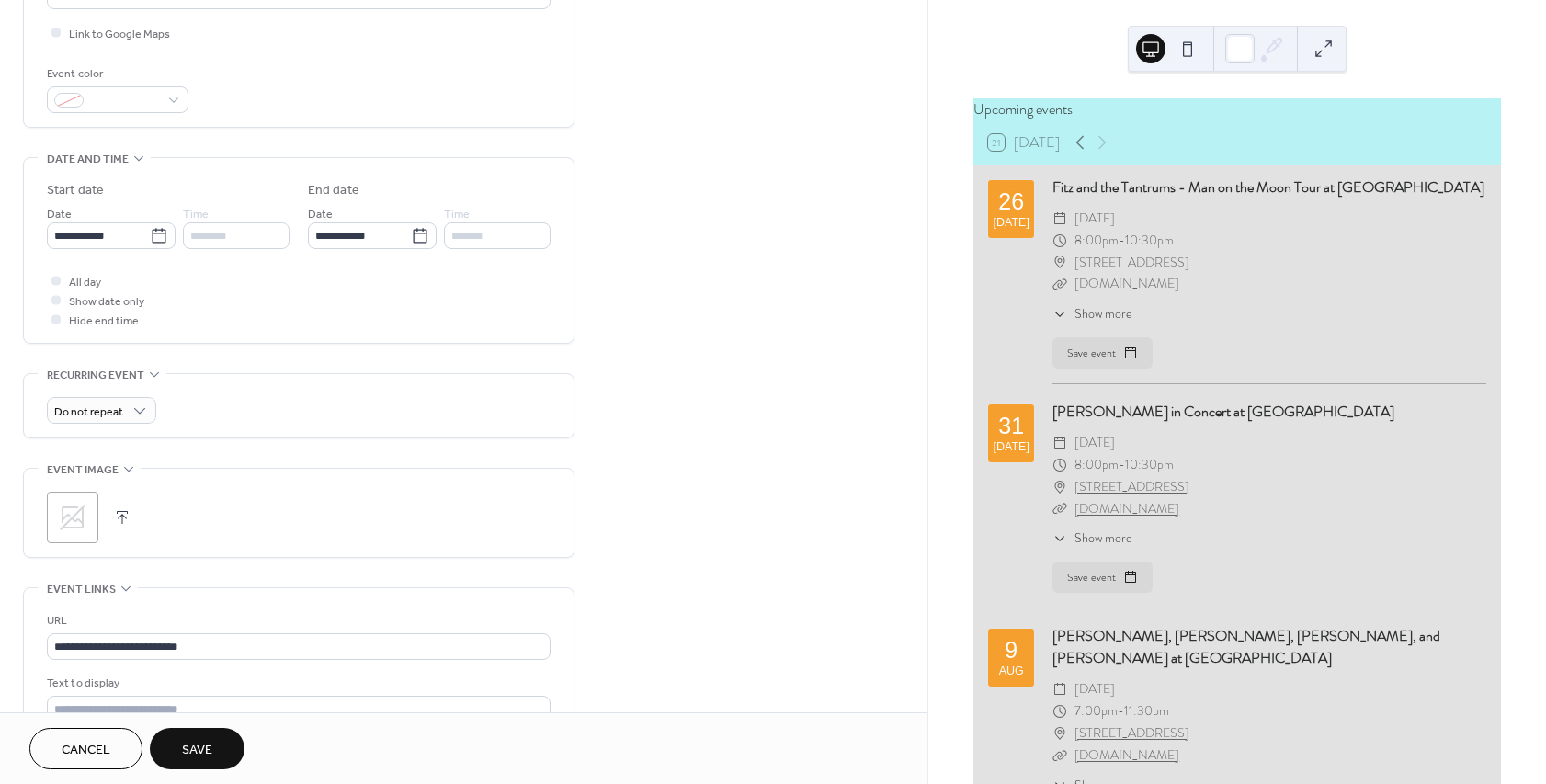 scroll, scrollTop: 331, scrollLeft: 0, axis: vertical 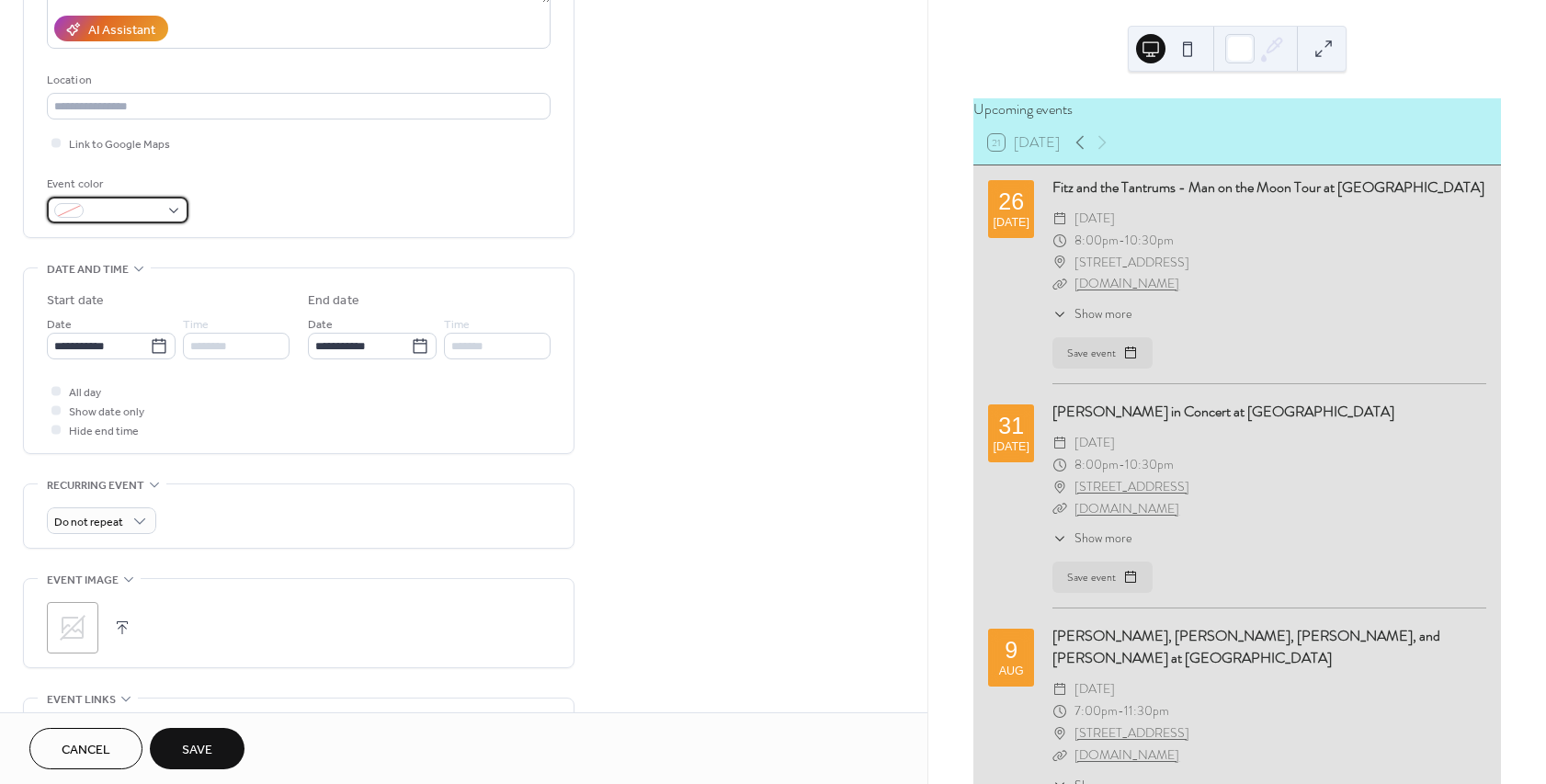 click at bounding box center (118, 210) 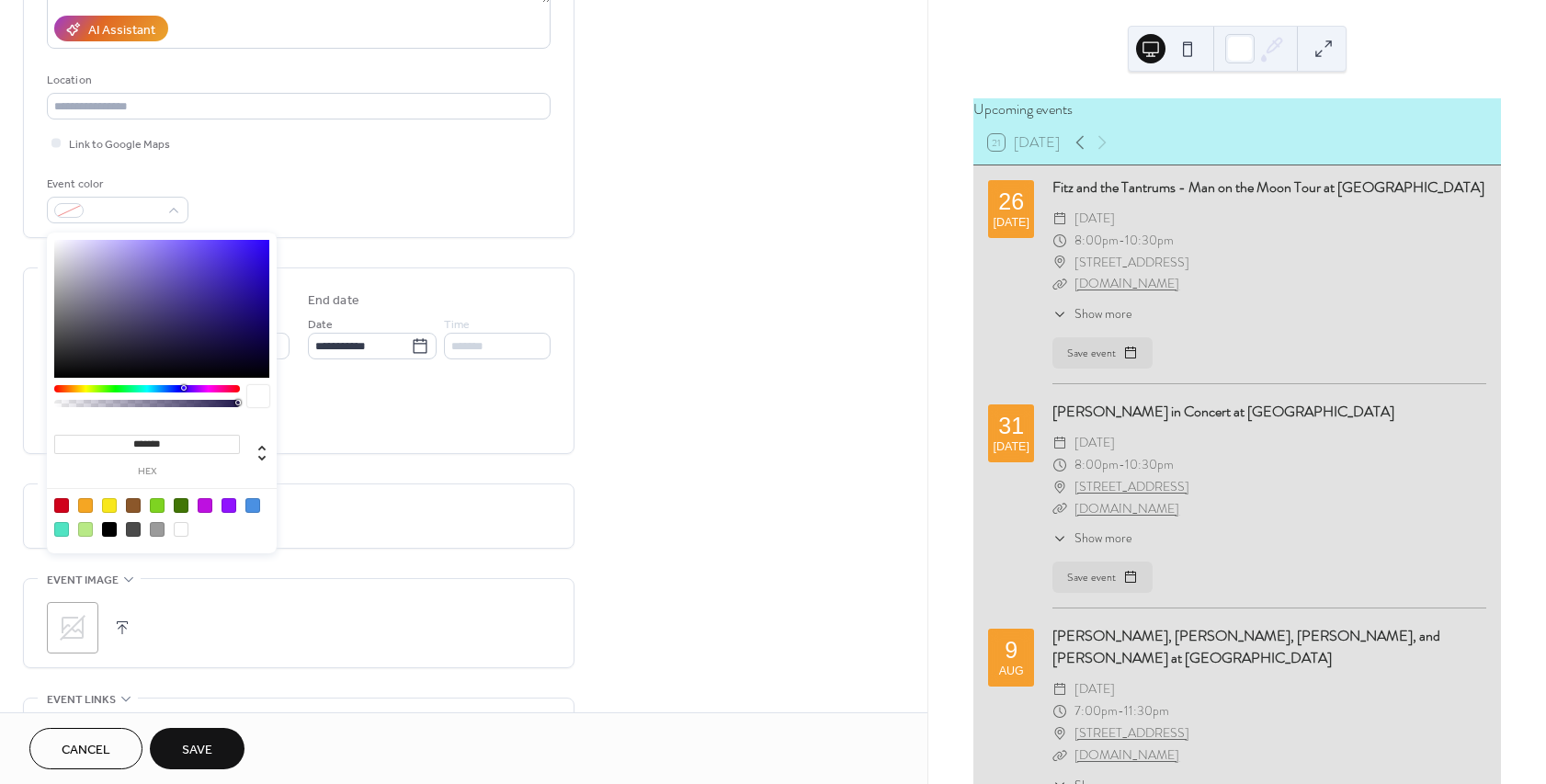 click at bounding box center (133, 506) 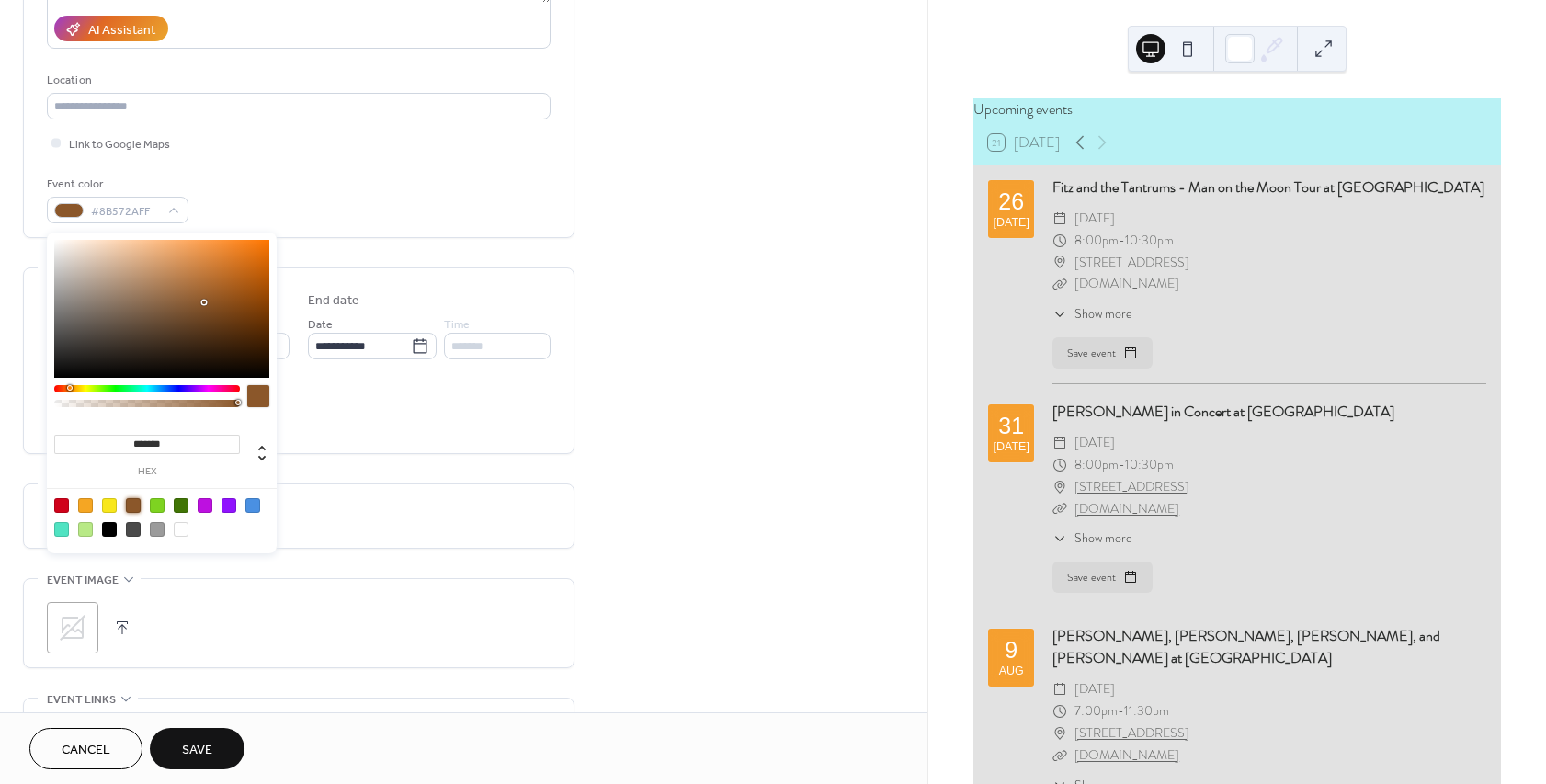 click on "**********" at bounding box center [299, 9] 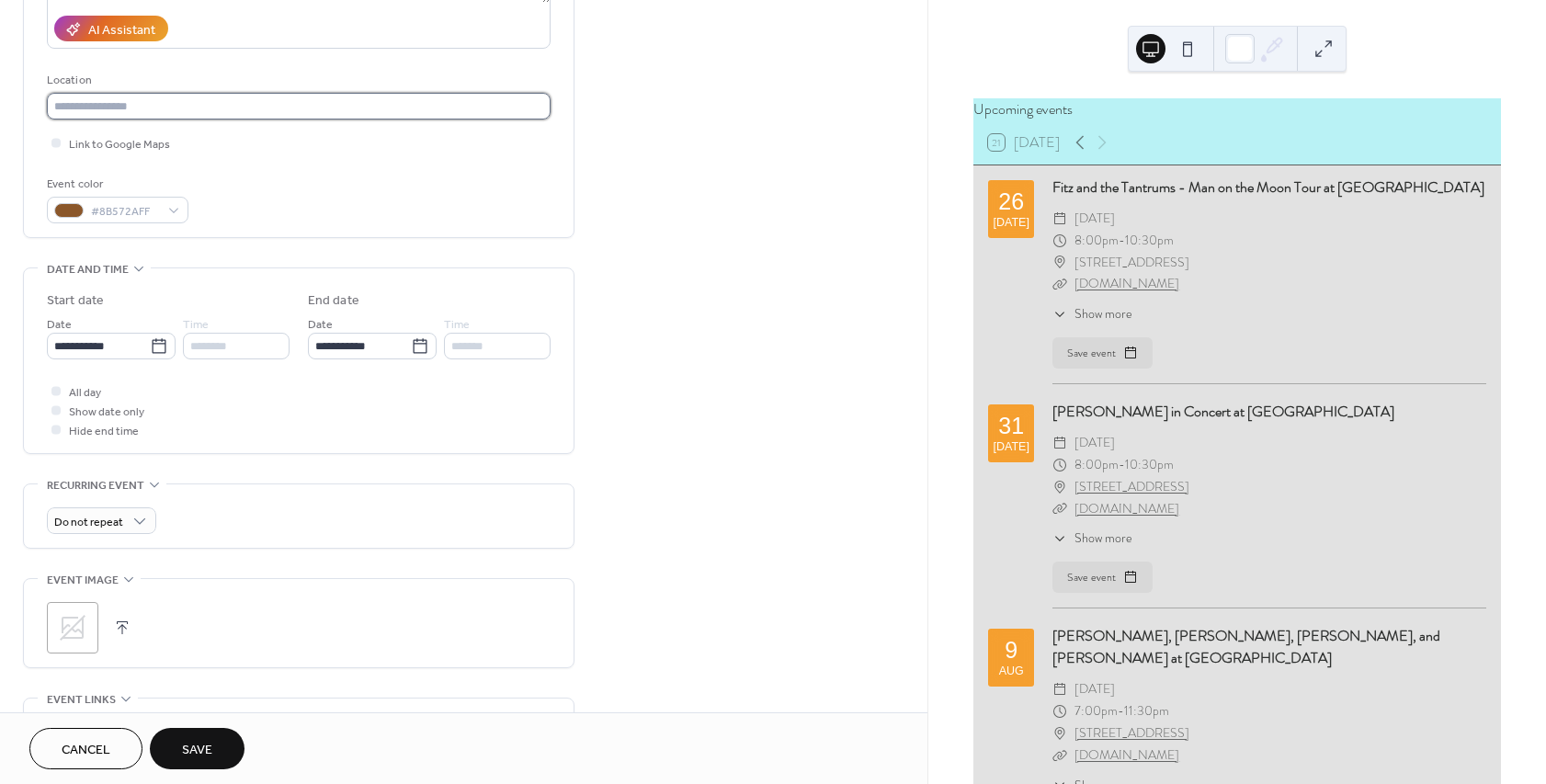 click at bounding box center (299, 106) 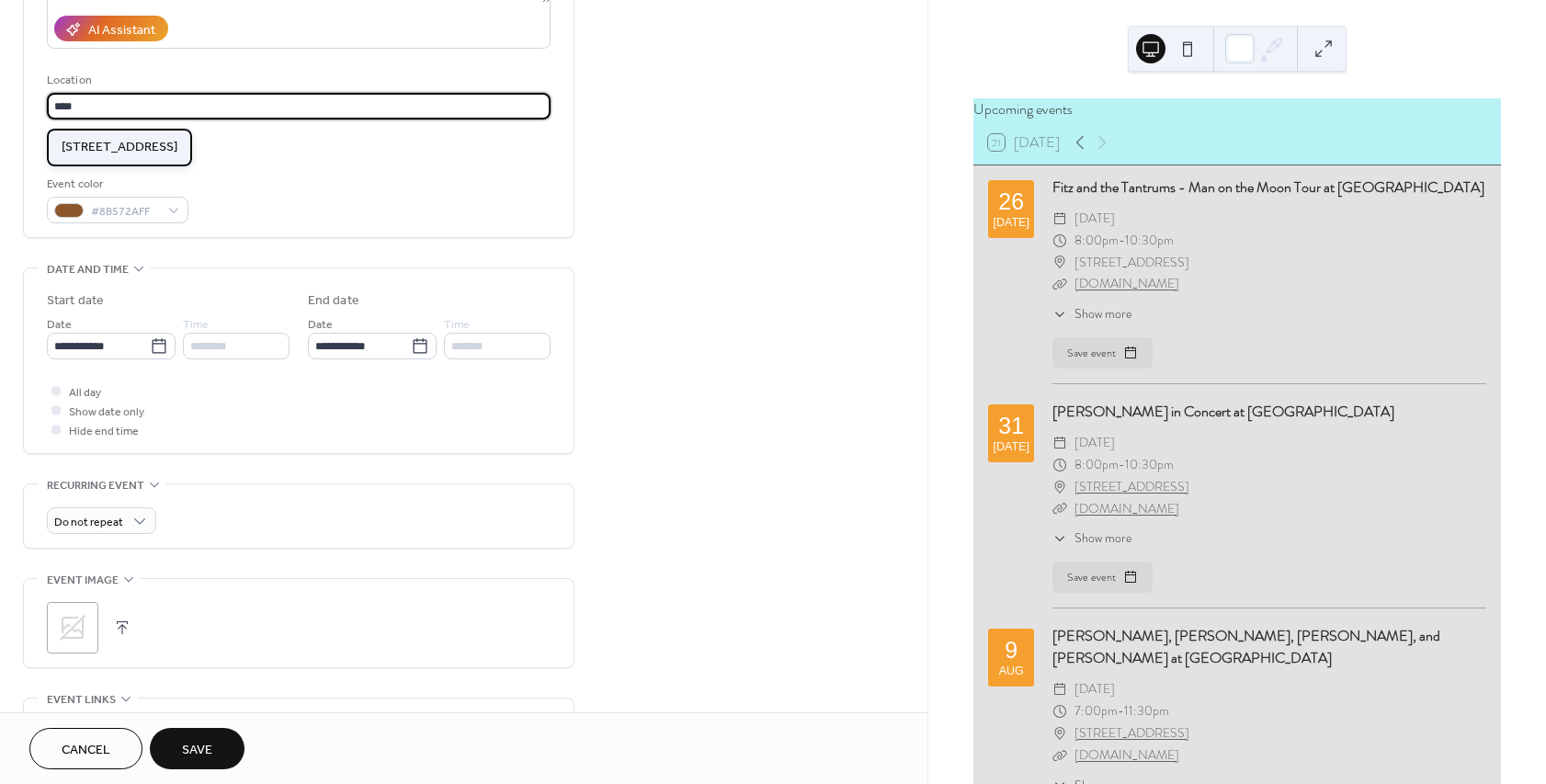 click on "[STREET_ADDRESS]" at bounding box center [119, 147] 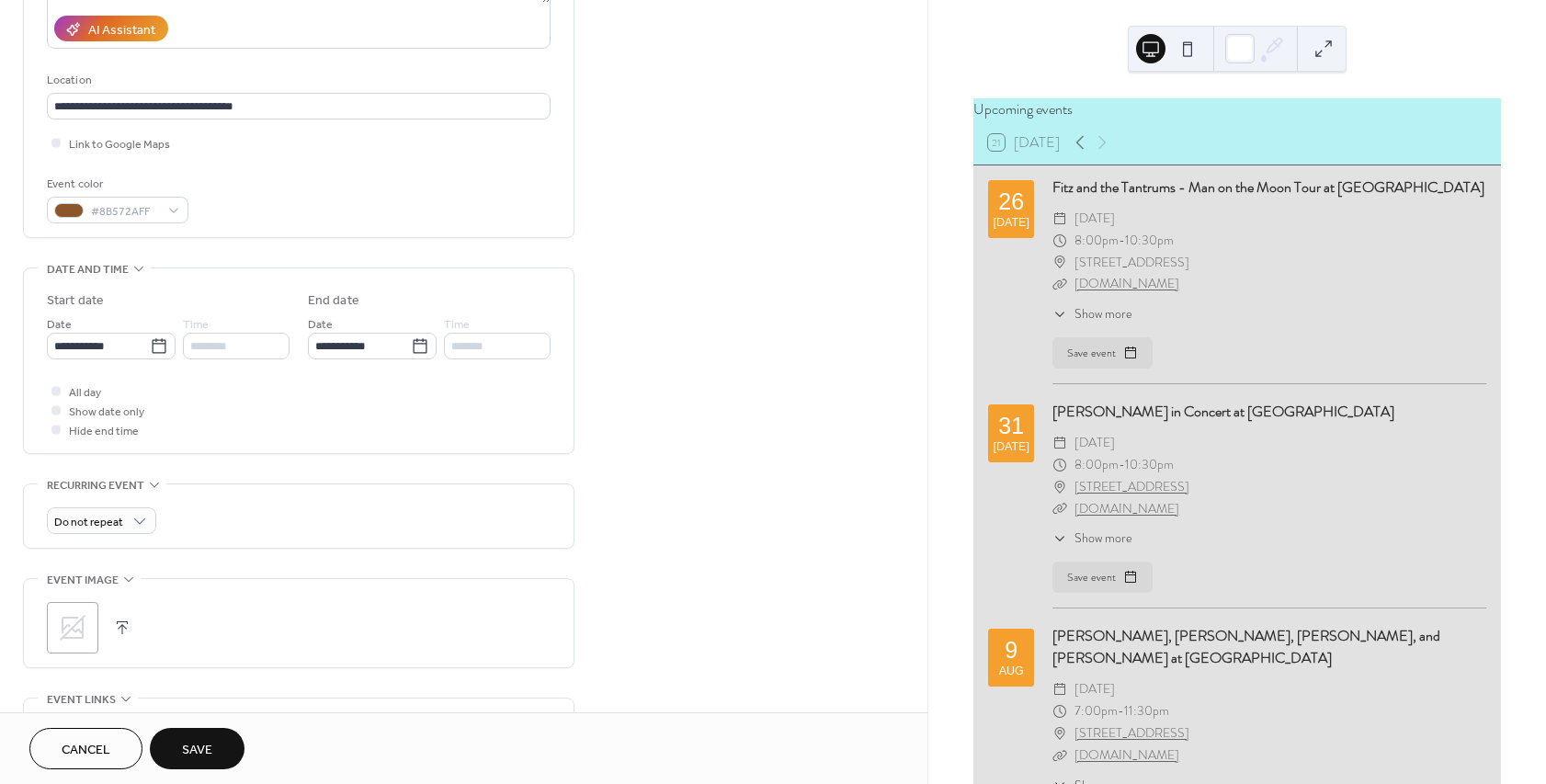 click on "**********" at bounding box center [299, 9] 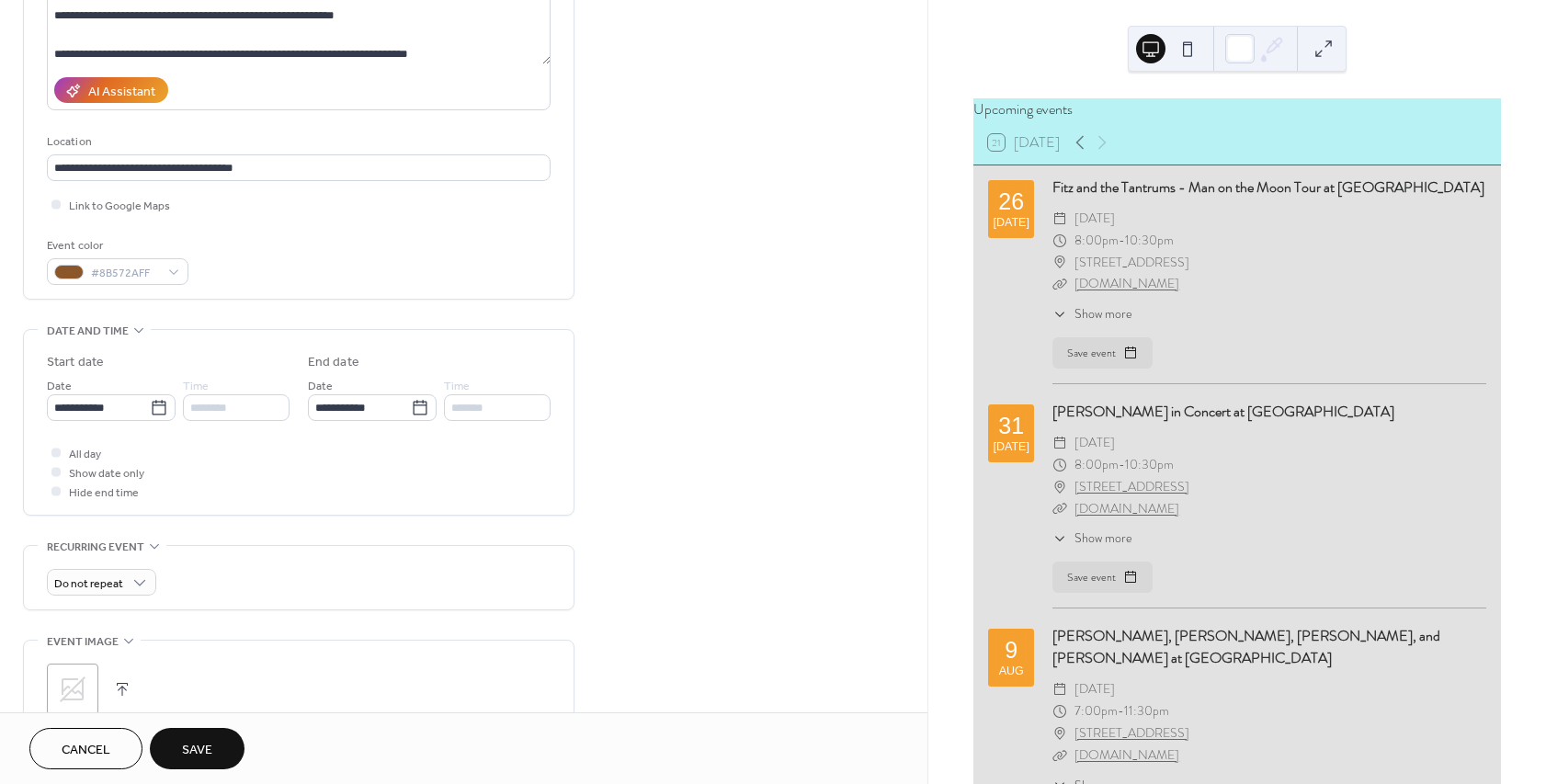 scroll, scrollTop: 0, scrollLeft: 0, axis: both 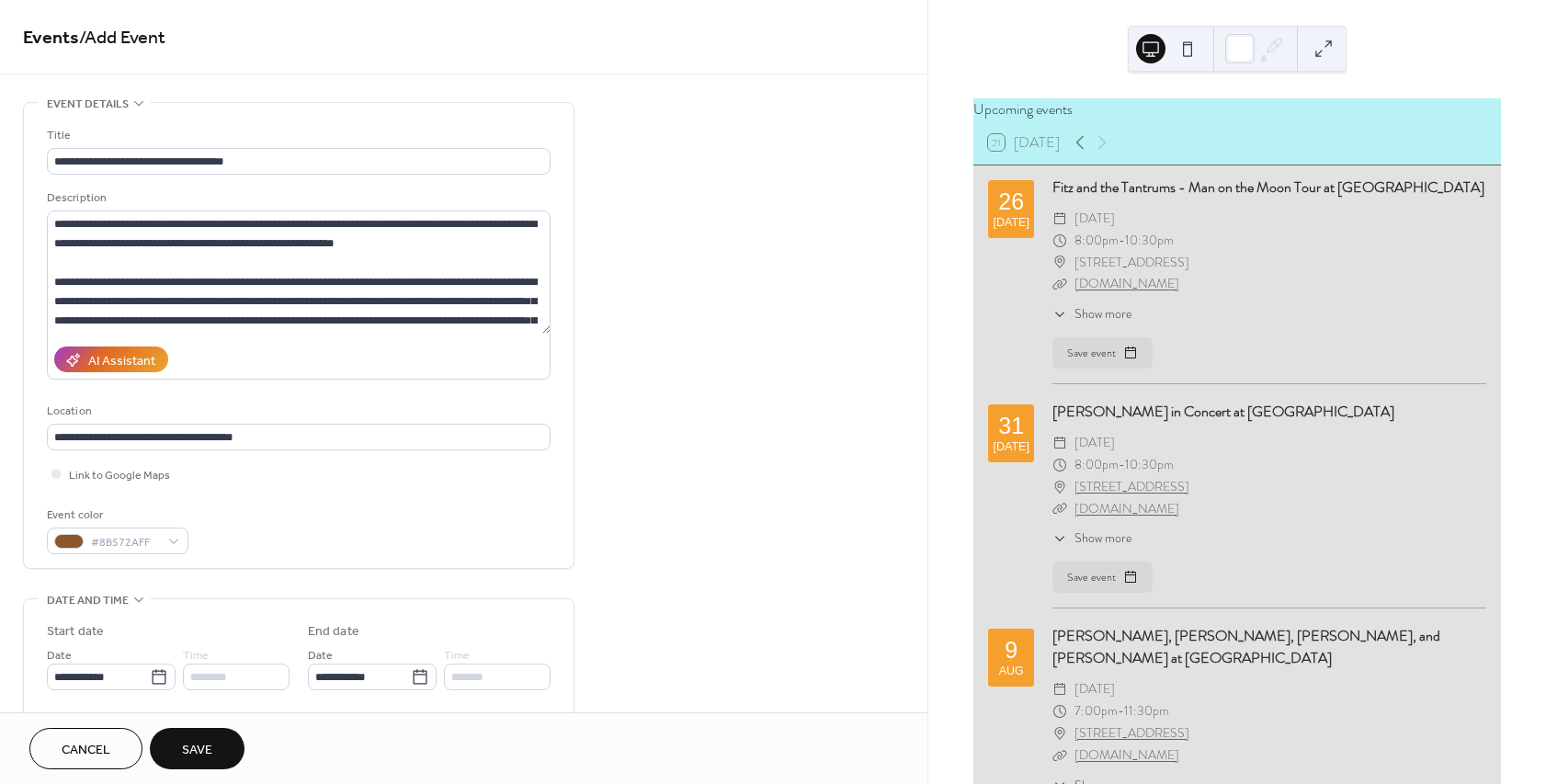 click on "Save" at bounding box center (197, 750) 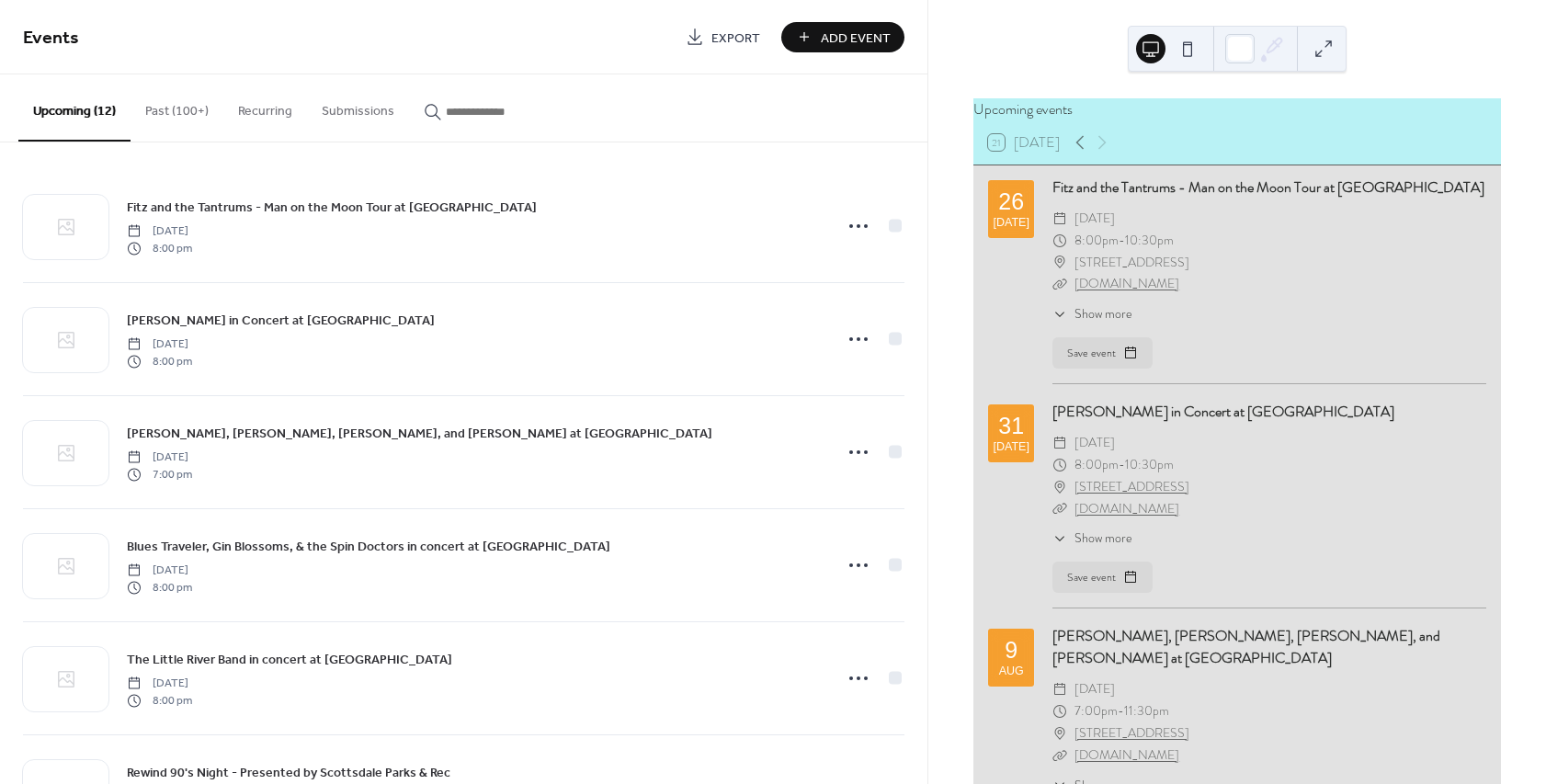 click on "Add Event" at bounding box center (856, 38) 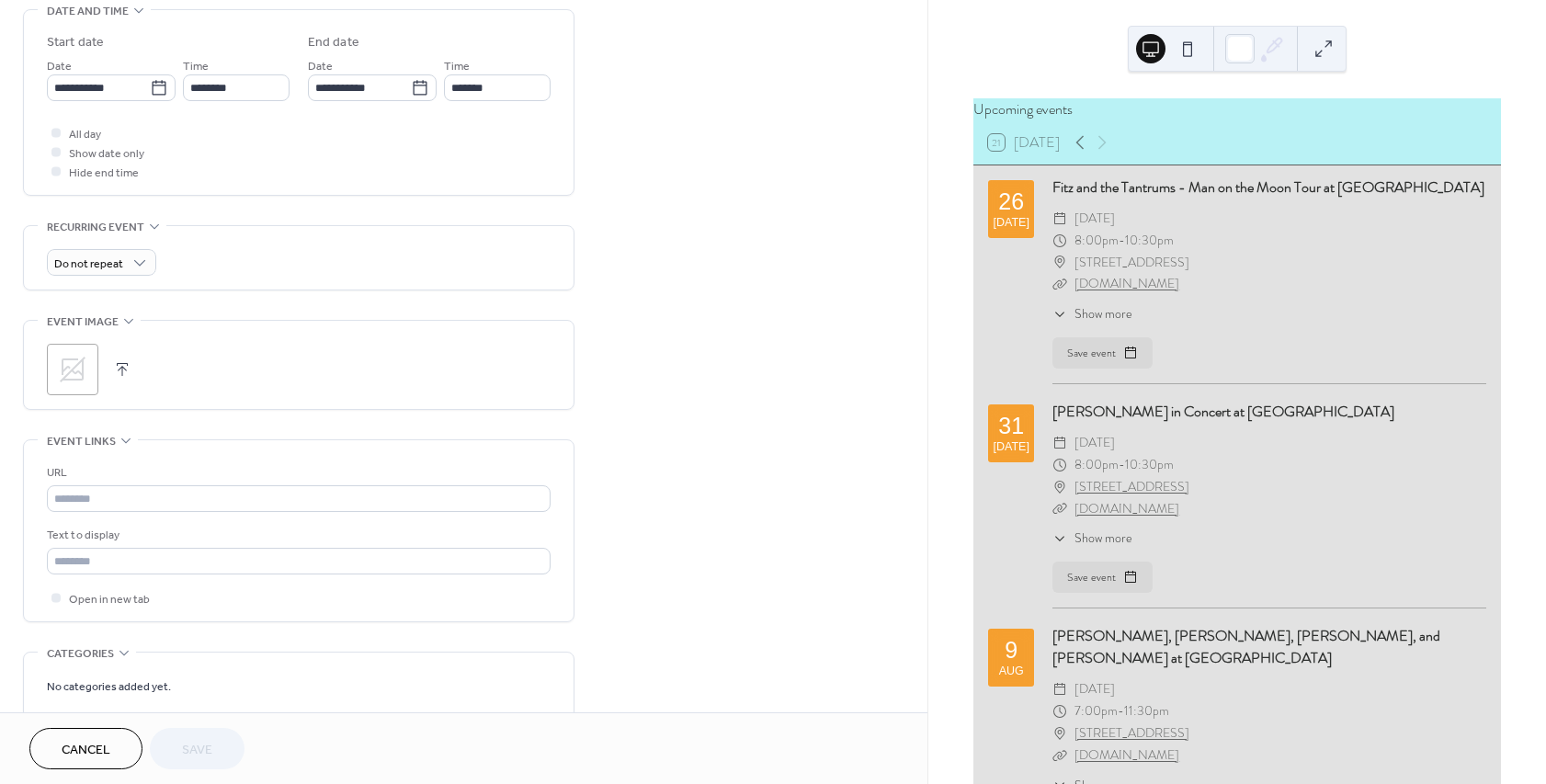 scroll, scrollTop: 607, scrollLeft: 0, axis: vertical 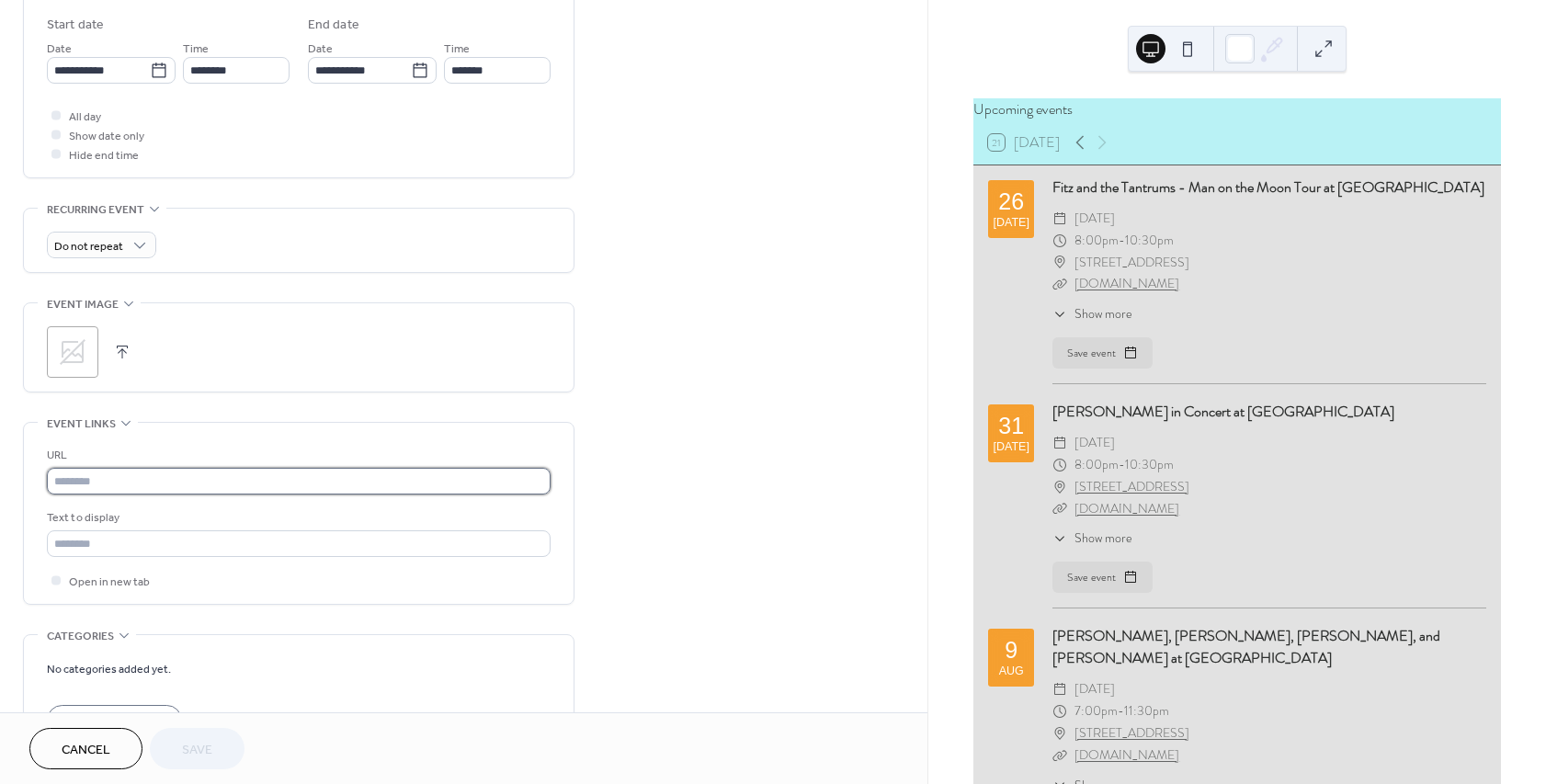 click at bounding box center [299, 481] 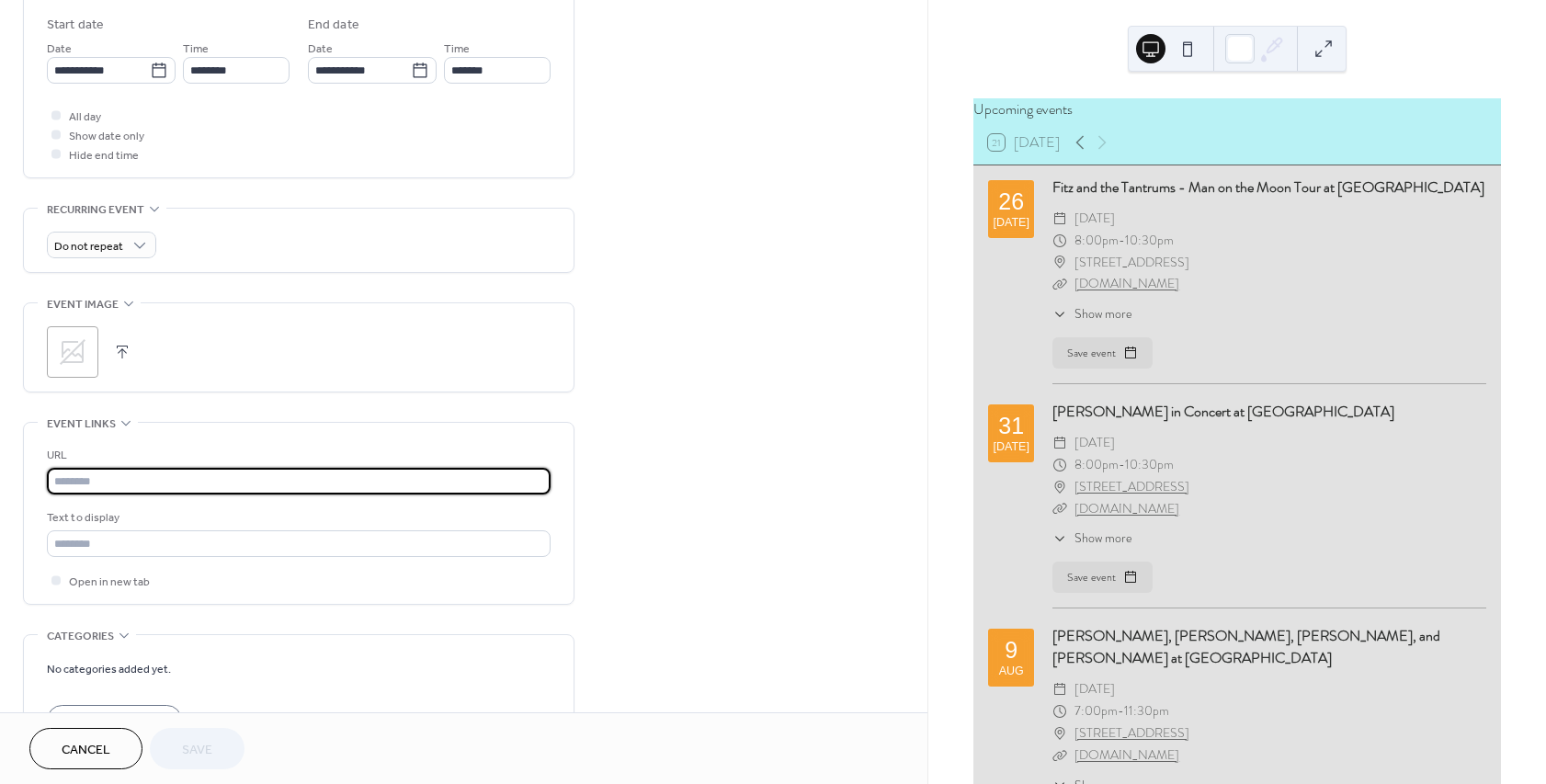 paste on "**********" 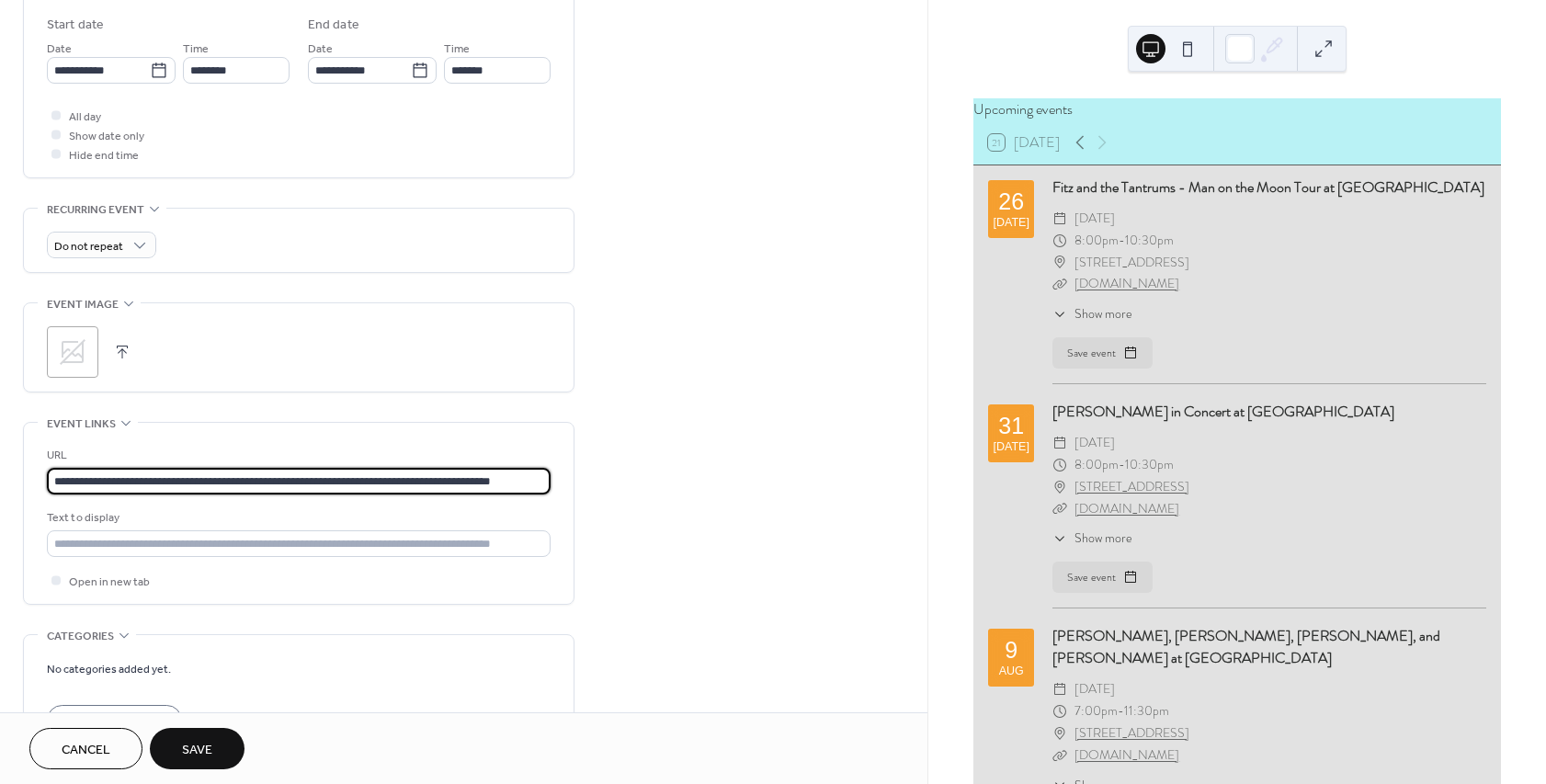 type on "**********" 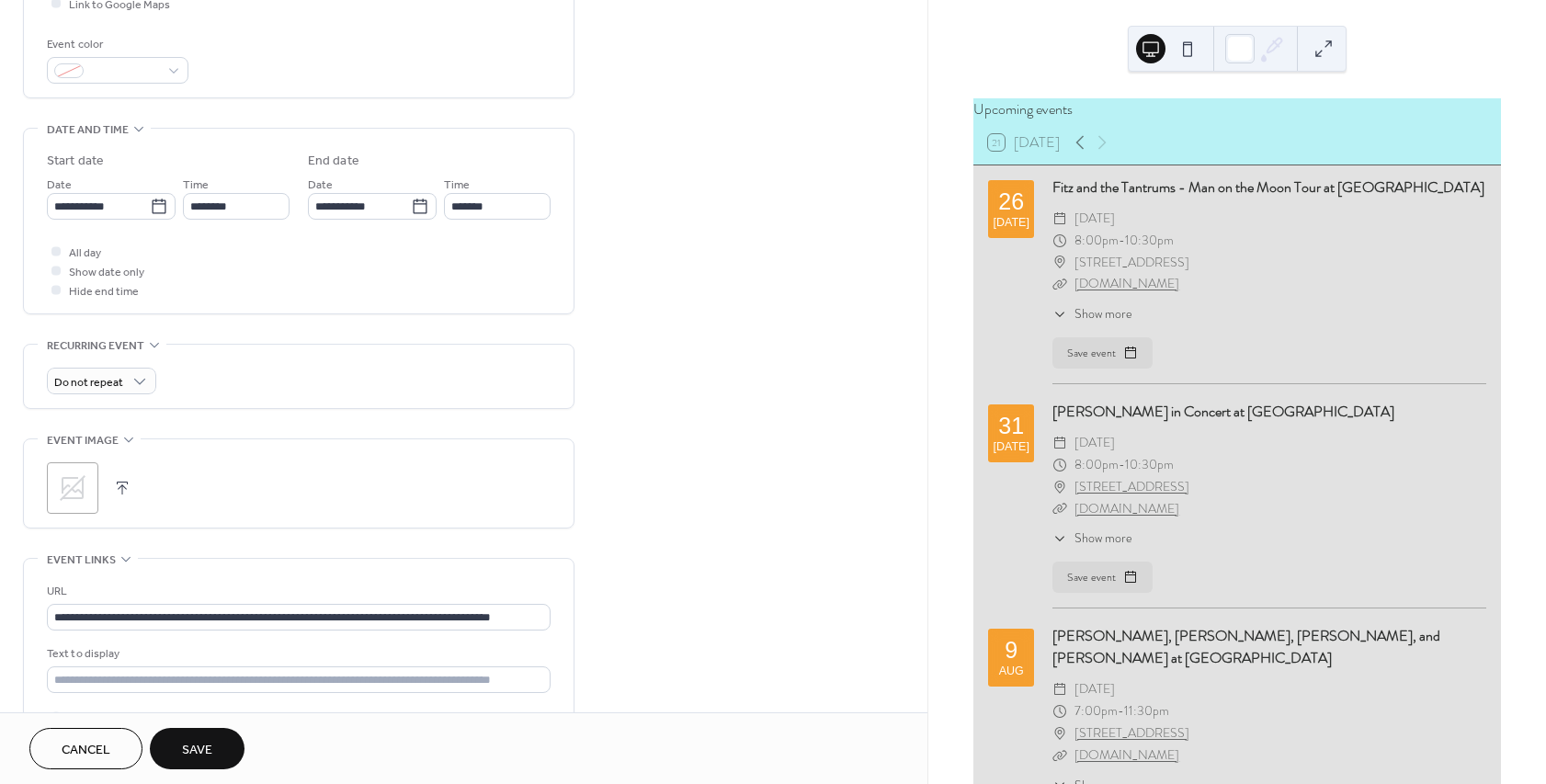 scroll, scrollTop: 441, scrollLeft: 0, axis: vertical 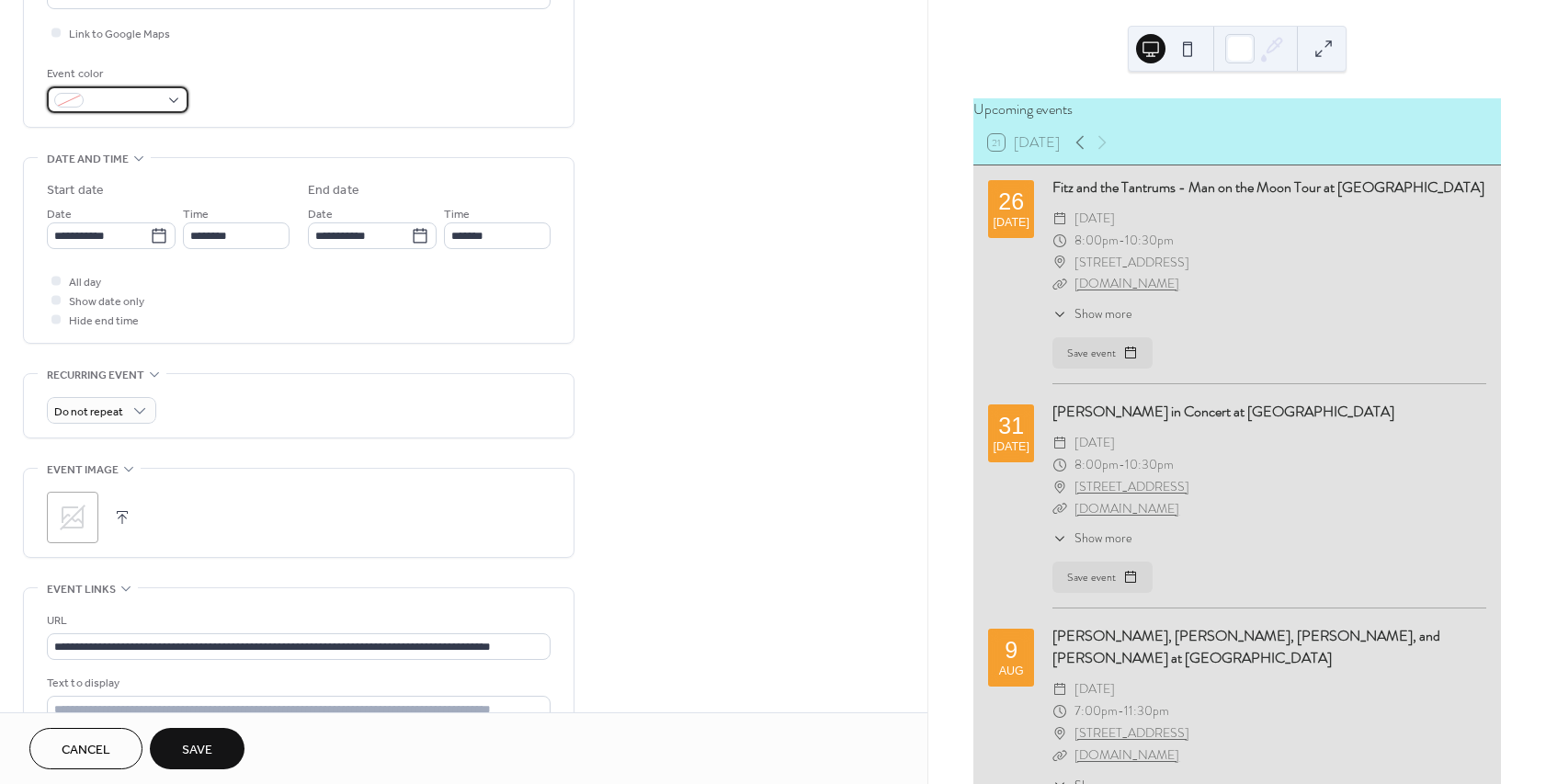 click at bounding box center (118, 99) 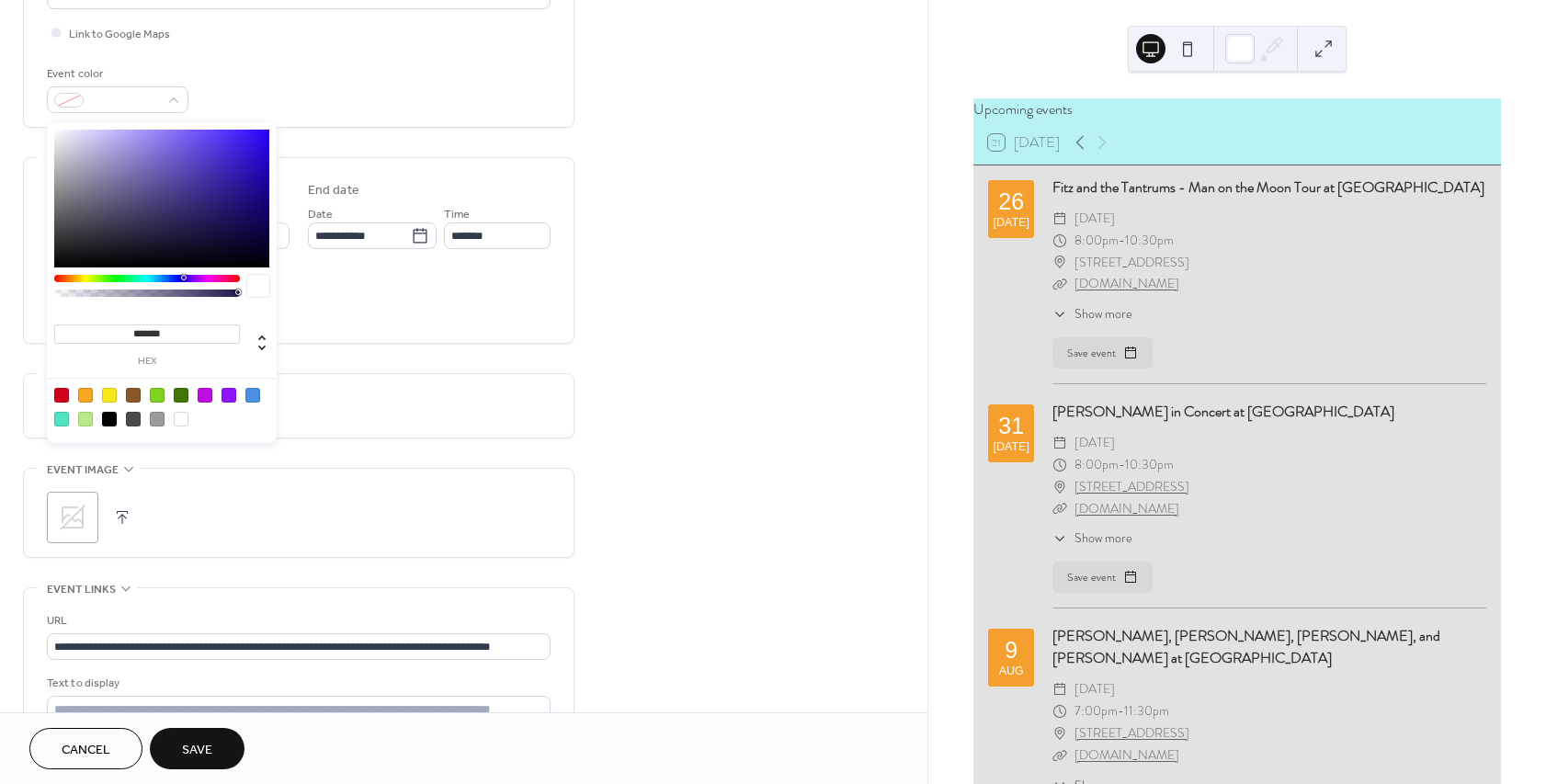 click at bounding box center (133, 395) 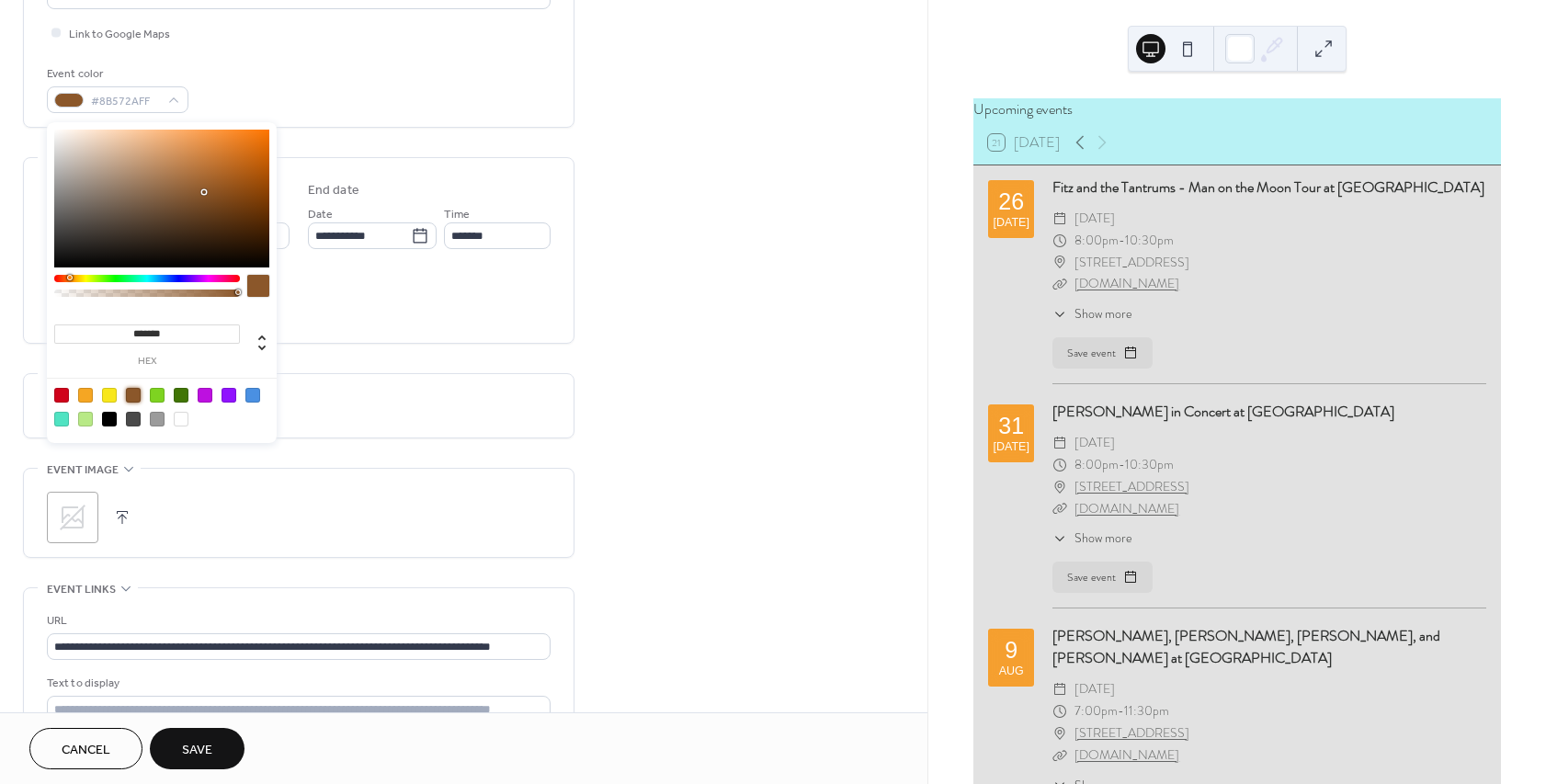 click on "Event color #8B572AFF" at bounding box center (299, 88) 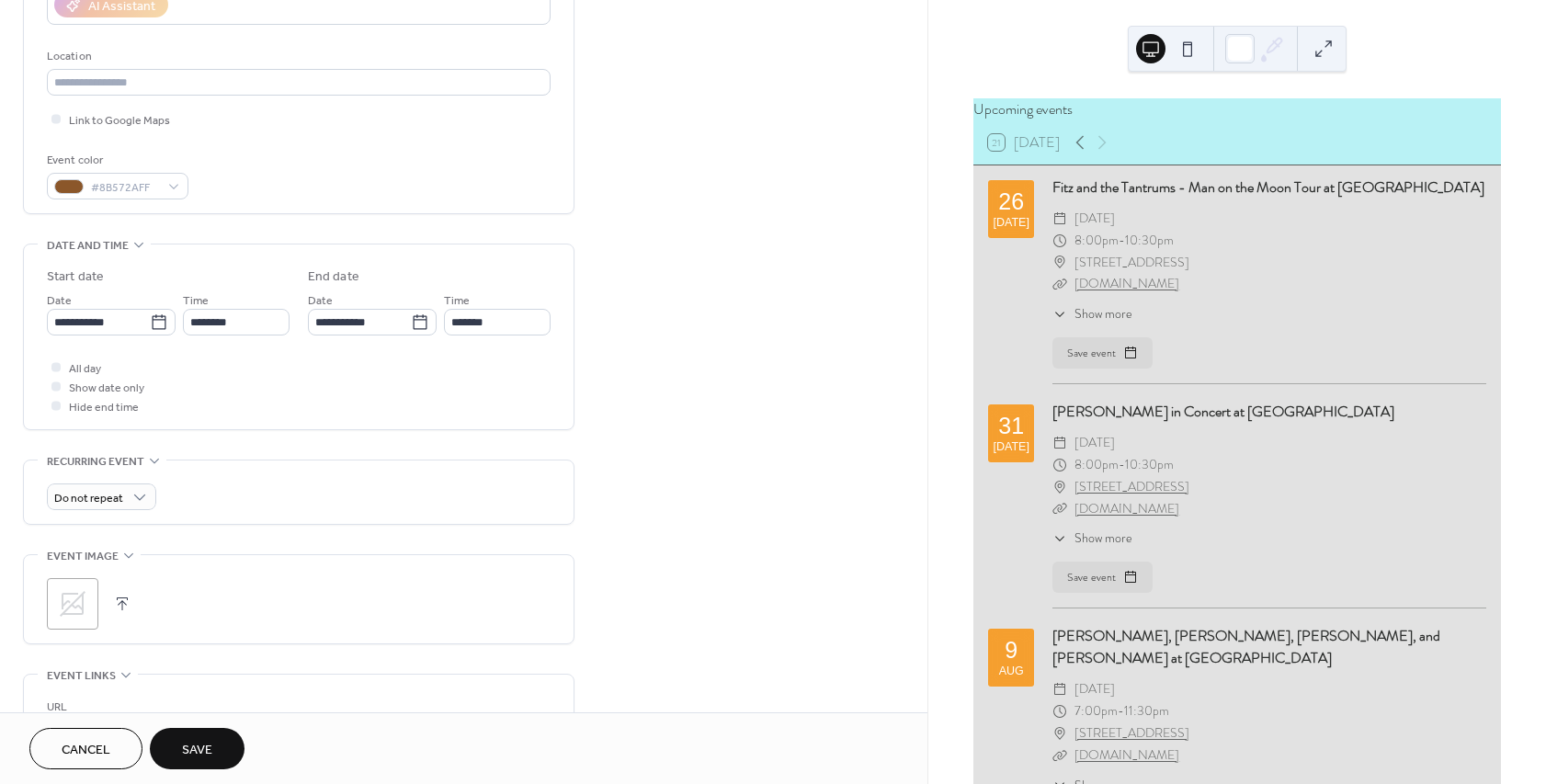 scroll, scrollTop: 331, scrollLeft: 0, axis: vertical 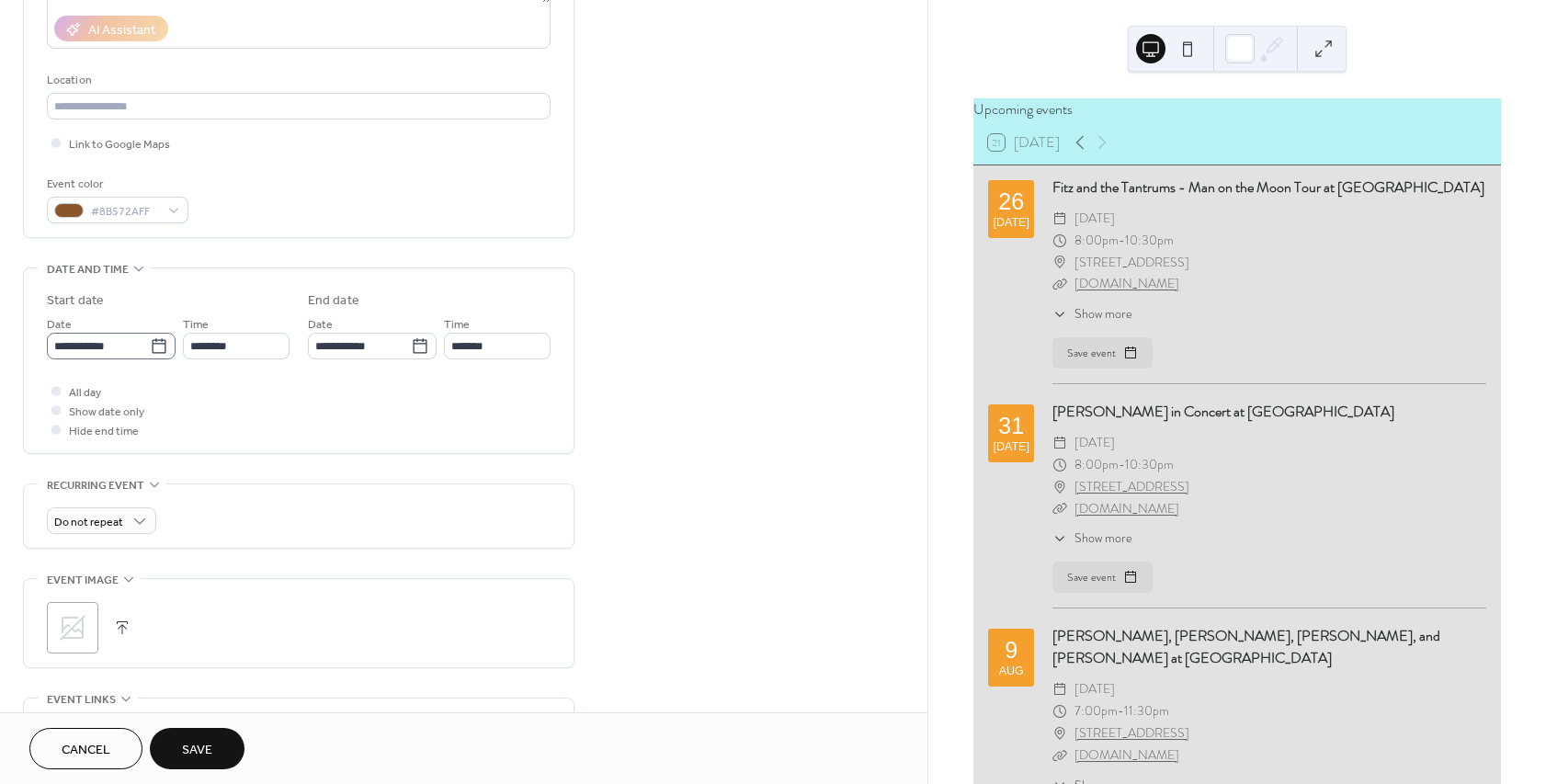 click 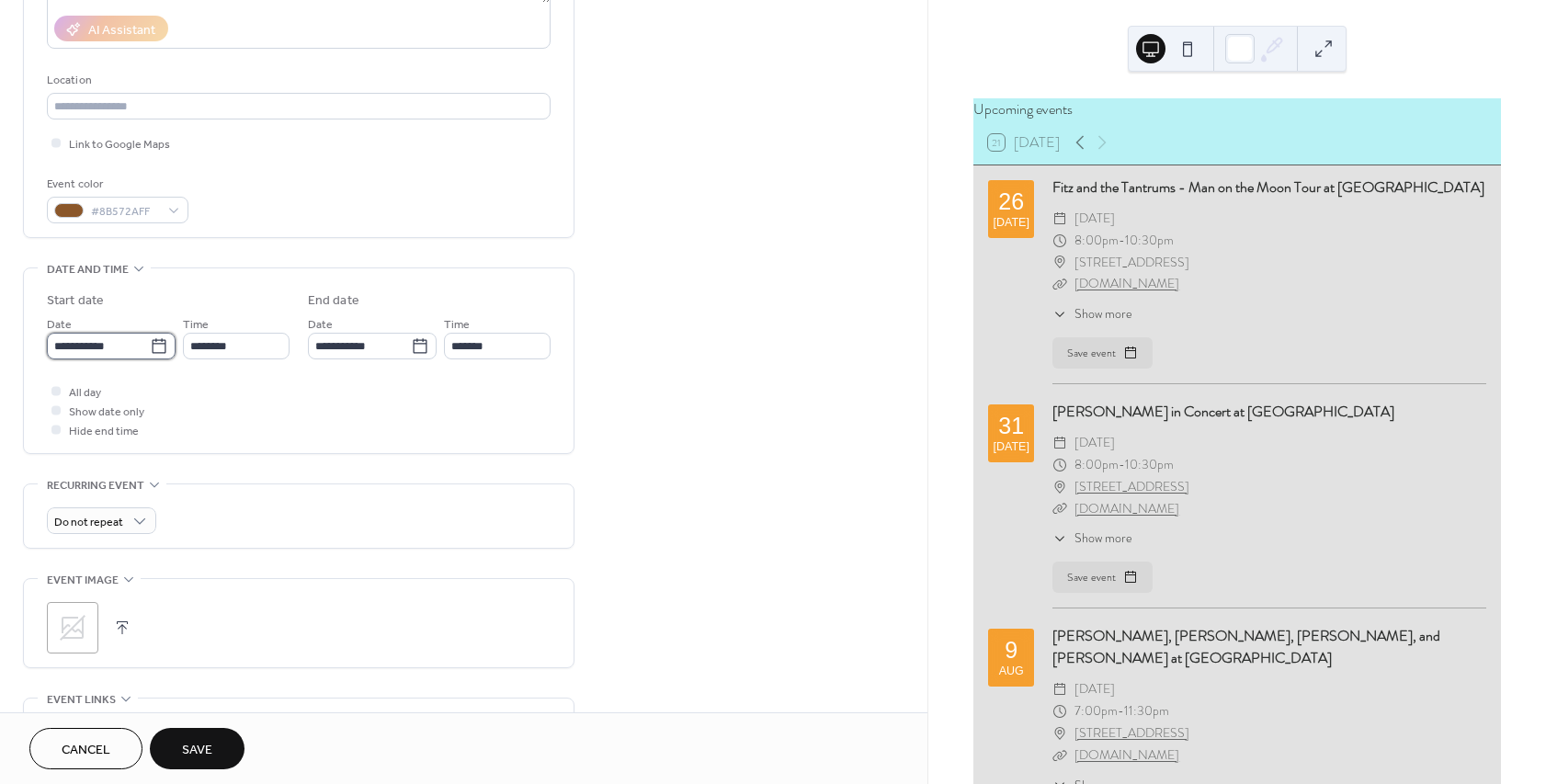 click on "**********" at bounding box center [98, 346] 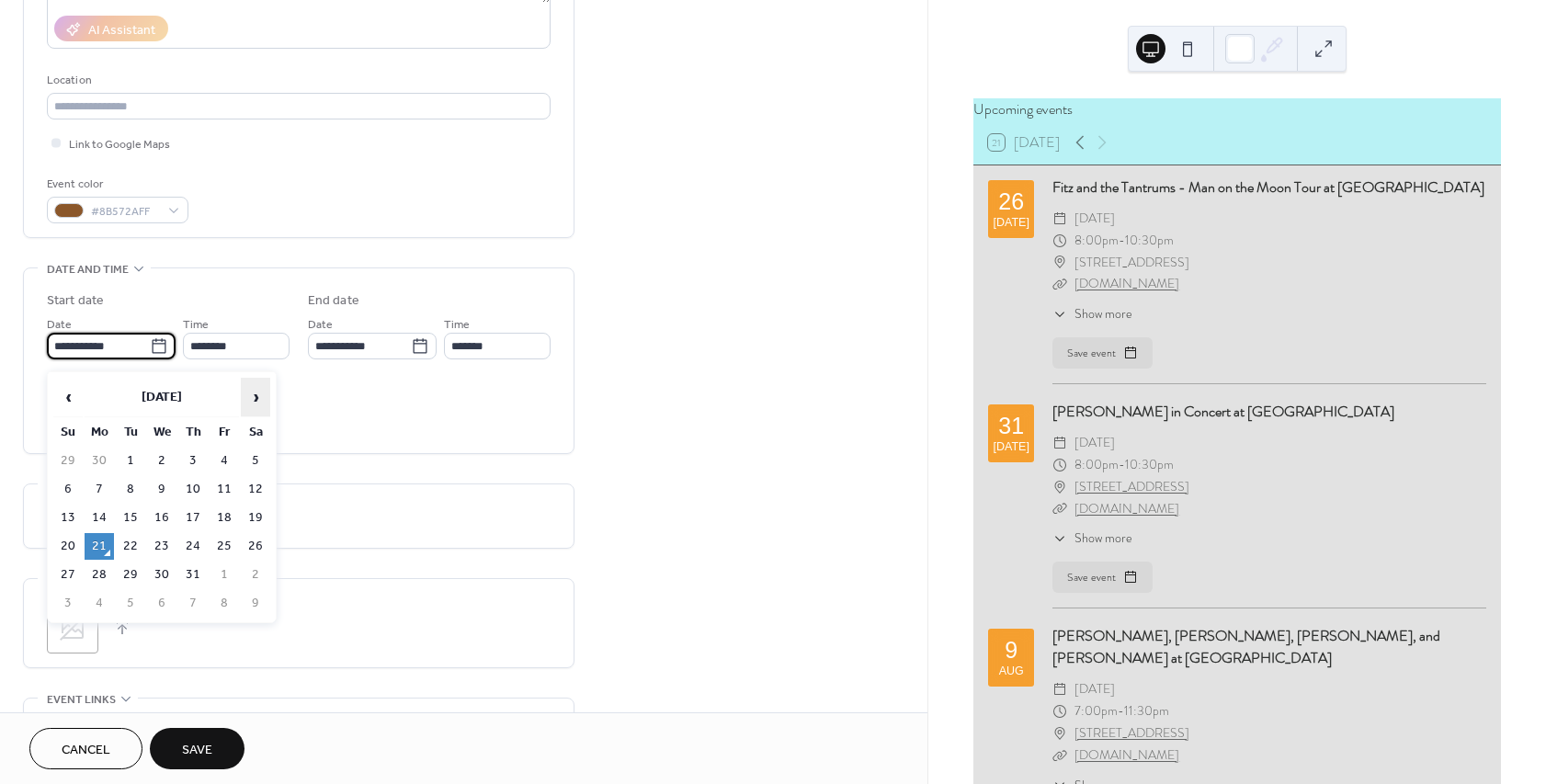 click on "›" at bounding box center (256, 397) 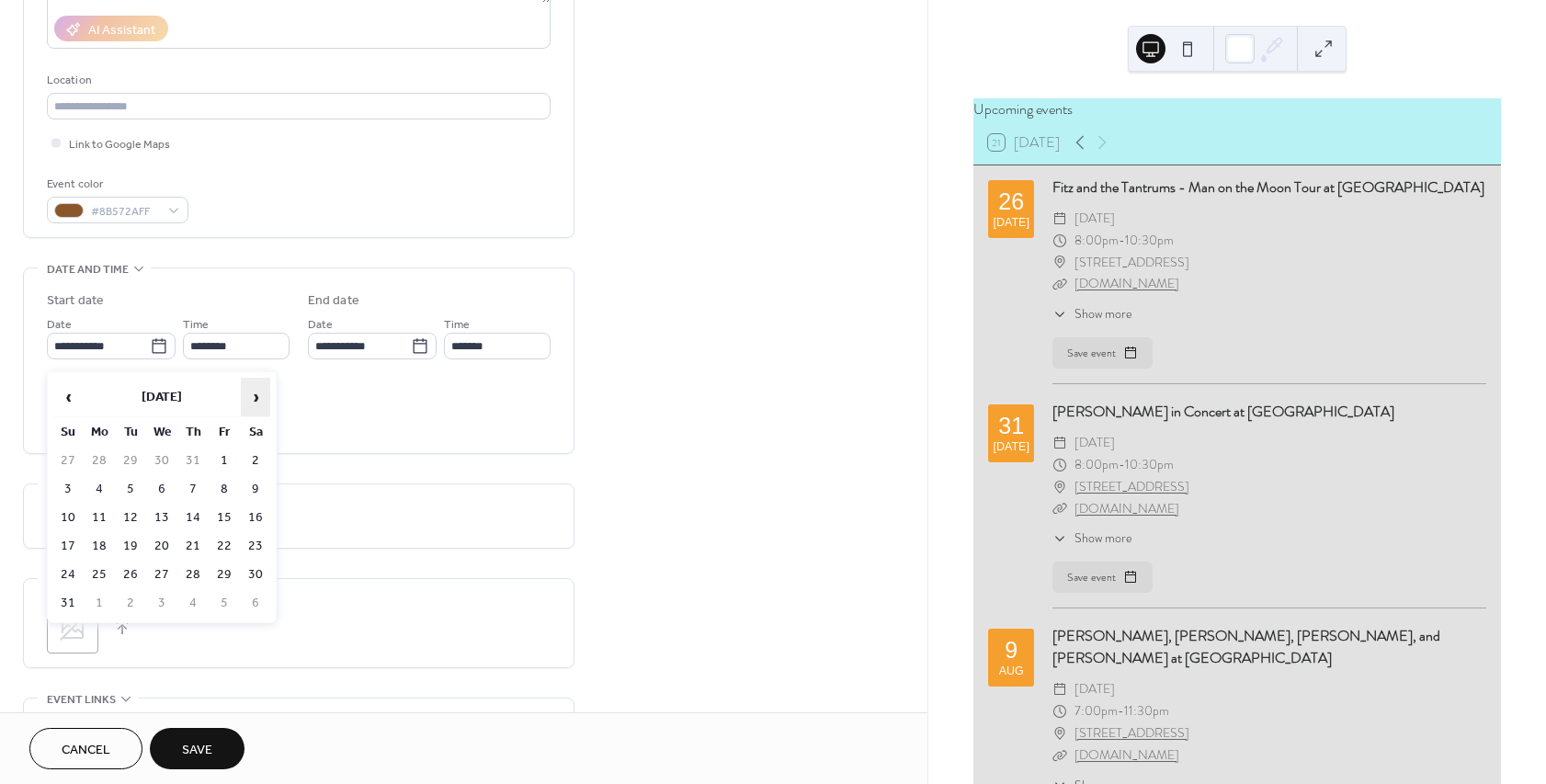 click on "›" at bounding box center [256, 397] 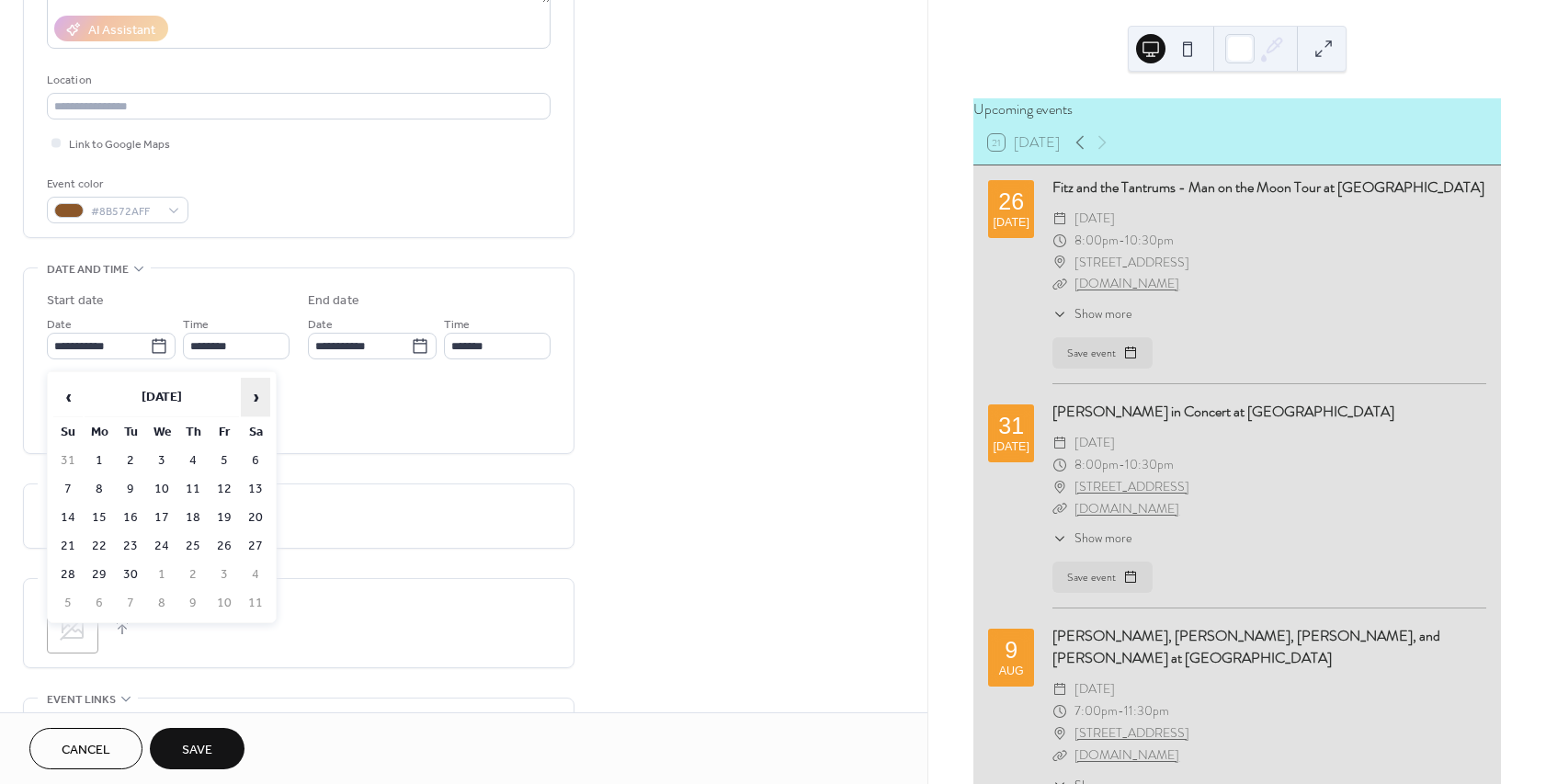 click on "›" at bounding box center (256, 397) 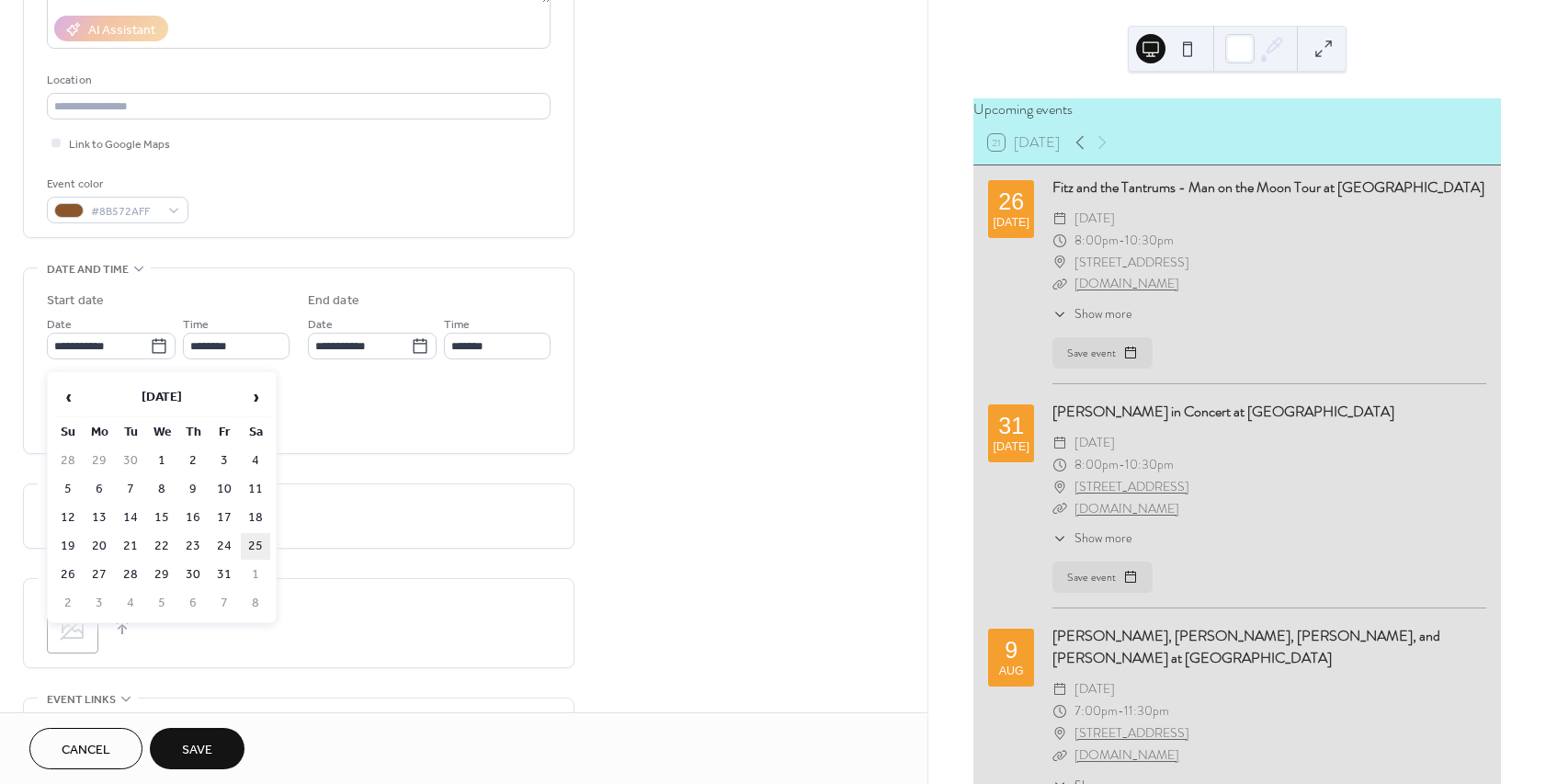 click on "25" at bounding box center [256, 546] 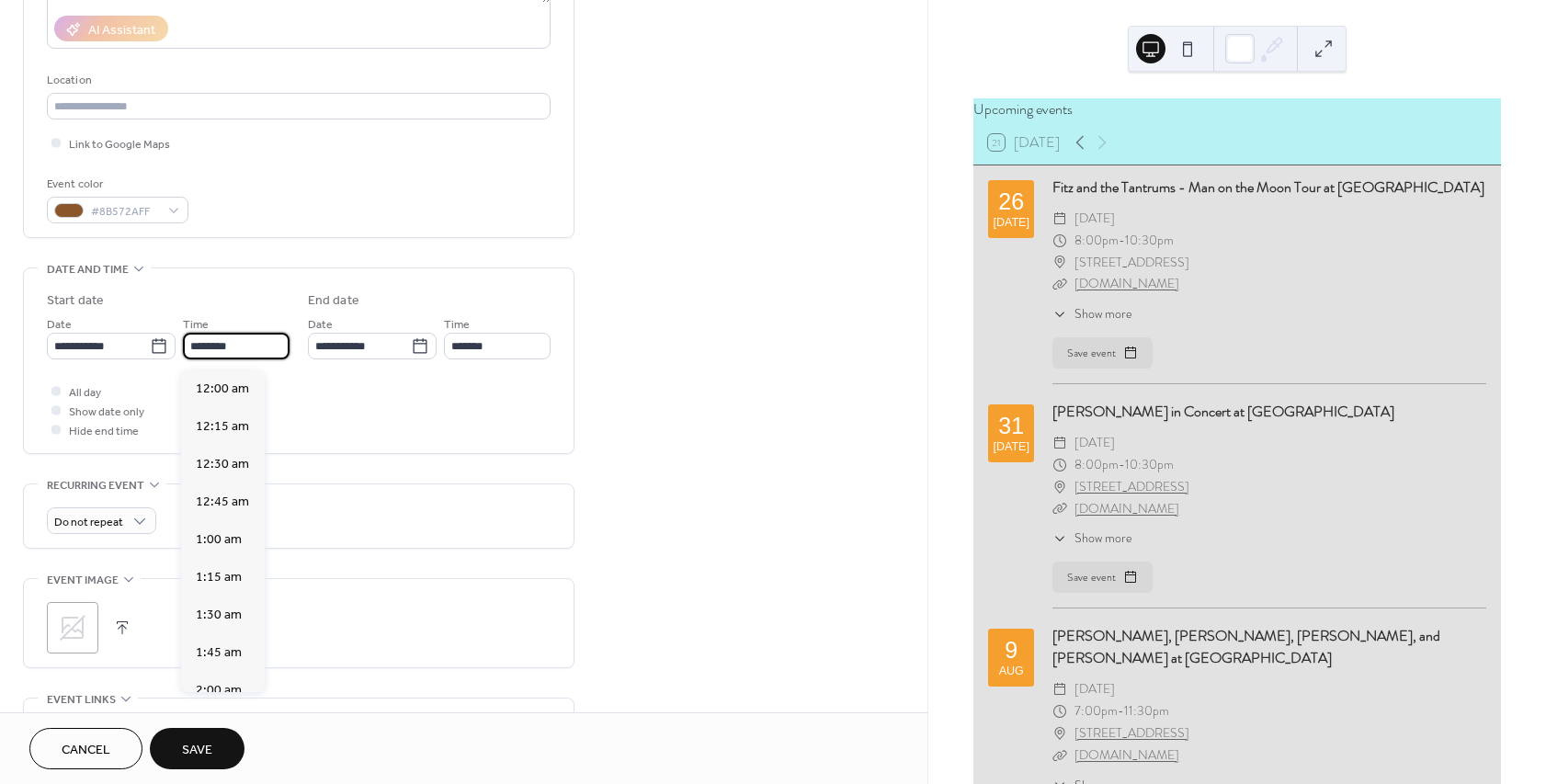 scroll, scrollTop: 1787, scrollLeft: 0, axis: vertical 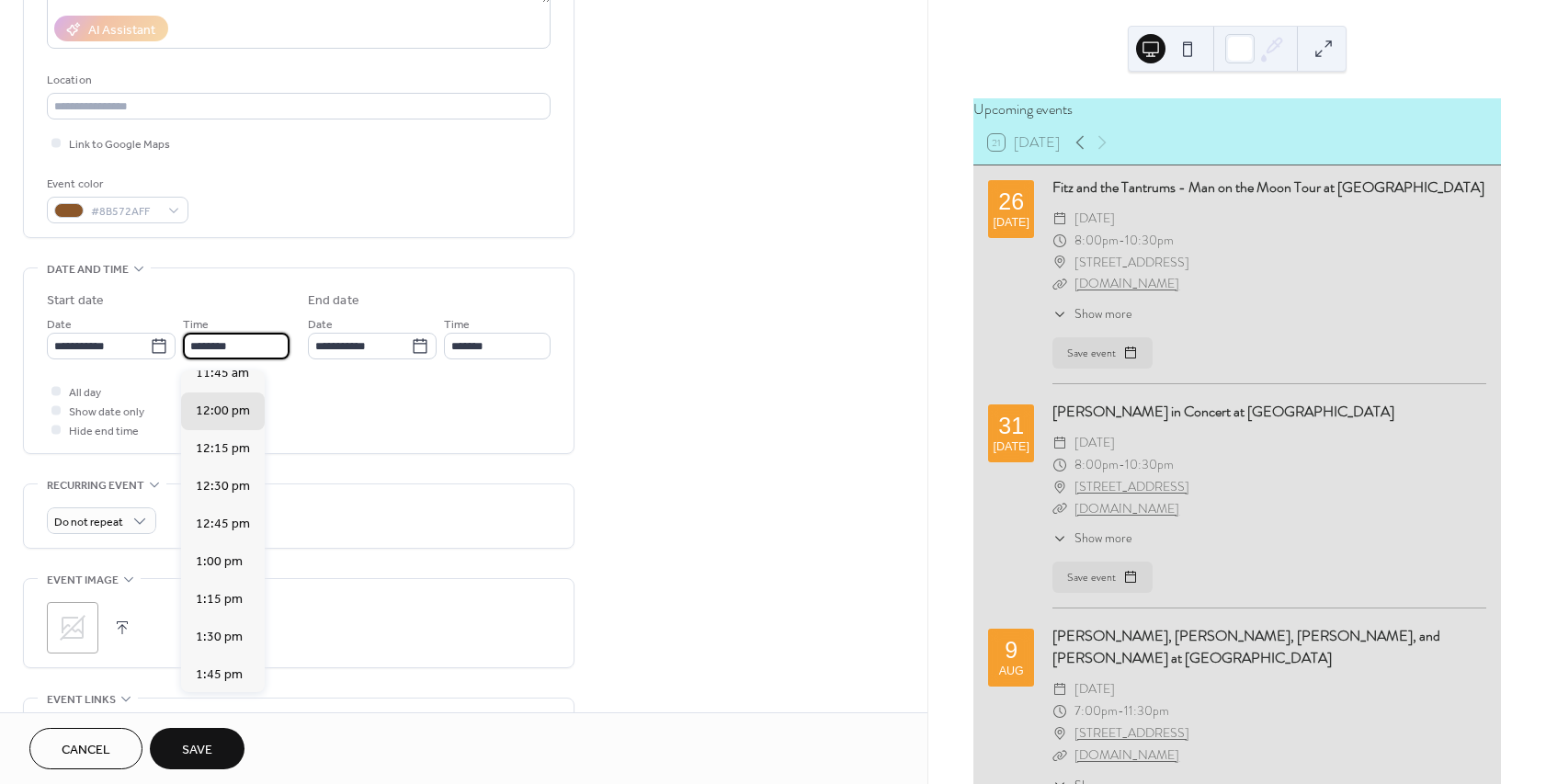 drag, startPoint x: 199, startPoint y: 350, endPoint x: 184, endPoint y: 348, distance: 15.132746 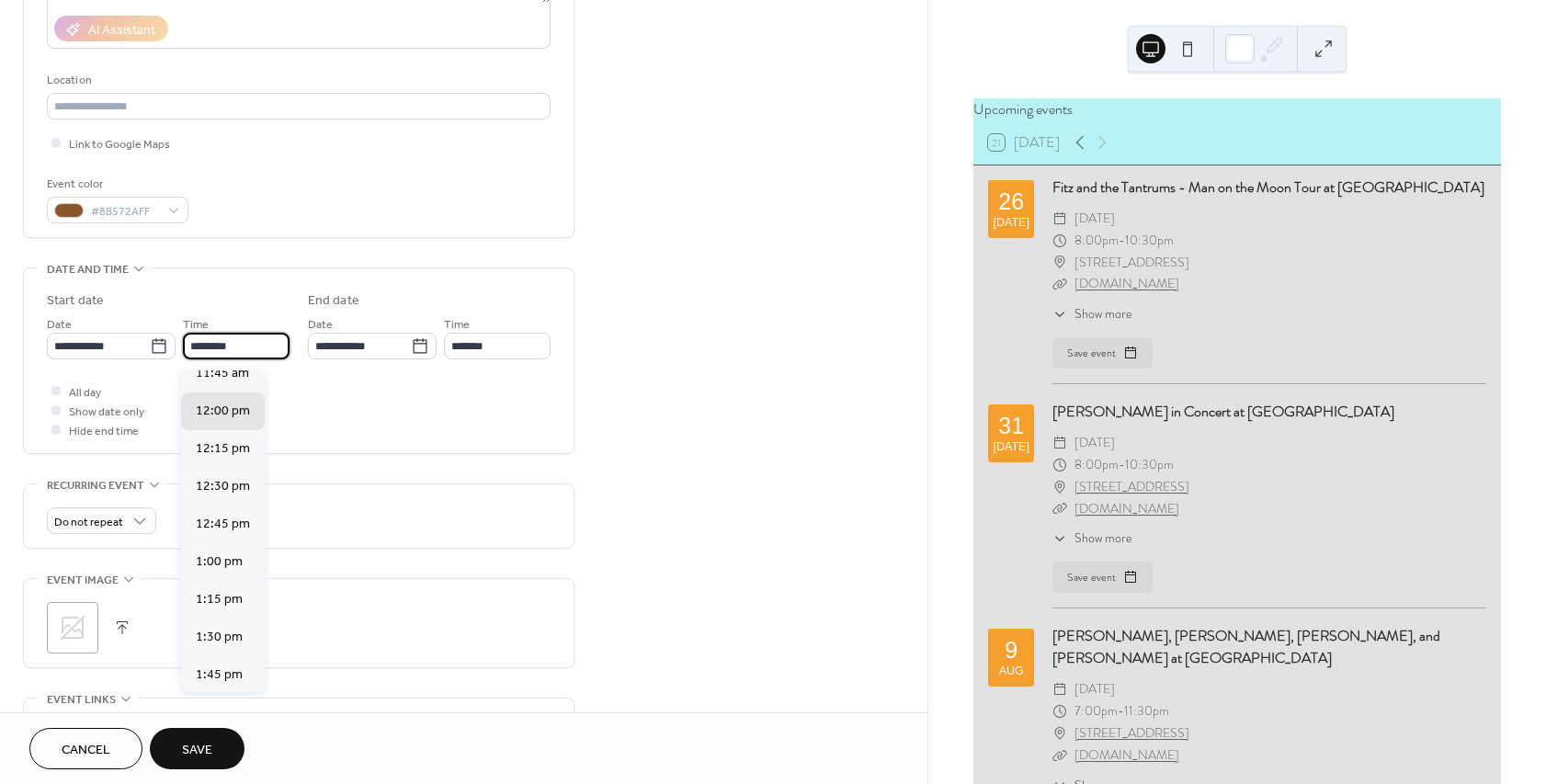 click on "********" at bounding box center (236, 346) 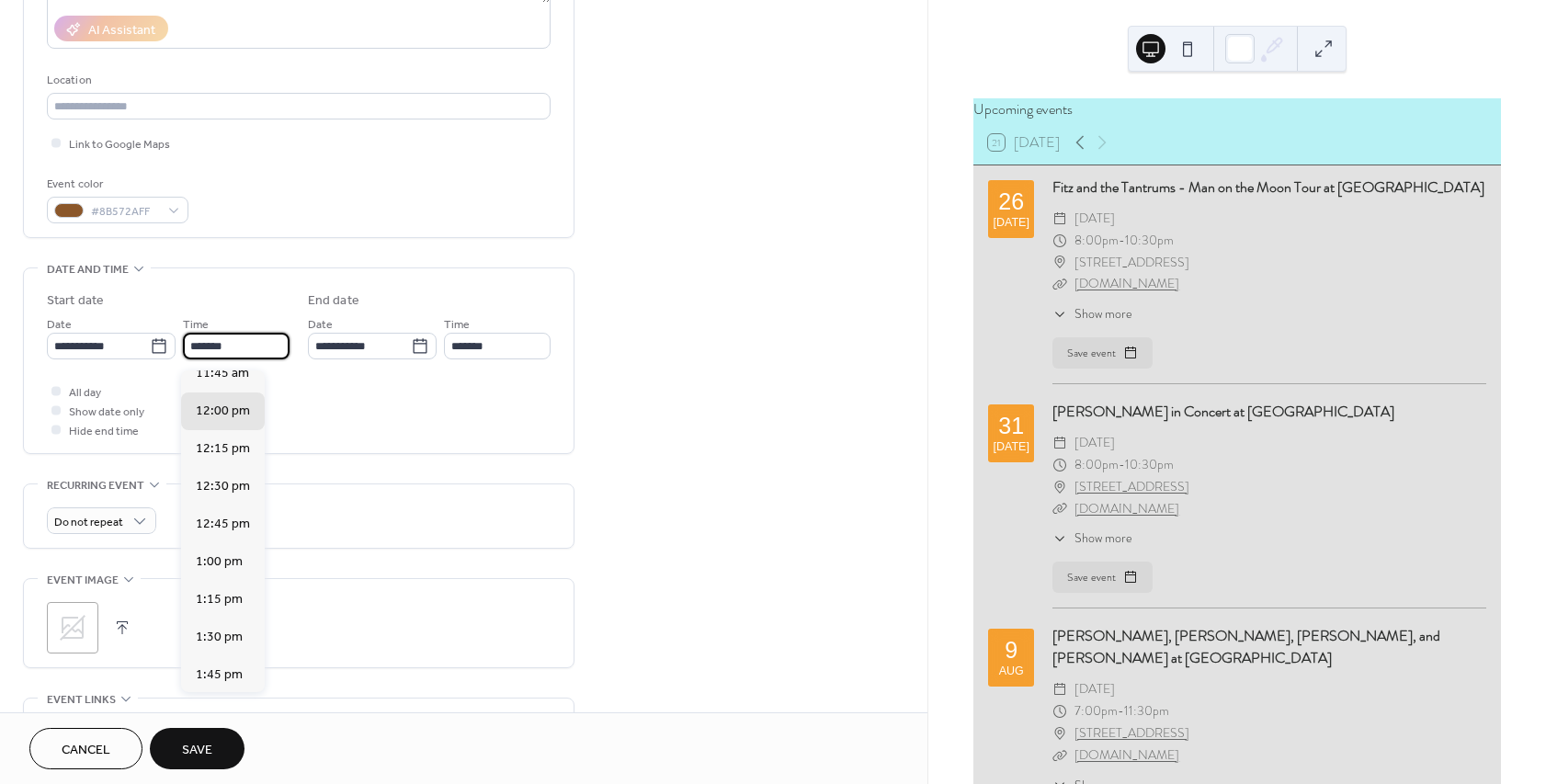 scroll, scrollTop: 3127, scrollLeft: 0, axis: vertical 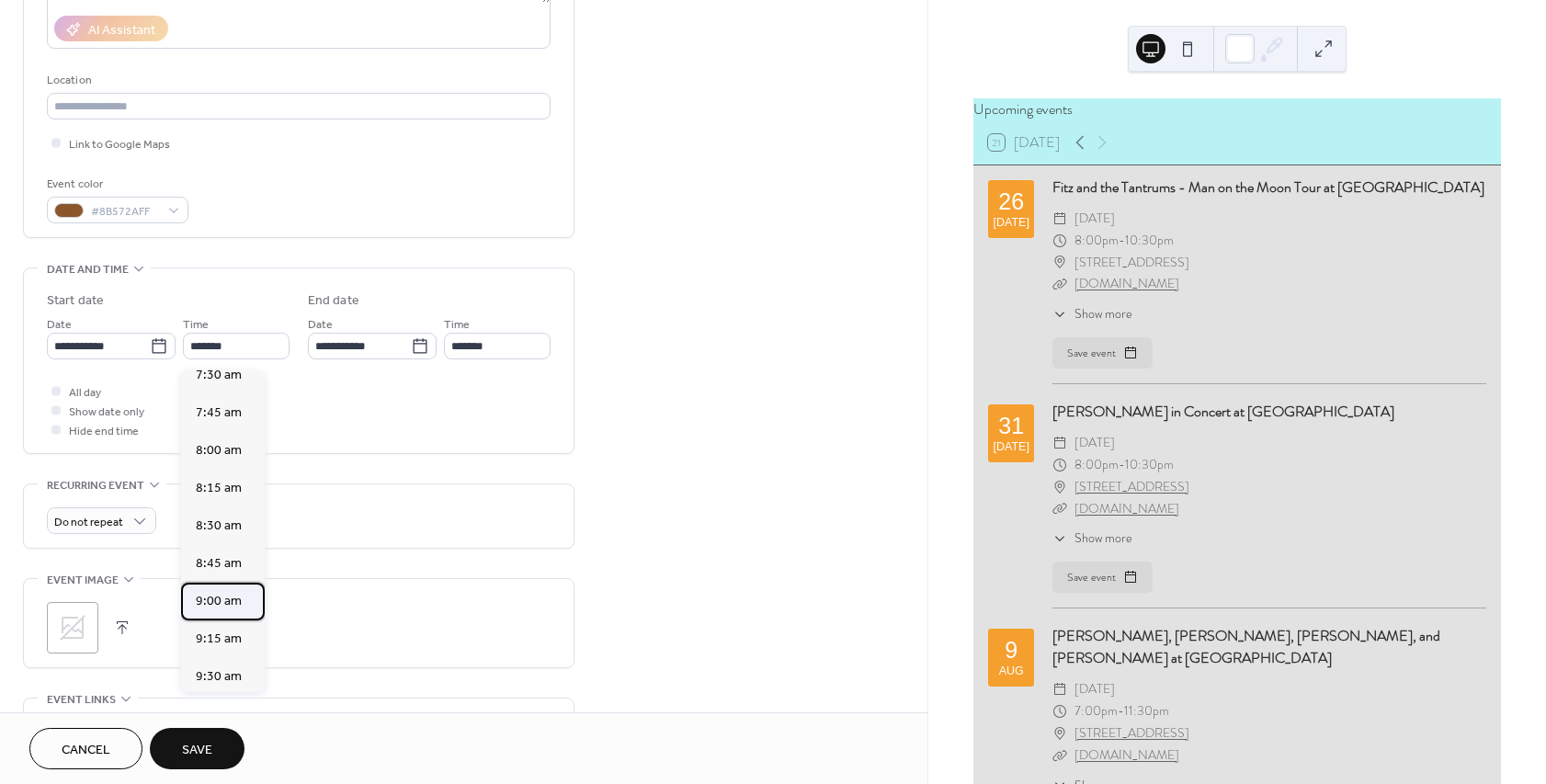 click on "9:00 am" at bounding box center [219, 601] 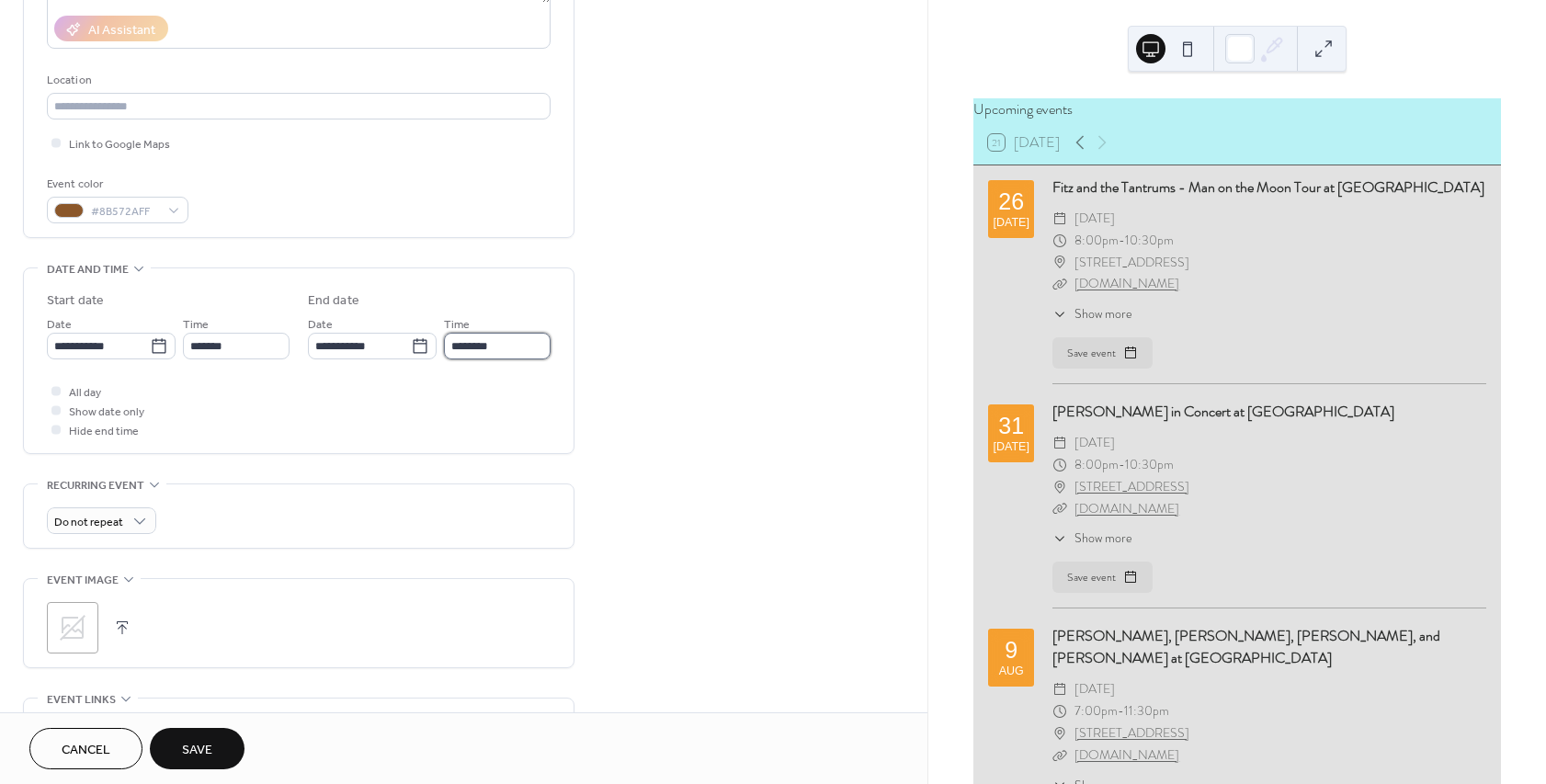 click on "********" at bounding box center (497, 346) 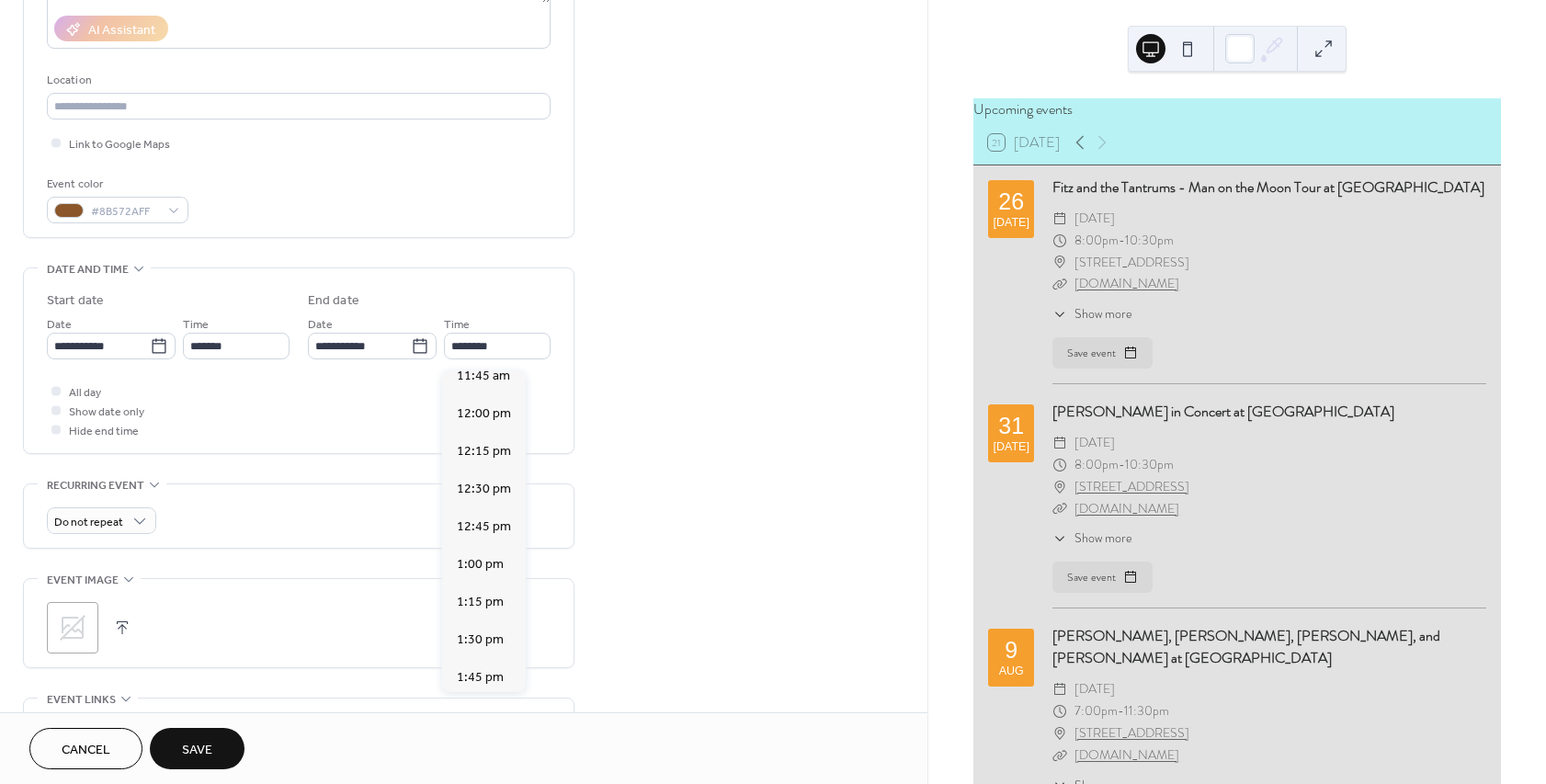 scroll, scrollTop: 412, scrollLeft: 0, axis: vertical 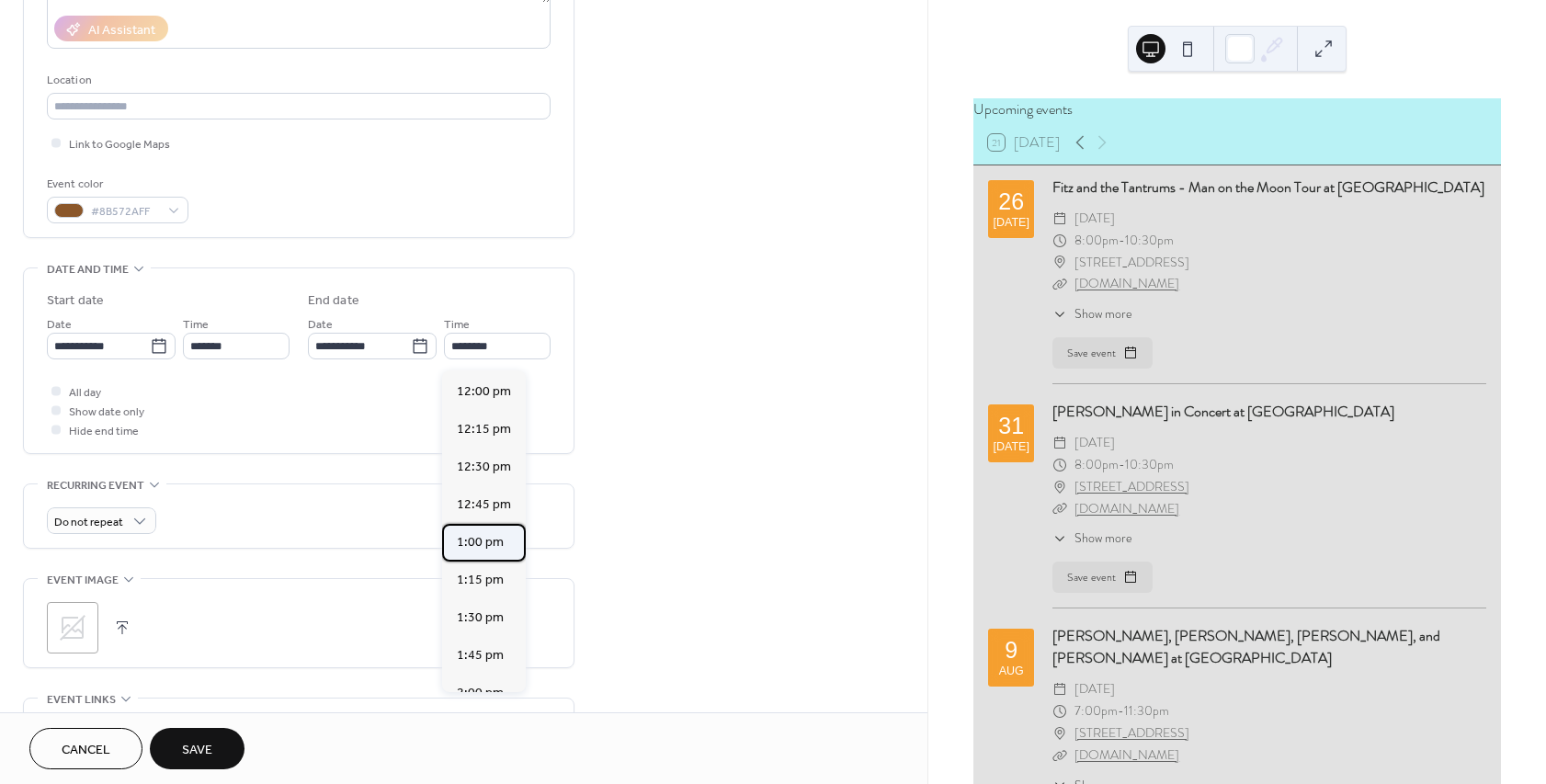 click on "1:00 pm" at bounding box center [480, 542] 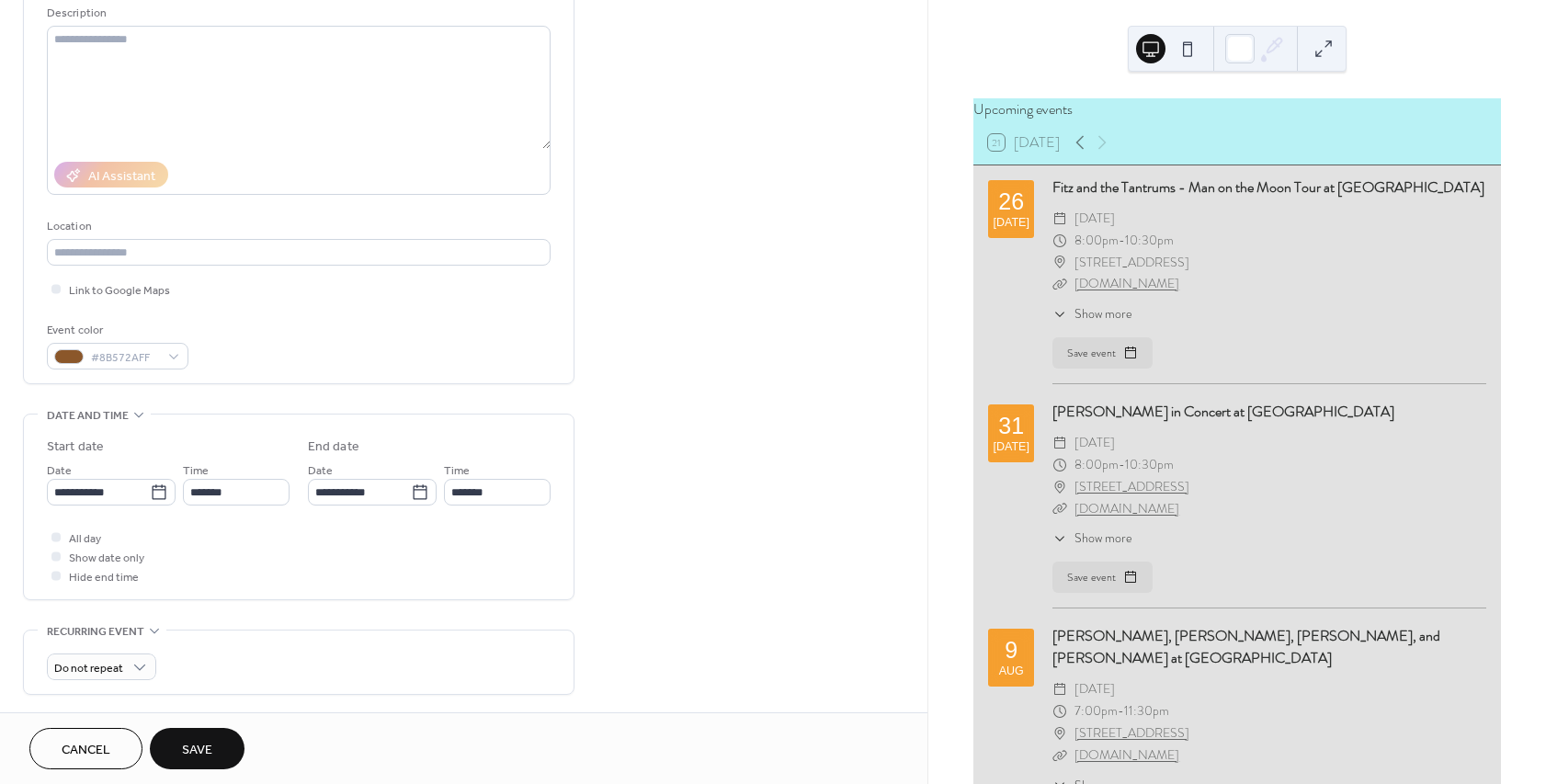 scroll, scrollTop: 165, scrollLeft: 0, axis: vertical 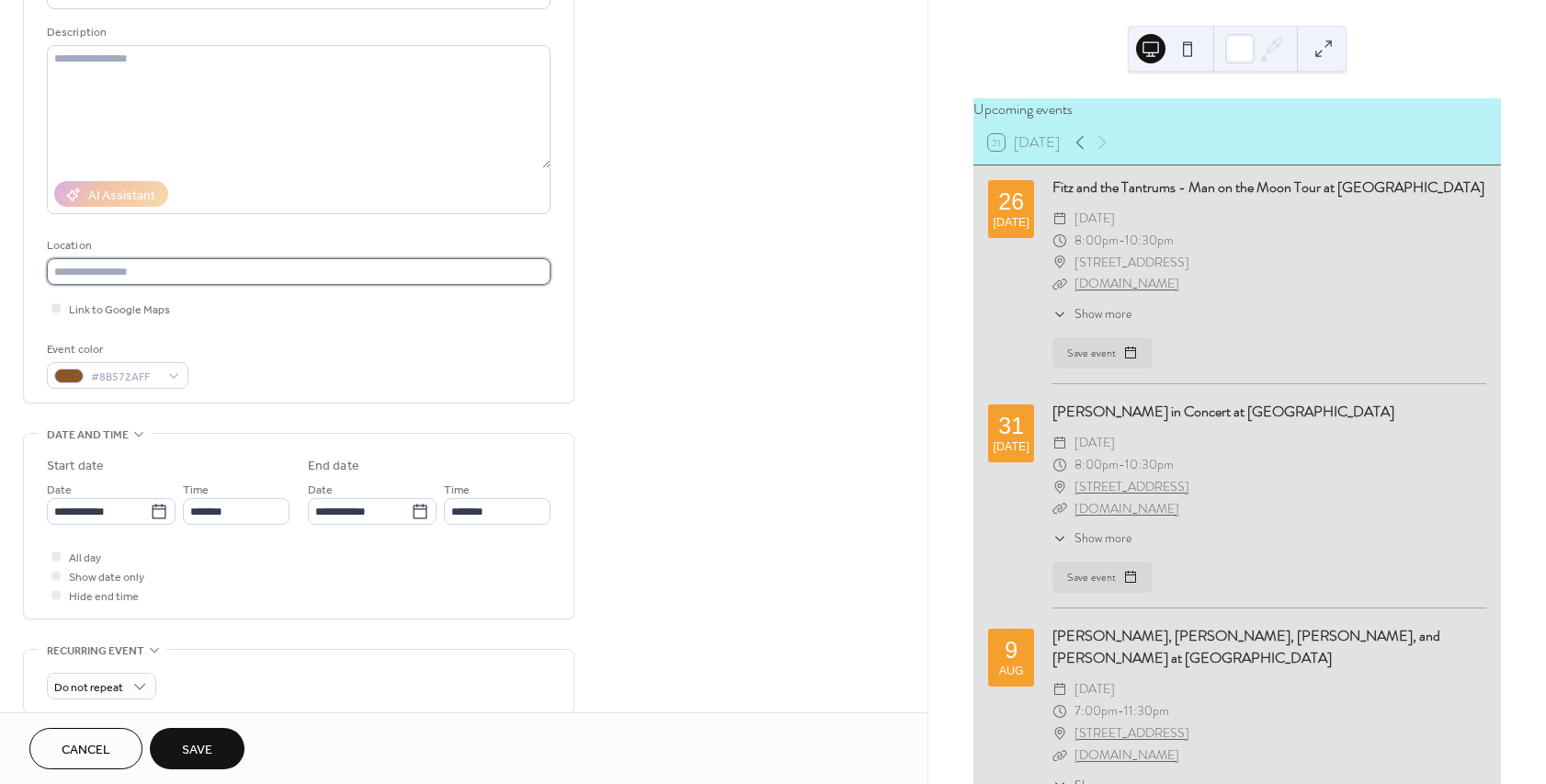 click at bounding box center [299, 271] 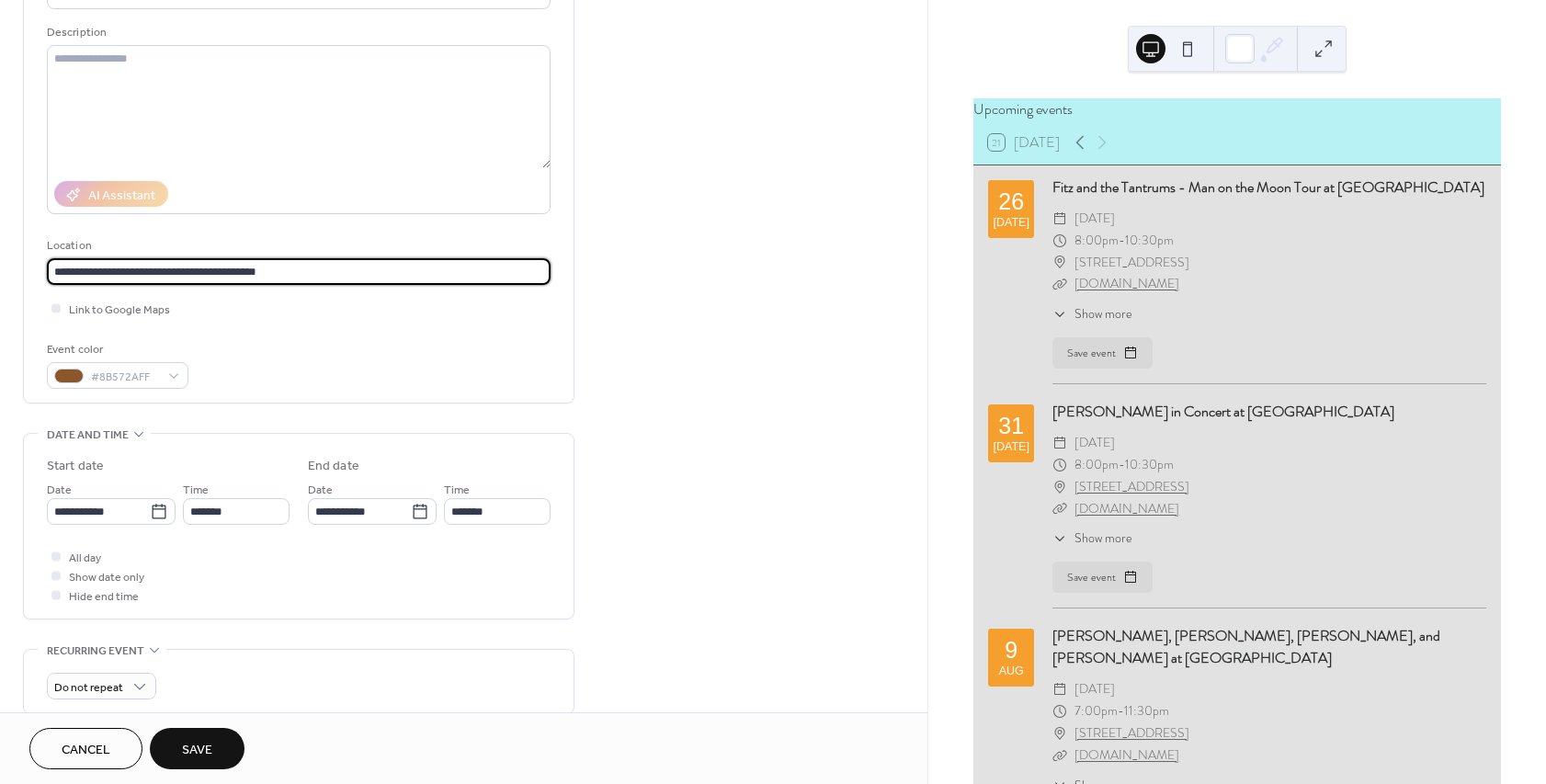 type on "**********" 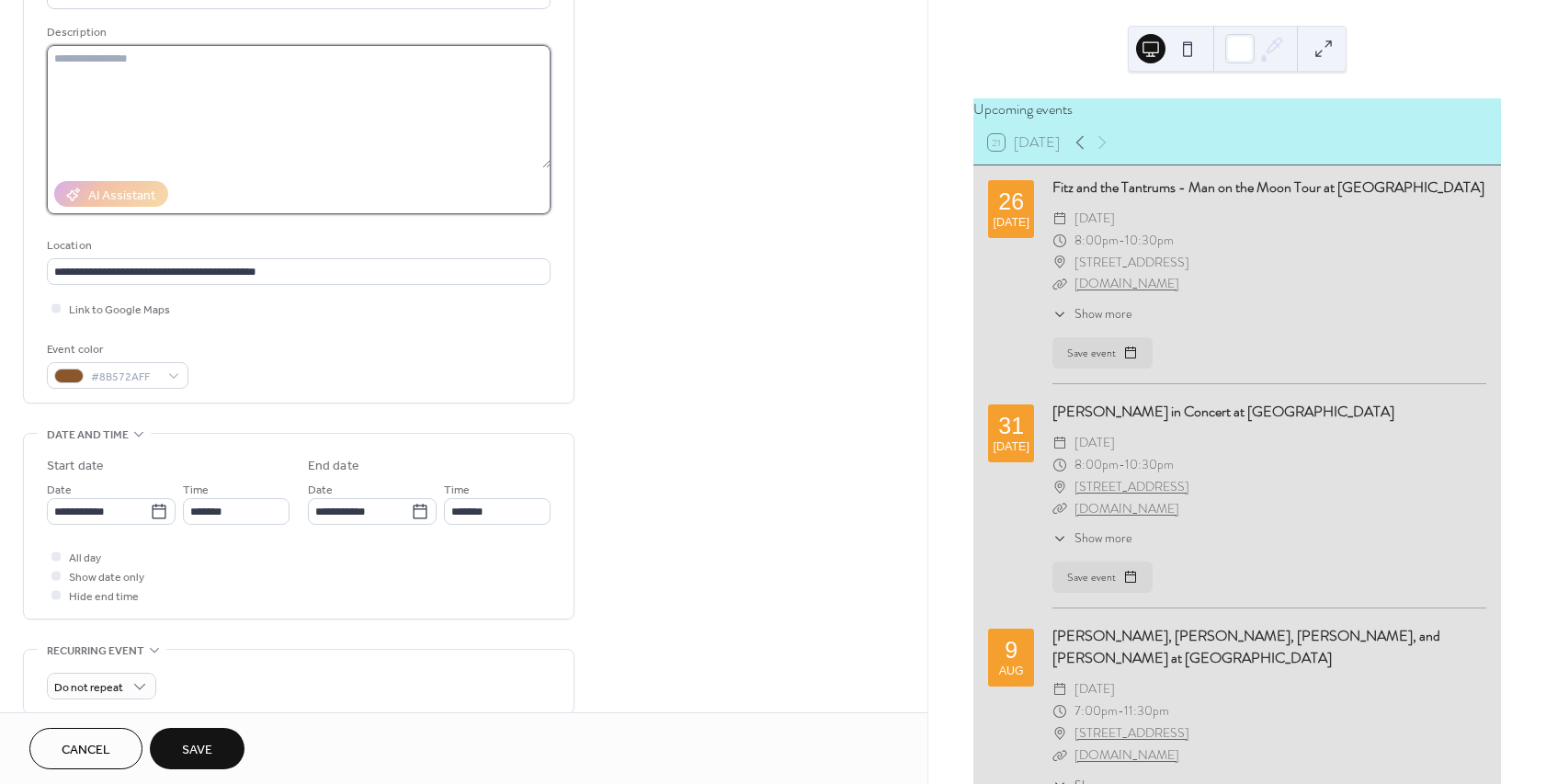 click at bounding box center (299, 107) 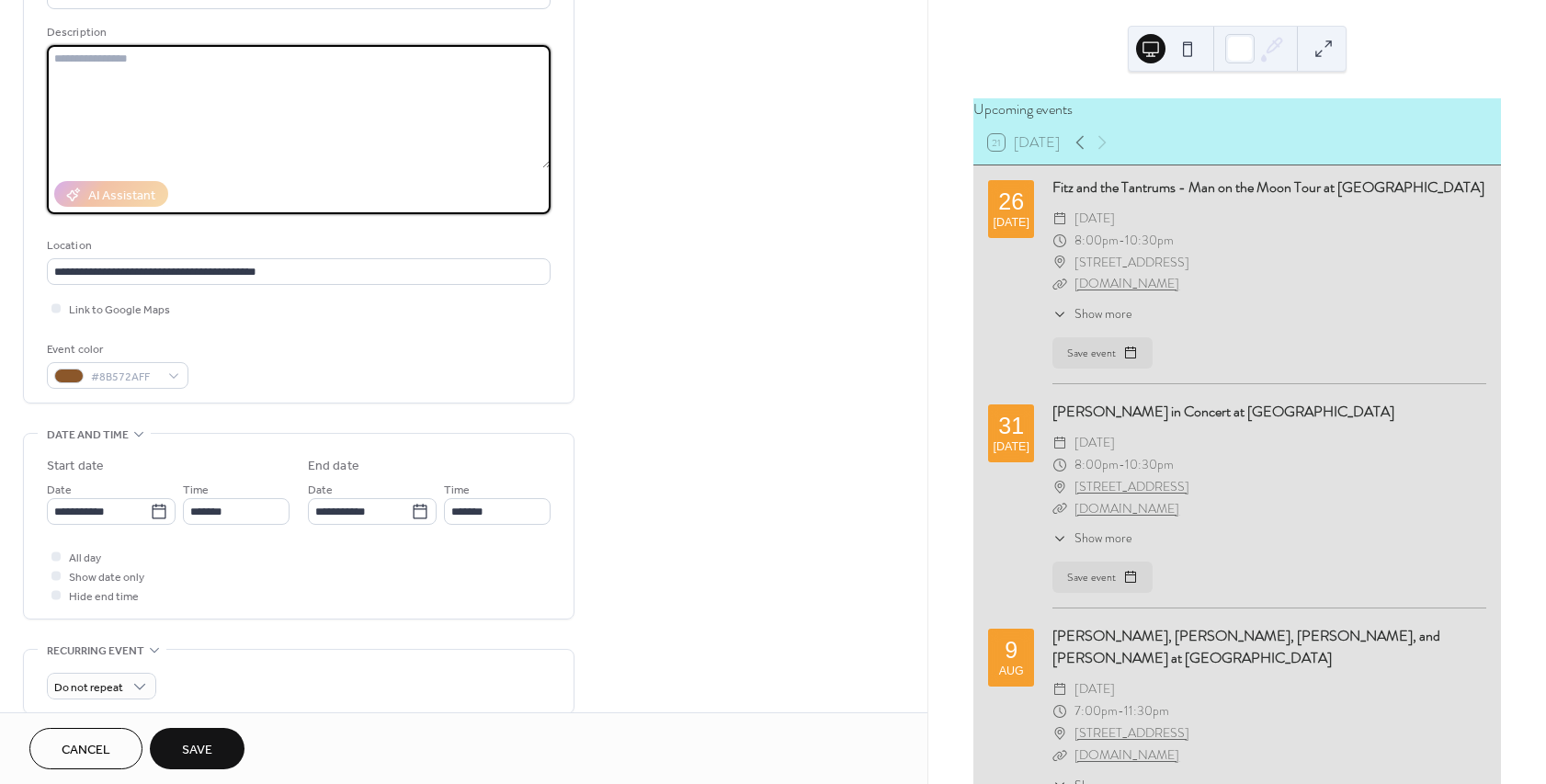 paste on "**********" 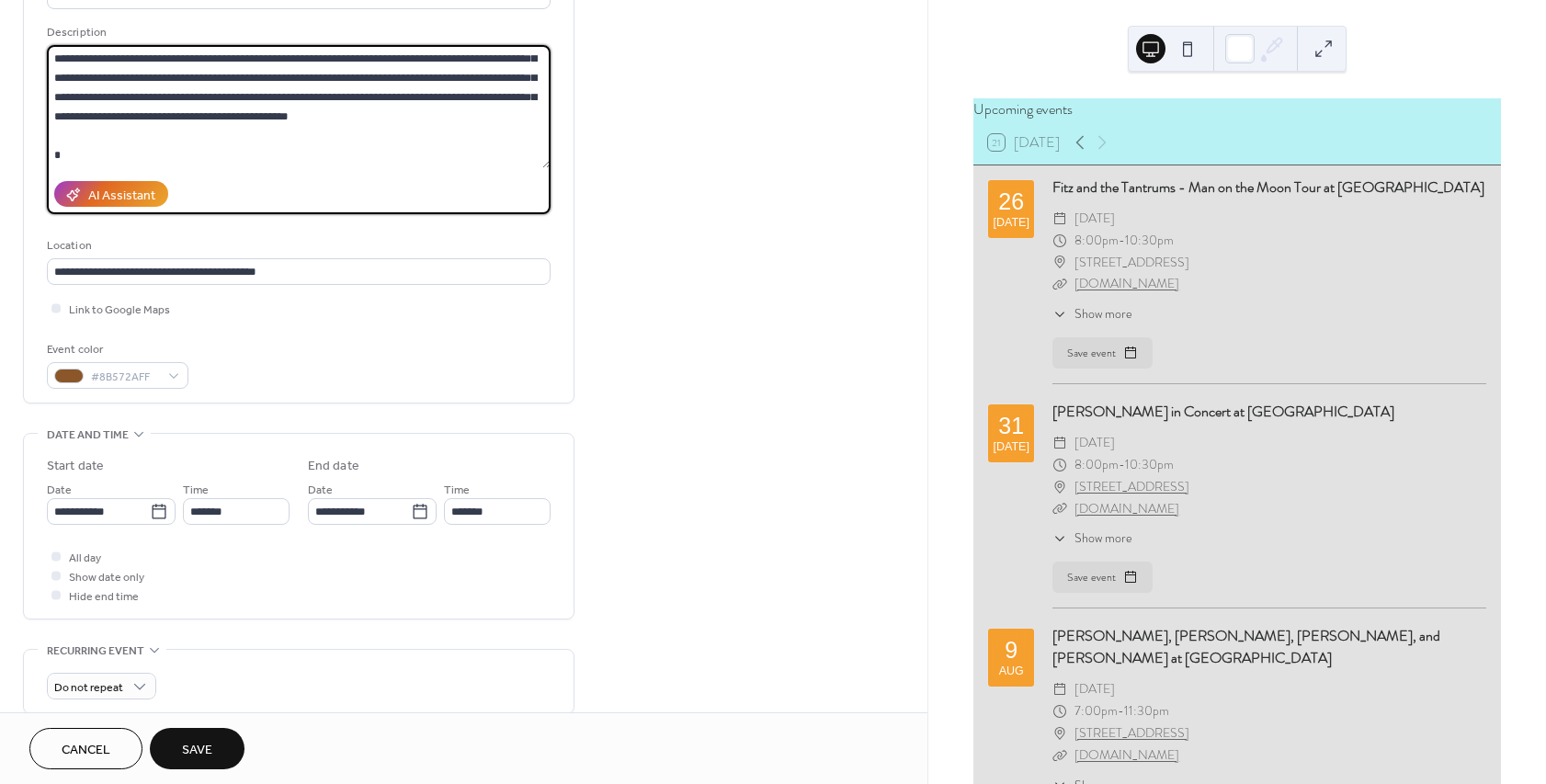 scroll, scrollTop: 36, scrollLeft: 0, axis: vertical 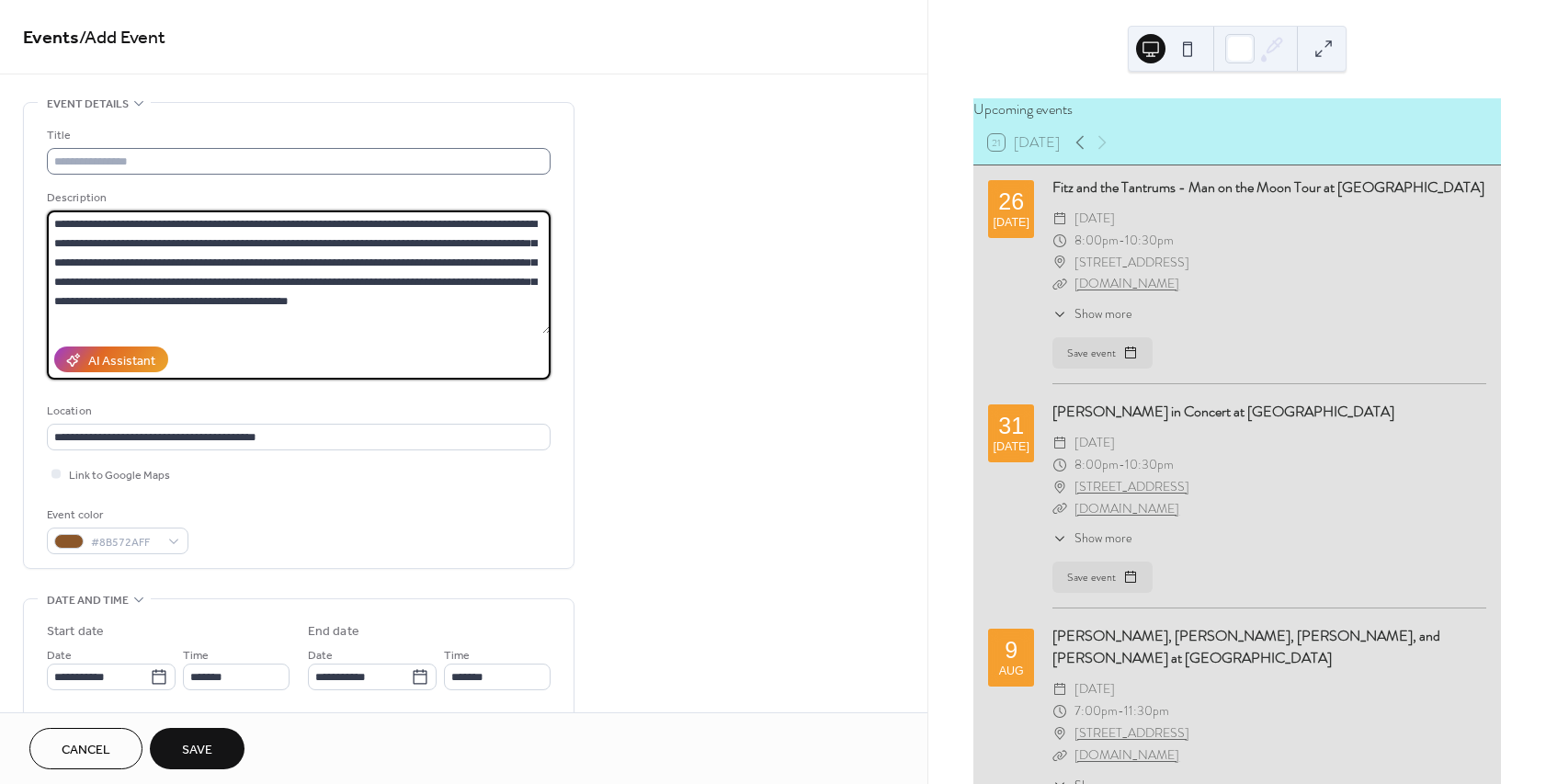 type on "**********" 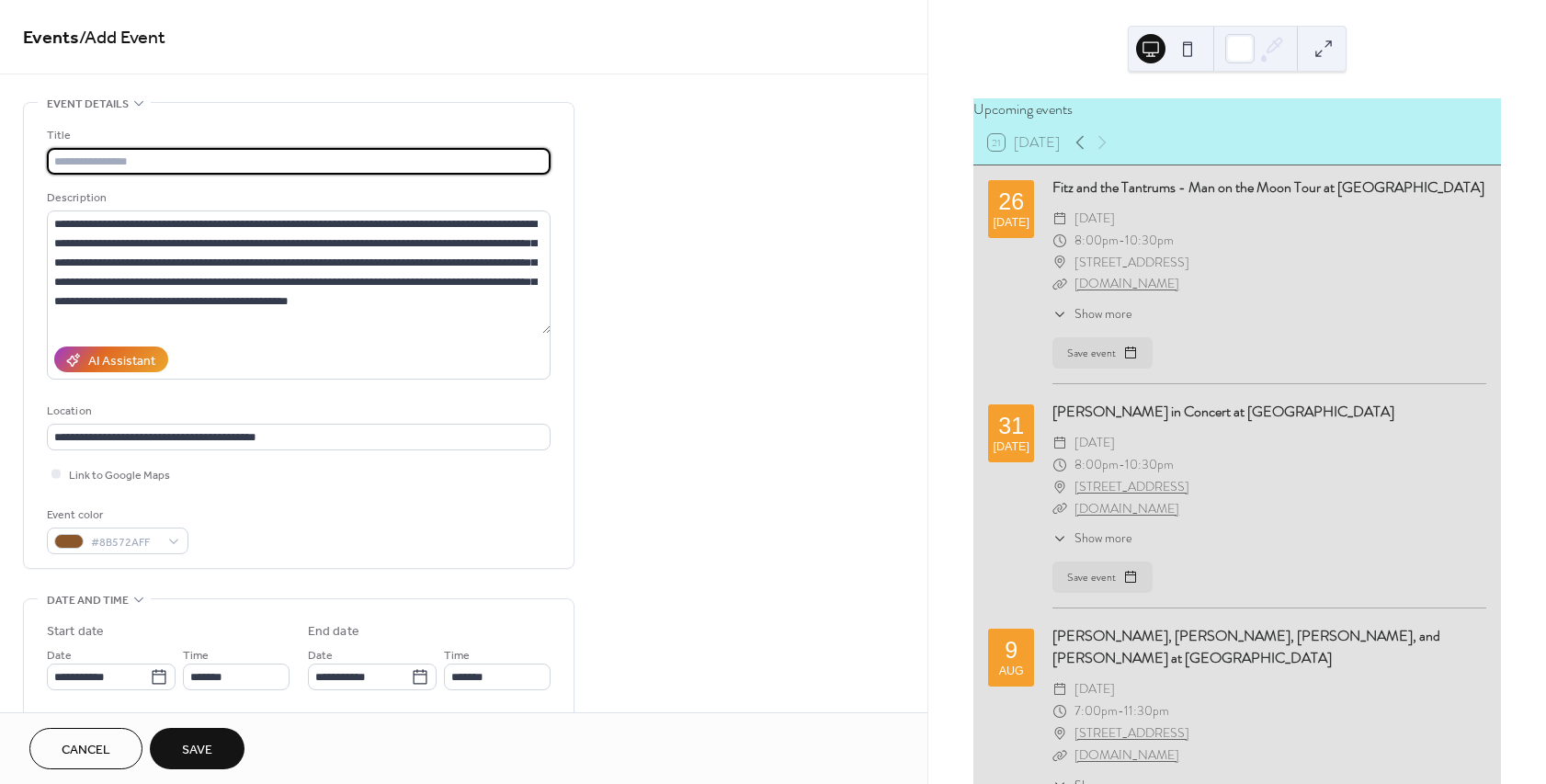click at bounding box center (299, 161) 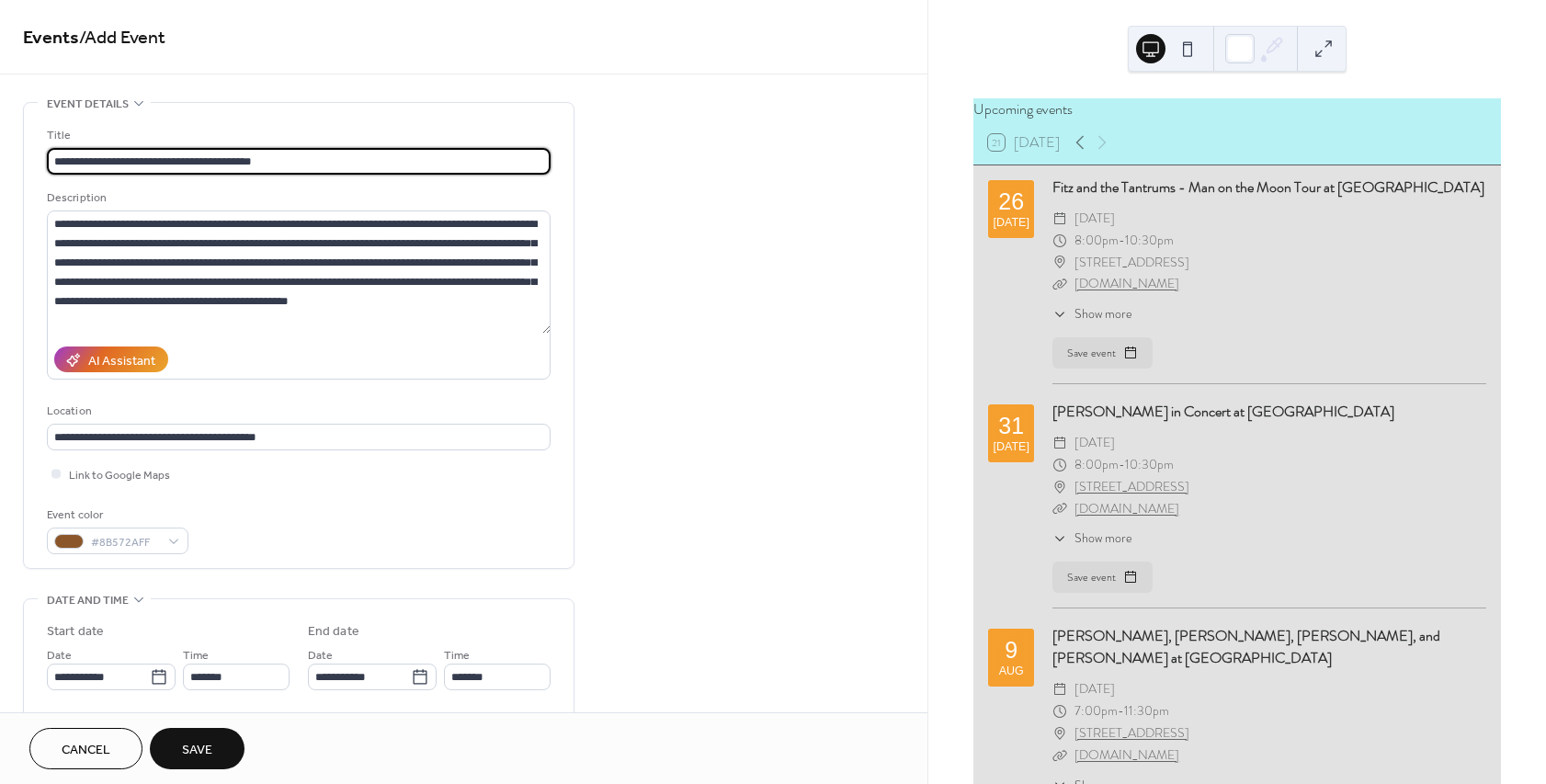 type on "**********" 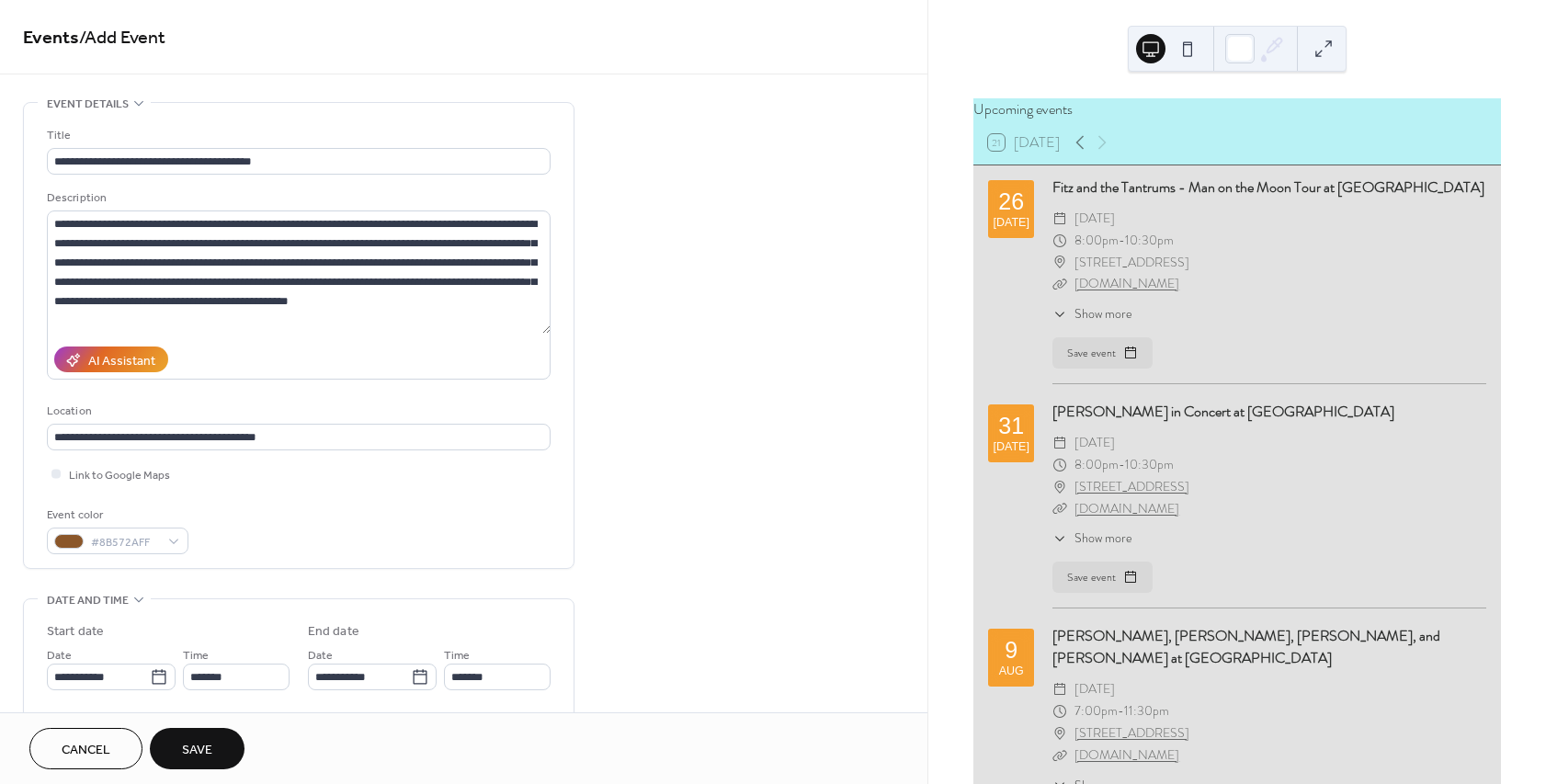click on "Save" at bounding box center [197, 750] 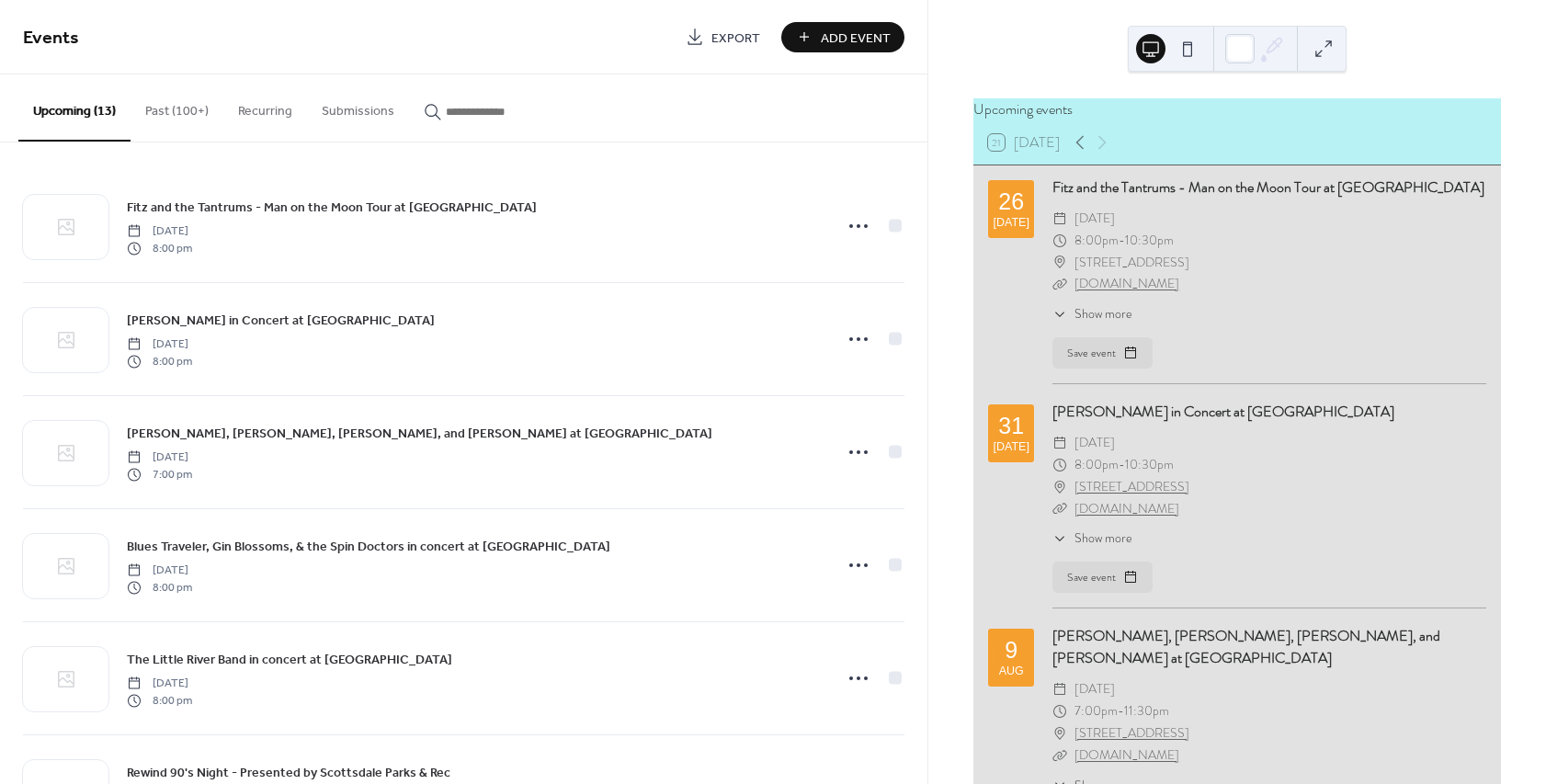 click on "Add Event" at bounding box center [856, 38] 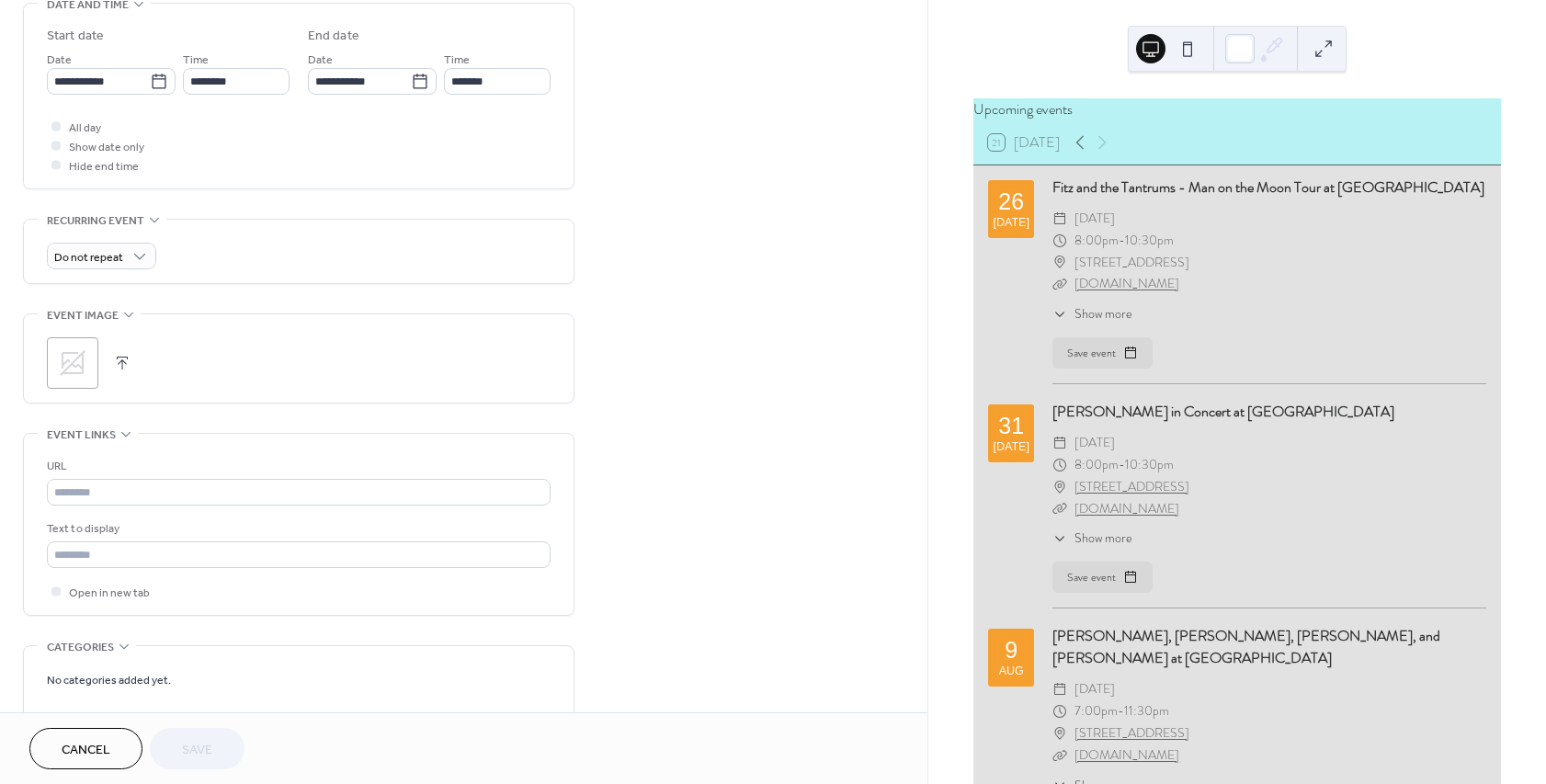 scroll, scrollTop: 607, scrollLeft: 0, axis: vertical 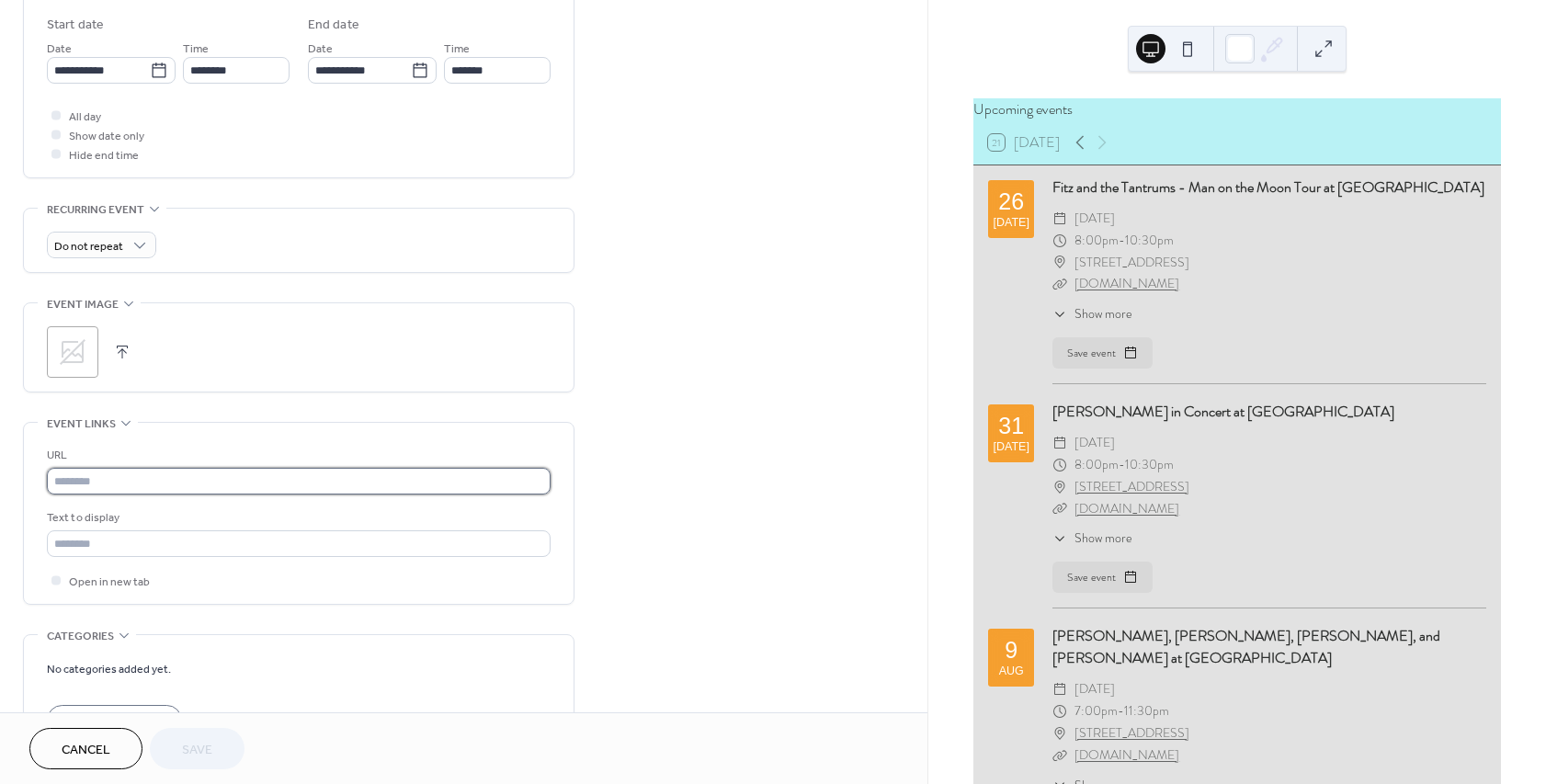 click at bounding box center (299, 481) 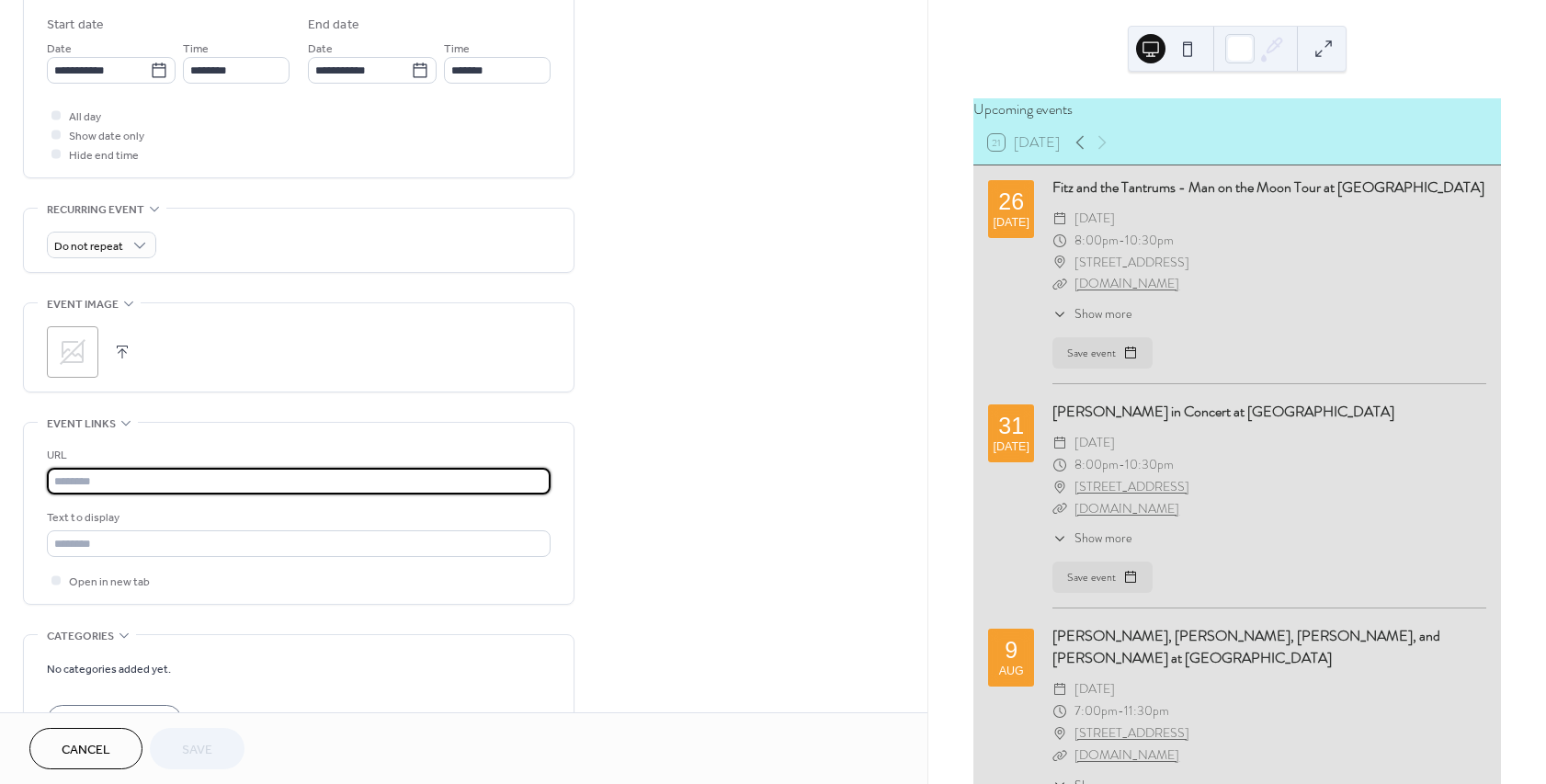 paste on "**********" 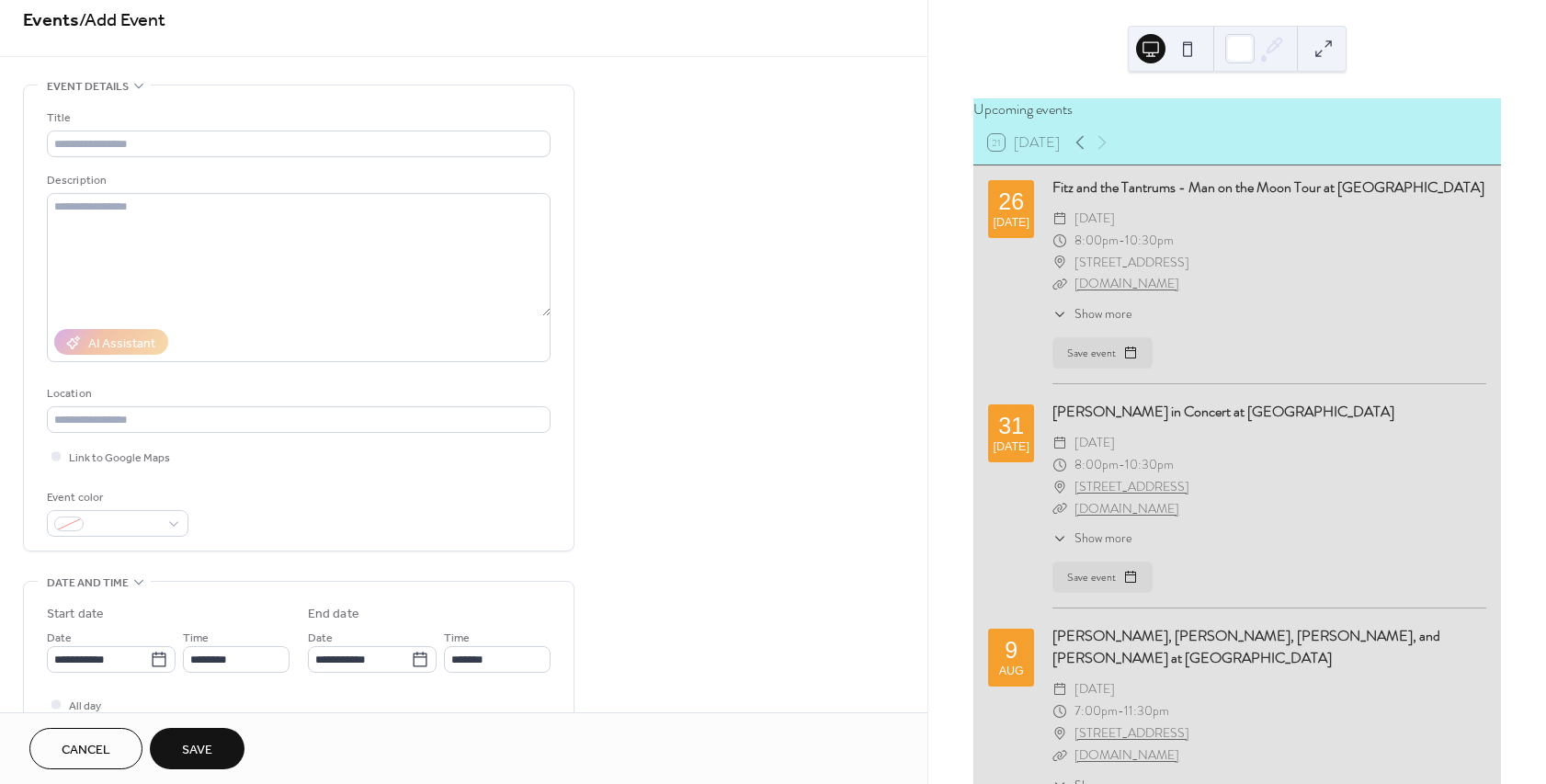 scroll, scrollTop: 0, scrollLeft: 0, axis: both 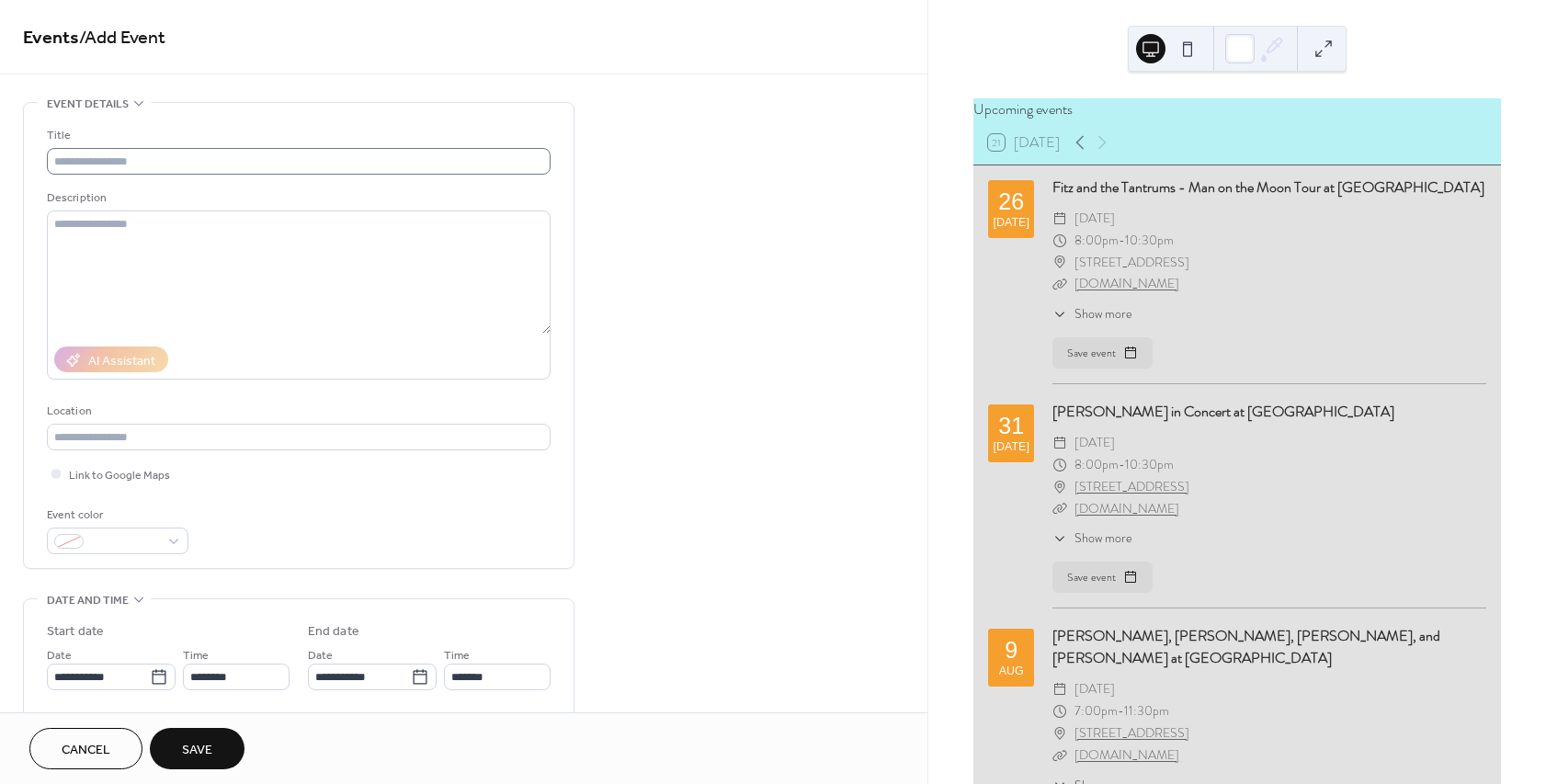 type on "**********" 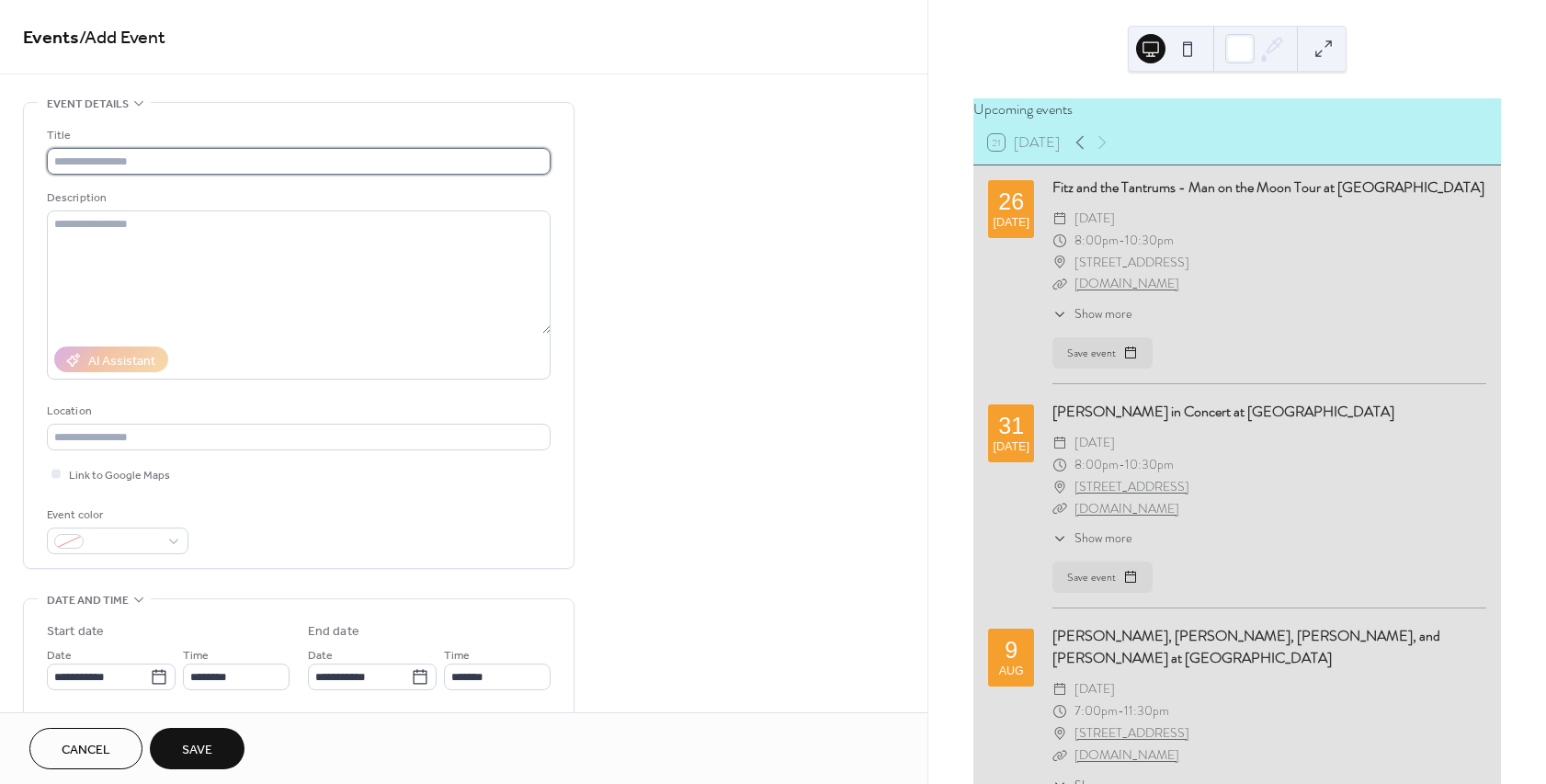 click at bounding box center [299, 161] 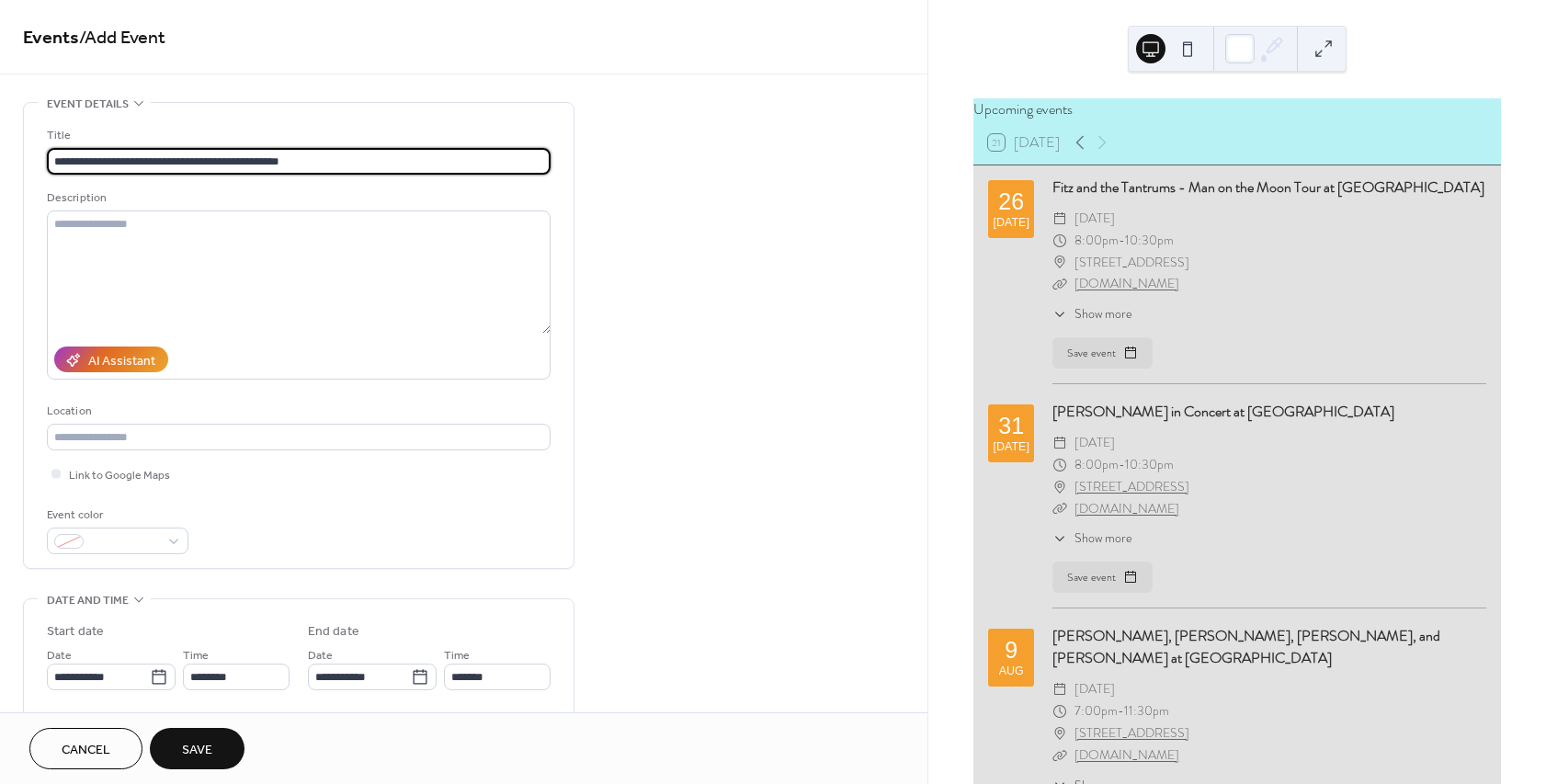 type on "**********" 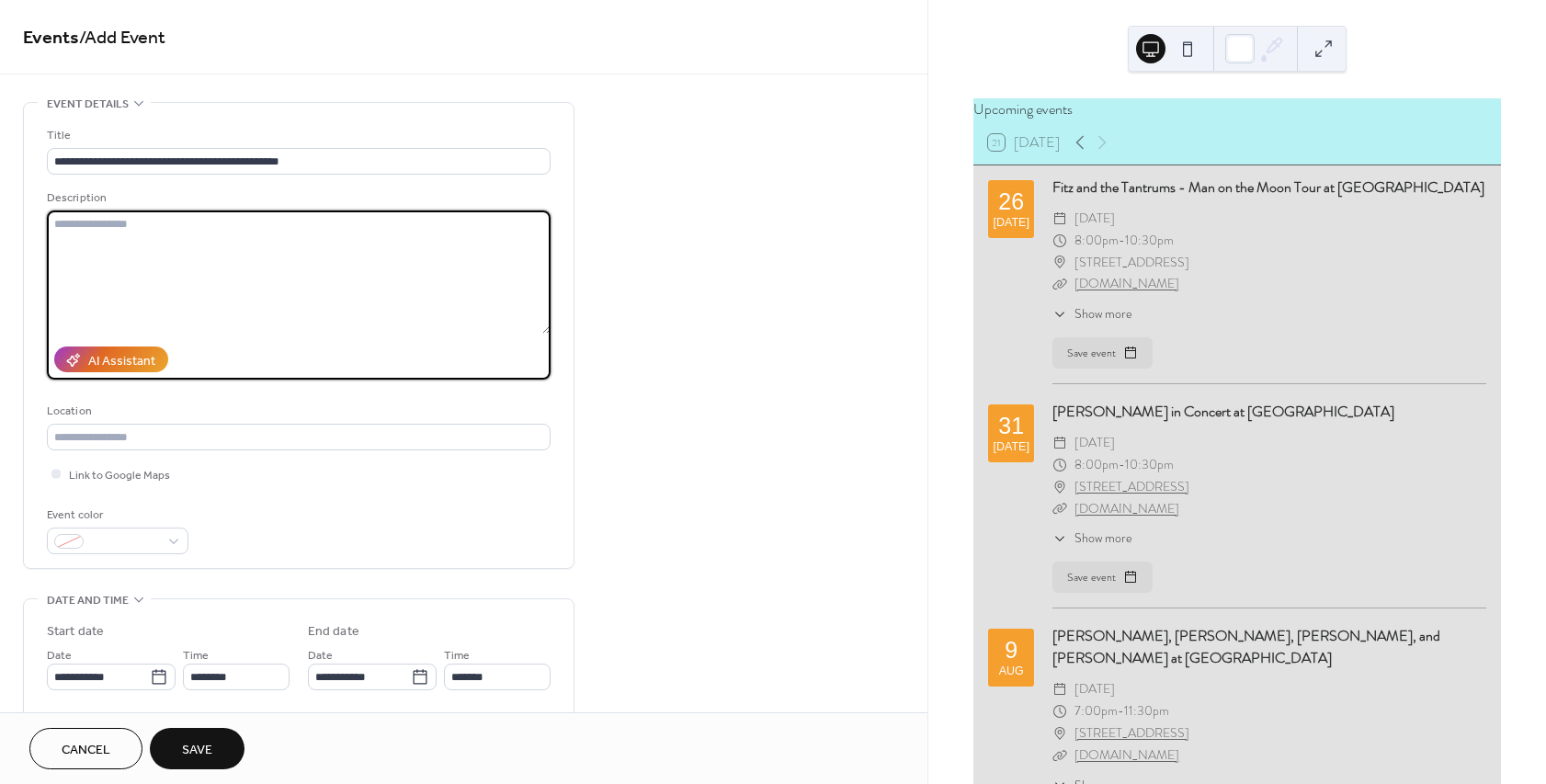 click at bounding box center [299, 272] 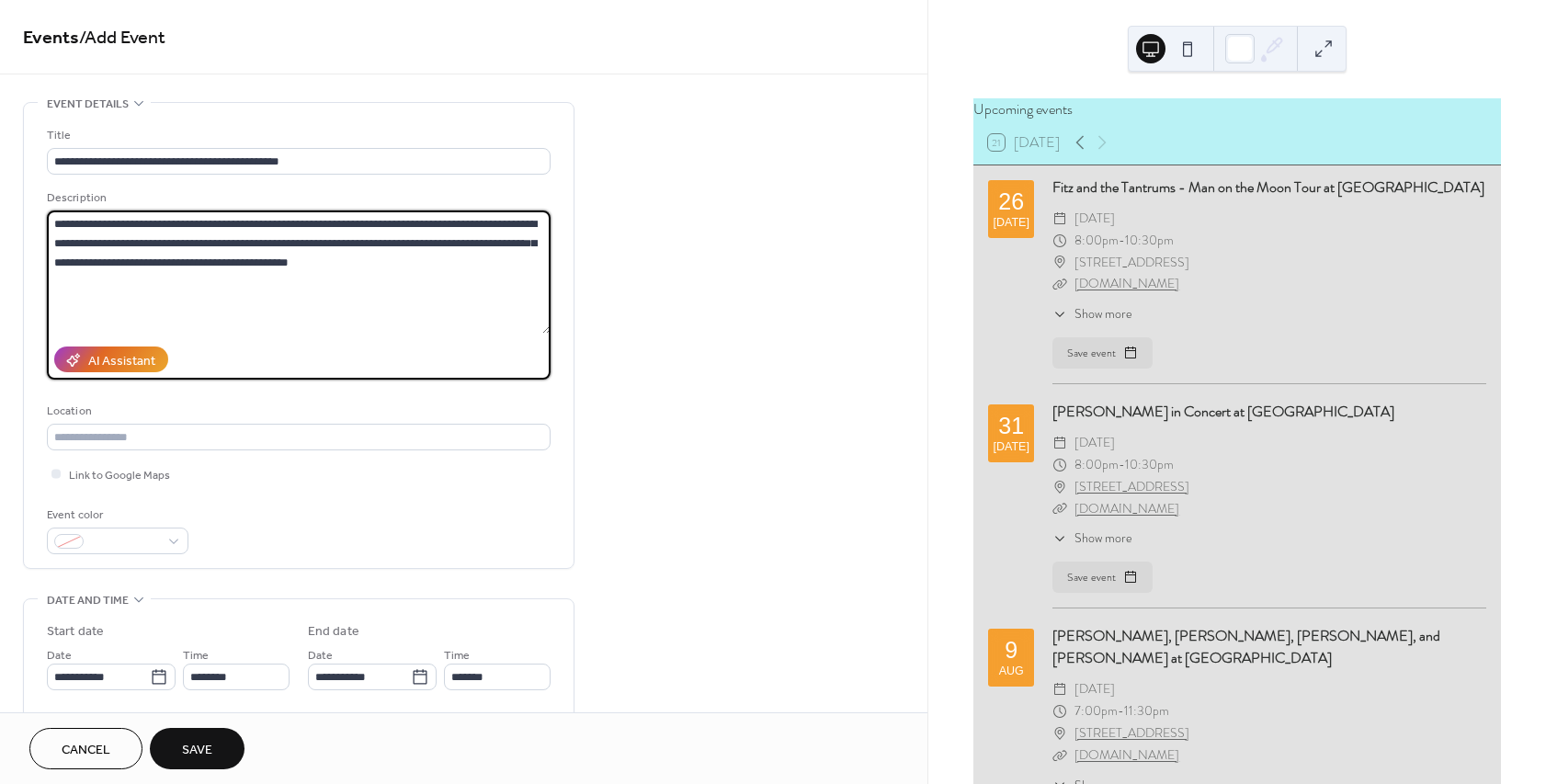 click on "**********" at bounding box center (299, 272) 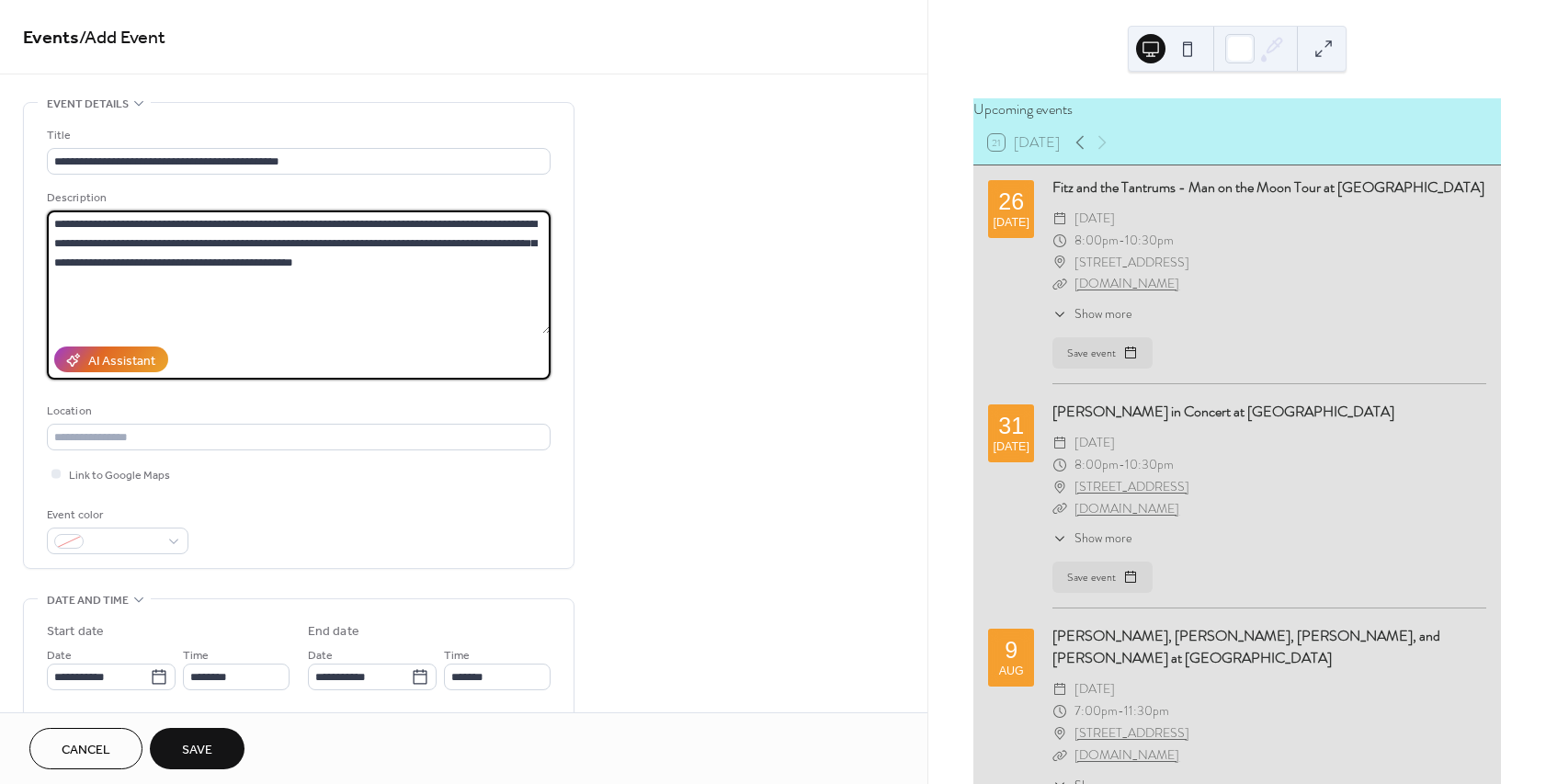 click on "**********" at bounding box center [299, 272] 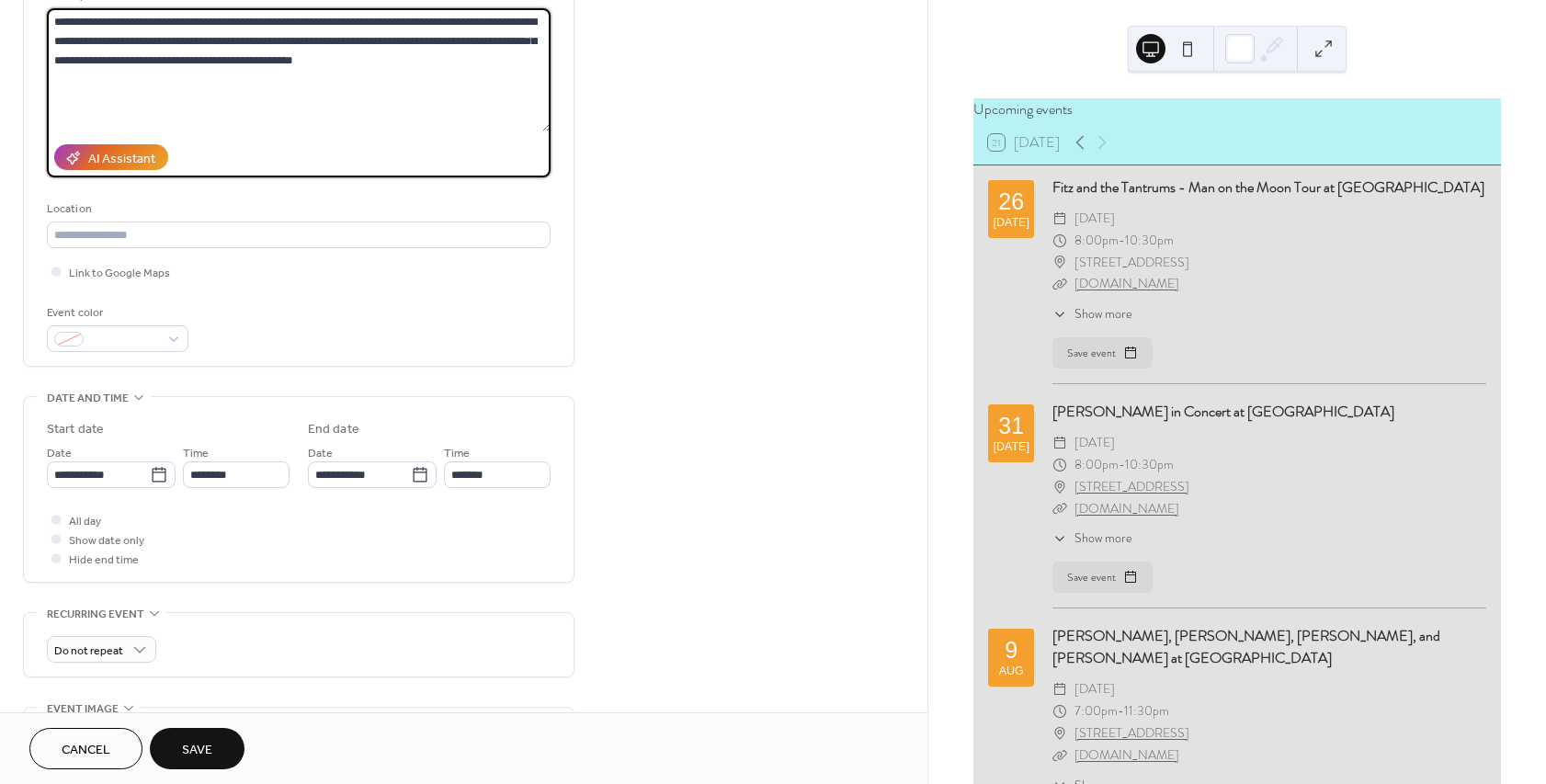 scroll, scrollTop: 221, scrollLeft: 0, axis: vertical 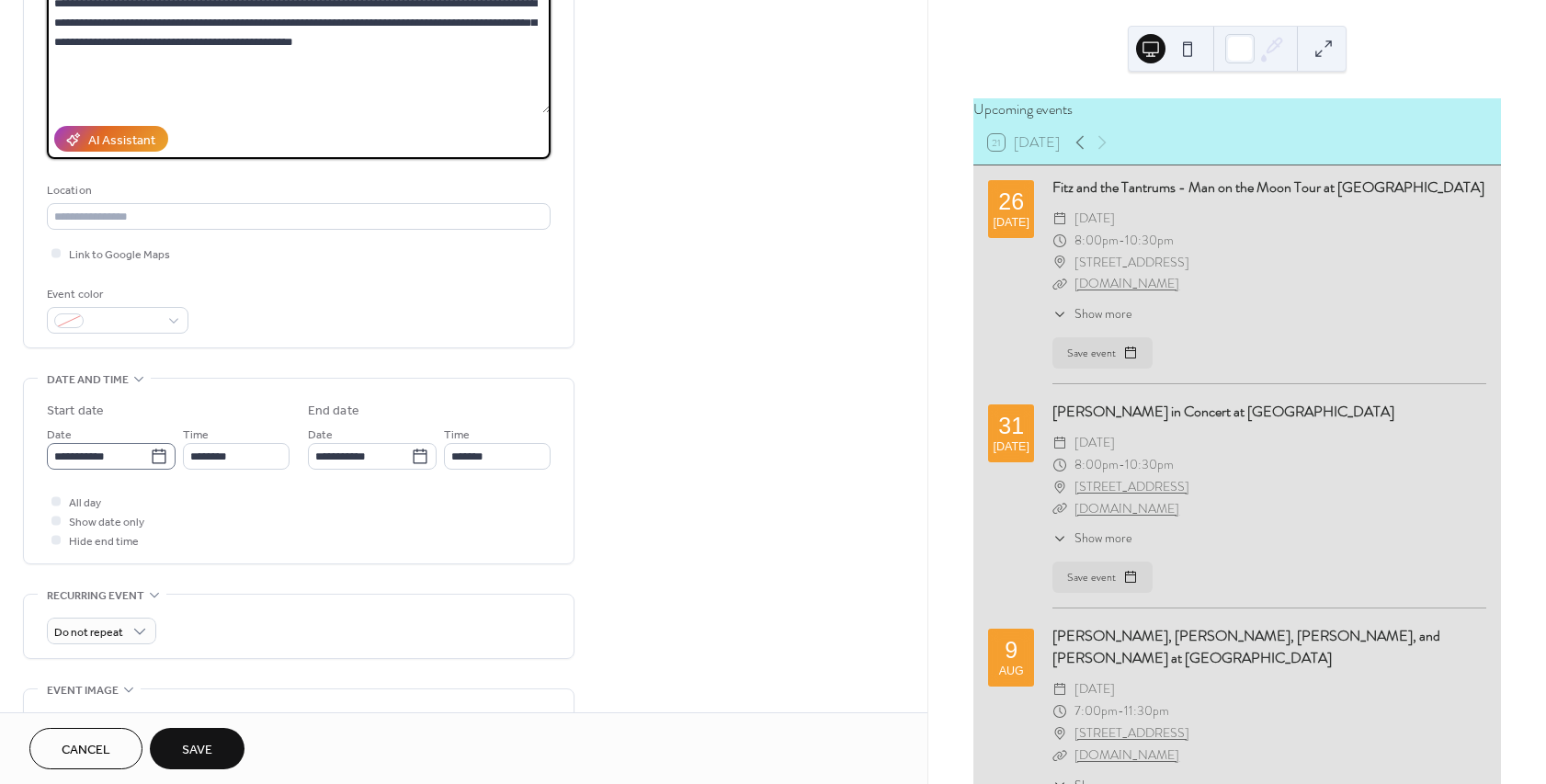 type on "**********" 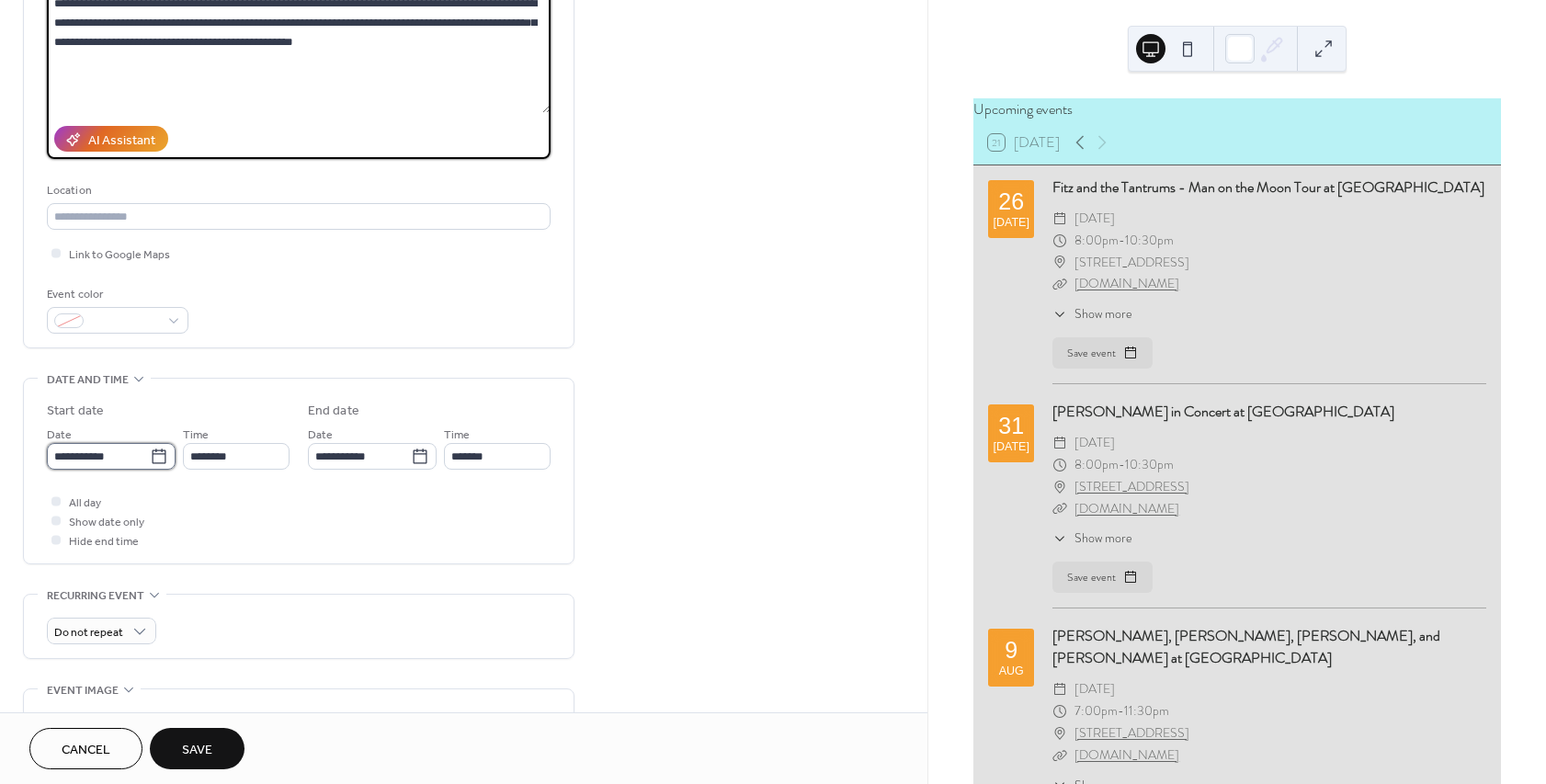 click on "**********" at bounding box center [98, 456] 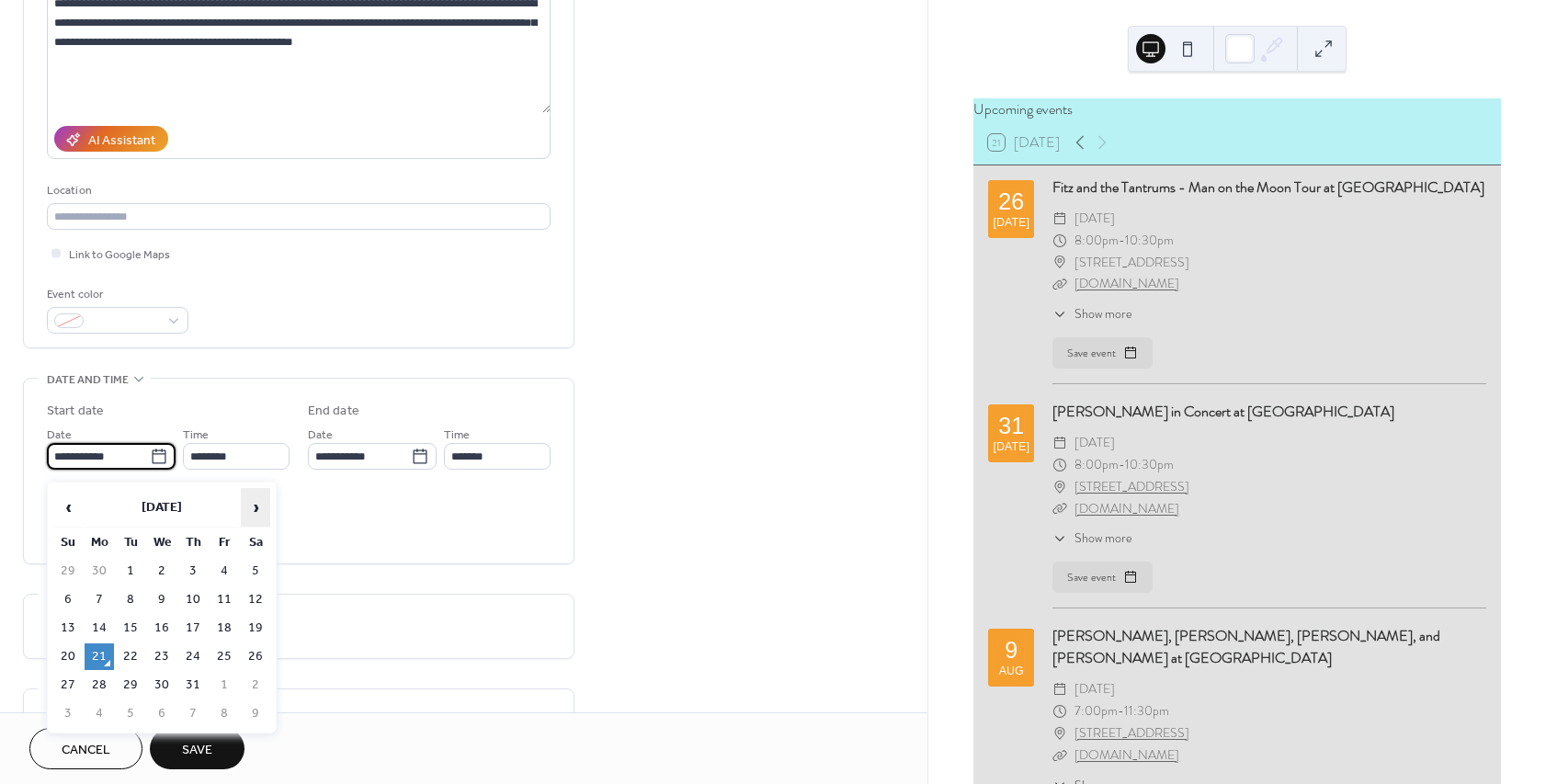 click on "›" at bounding box center (256, 507) 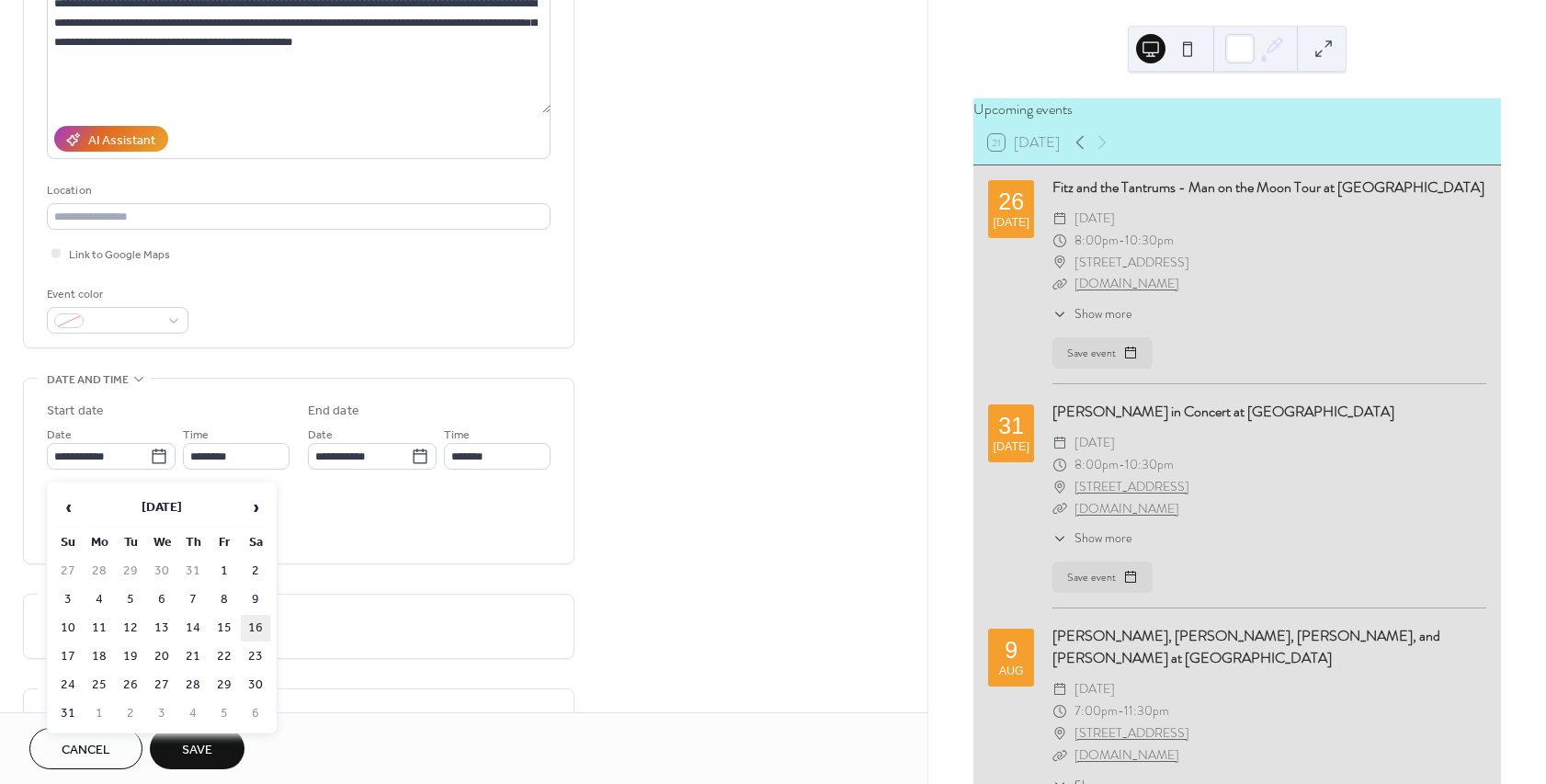 click on "16" at bounding box center [256, 628] 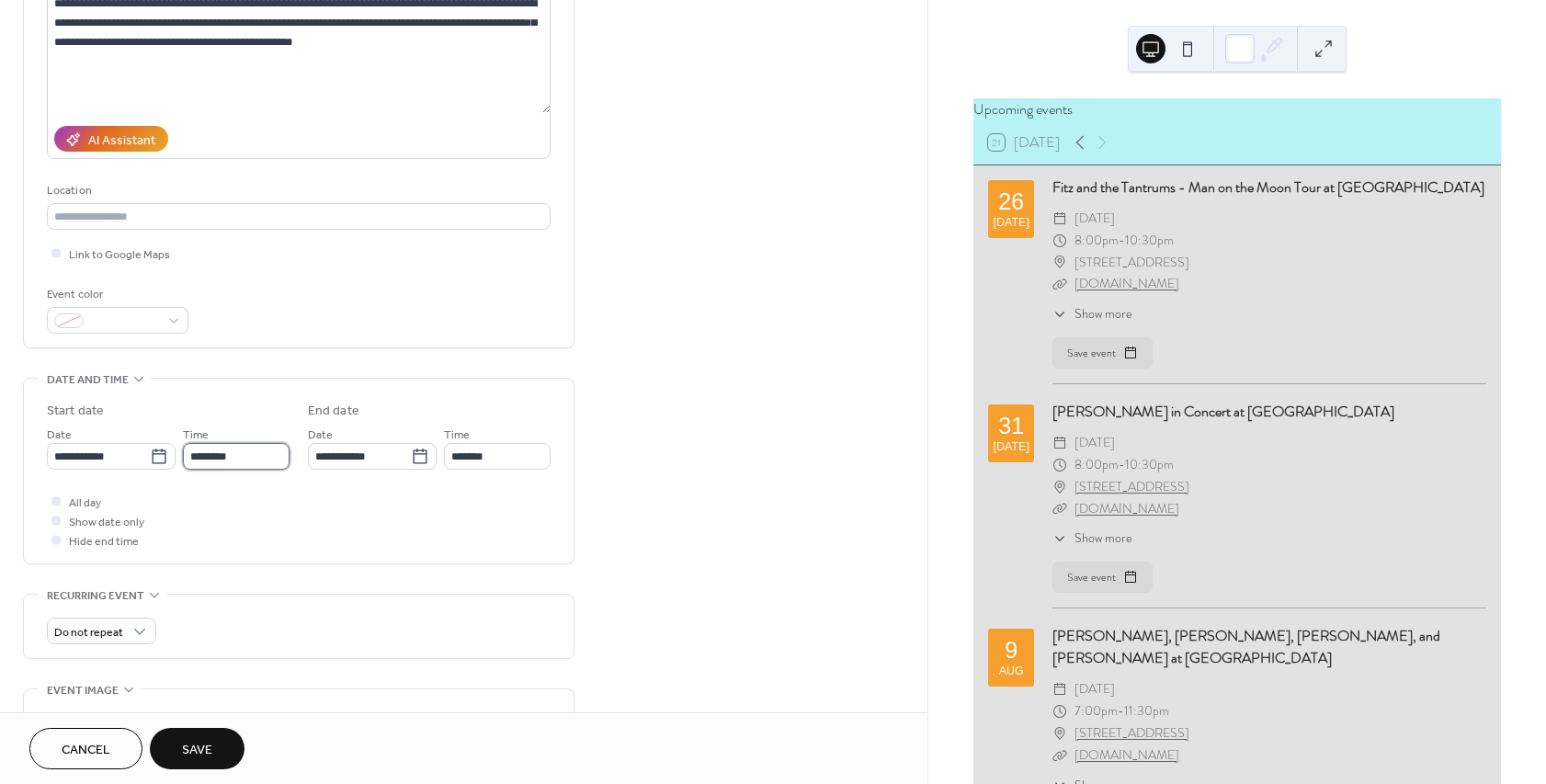 click on "********" at bounding box center (236, 456) 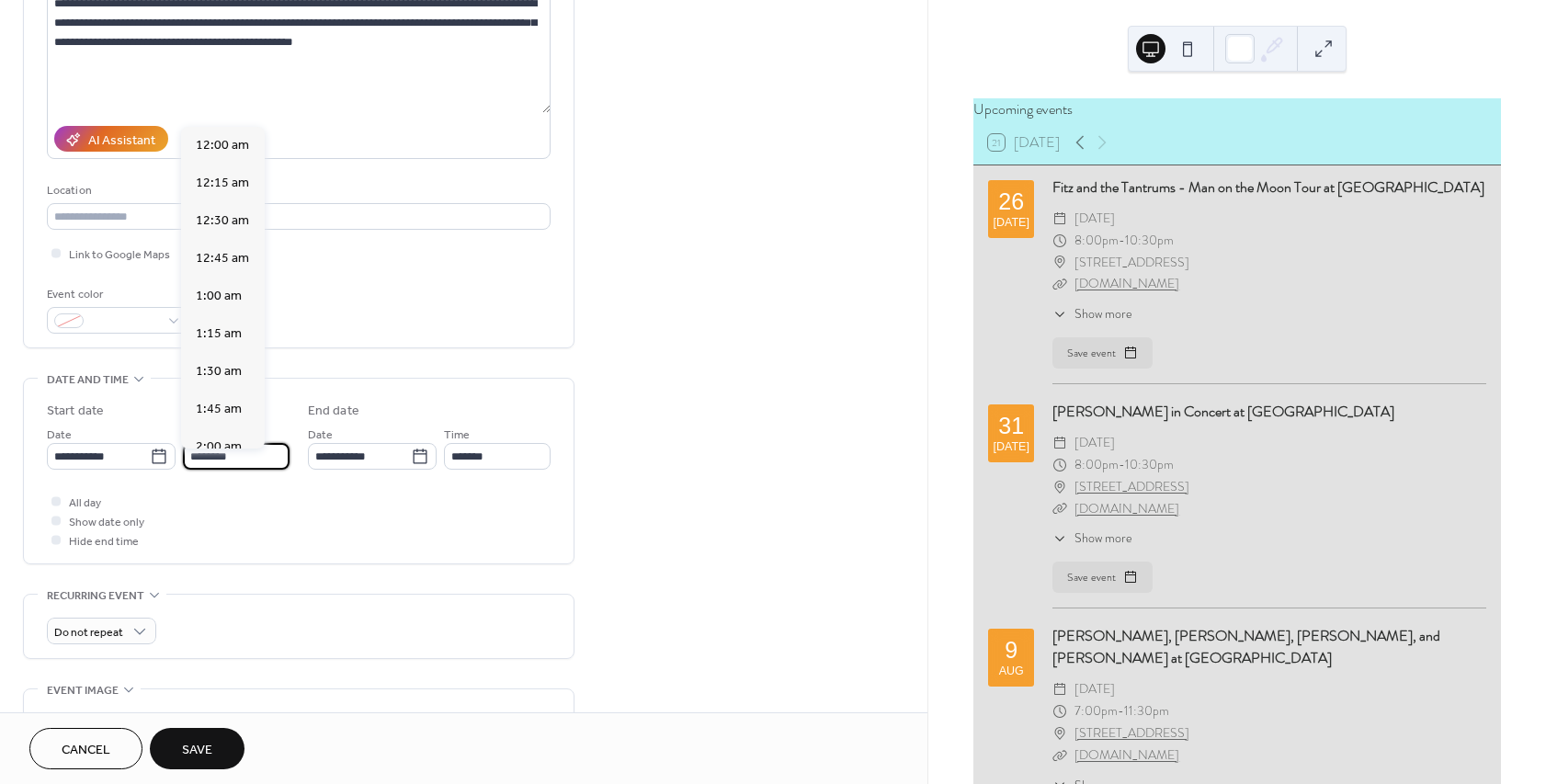 scroll, scrollTop: 1787, scrollLeft: 0, axis: vertical 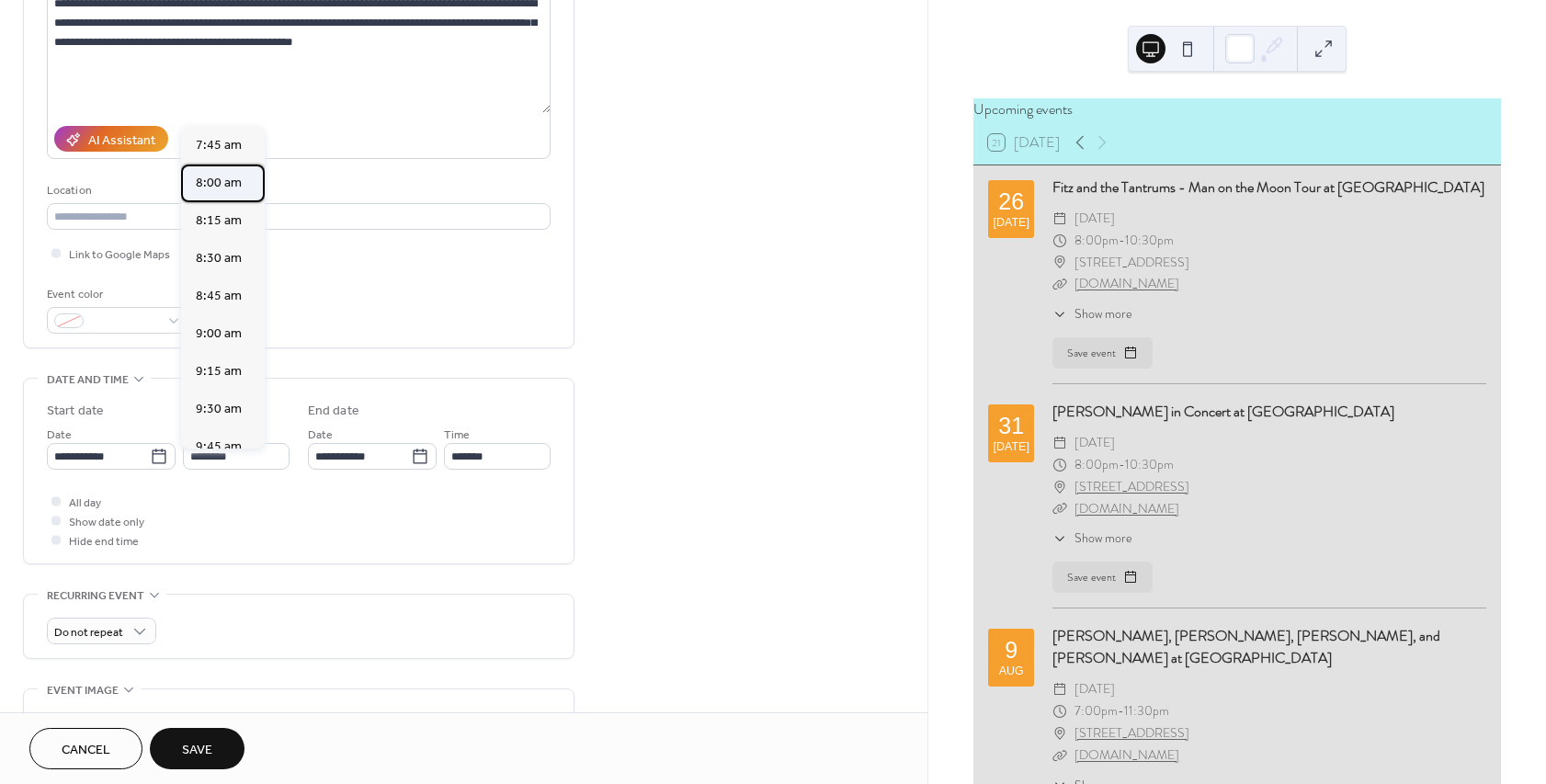 click on "8:00 am" at bounding box center (219, 183) 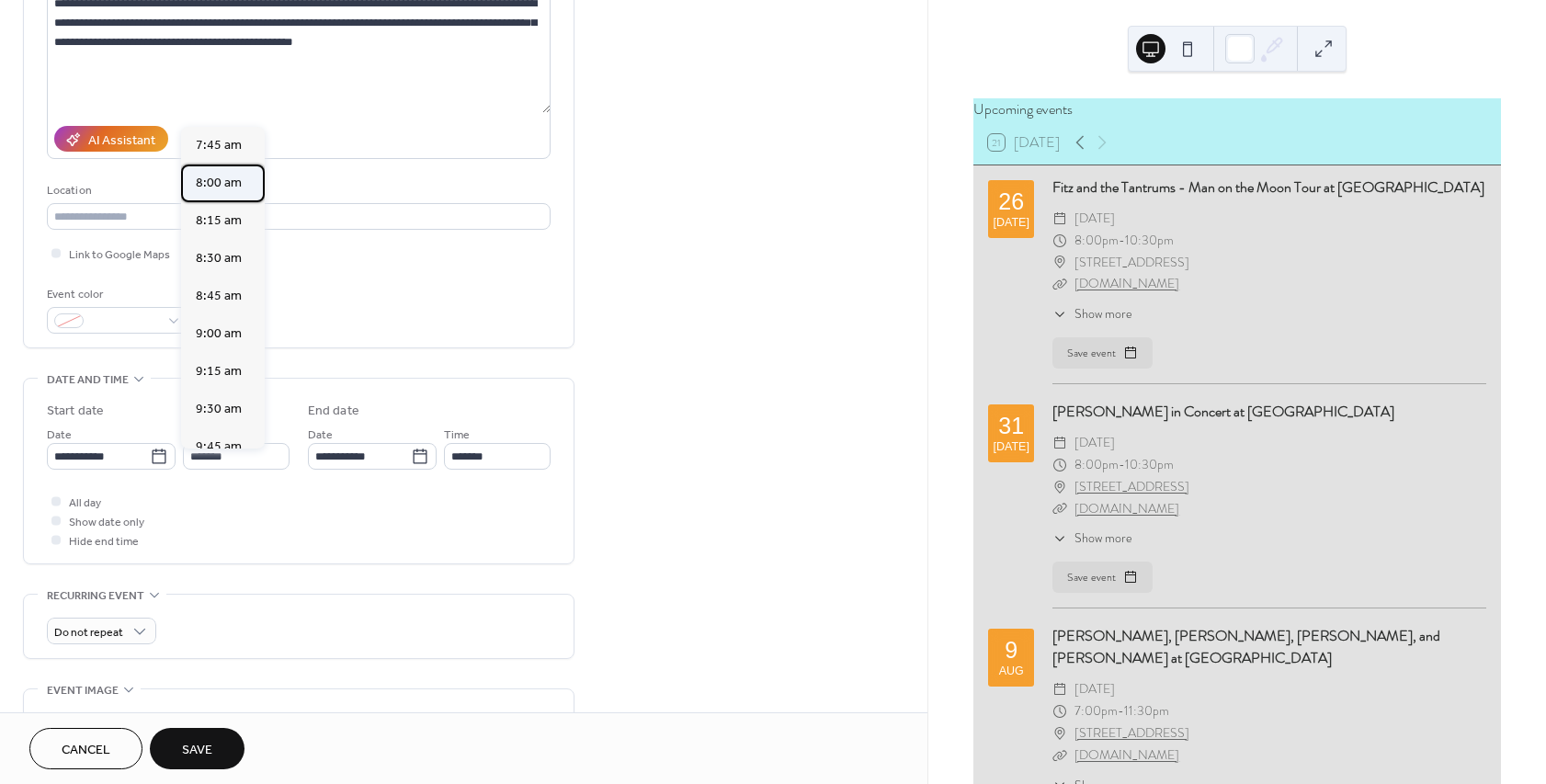 type on "*******" 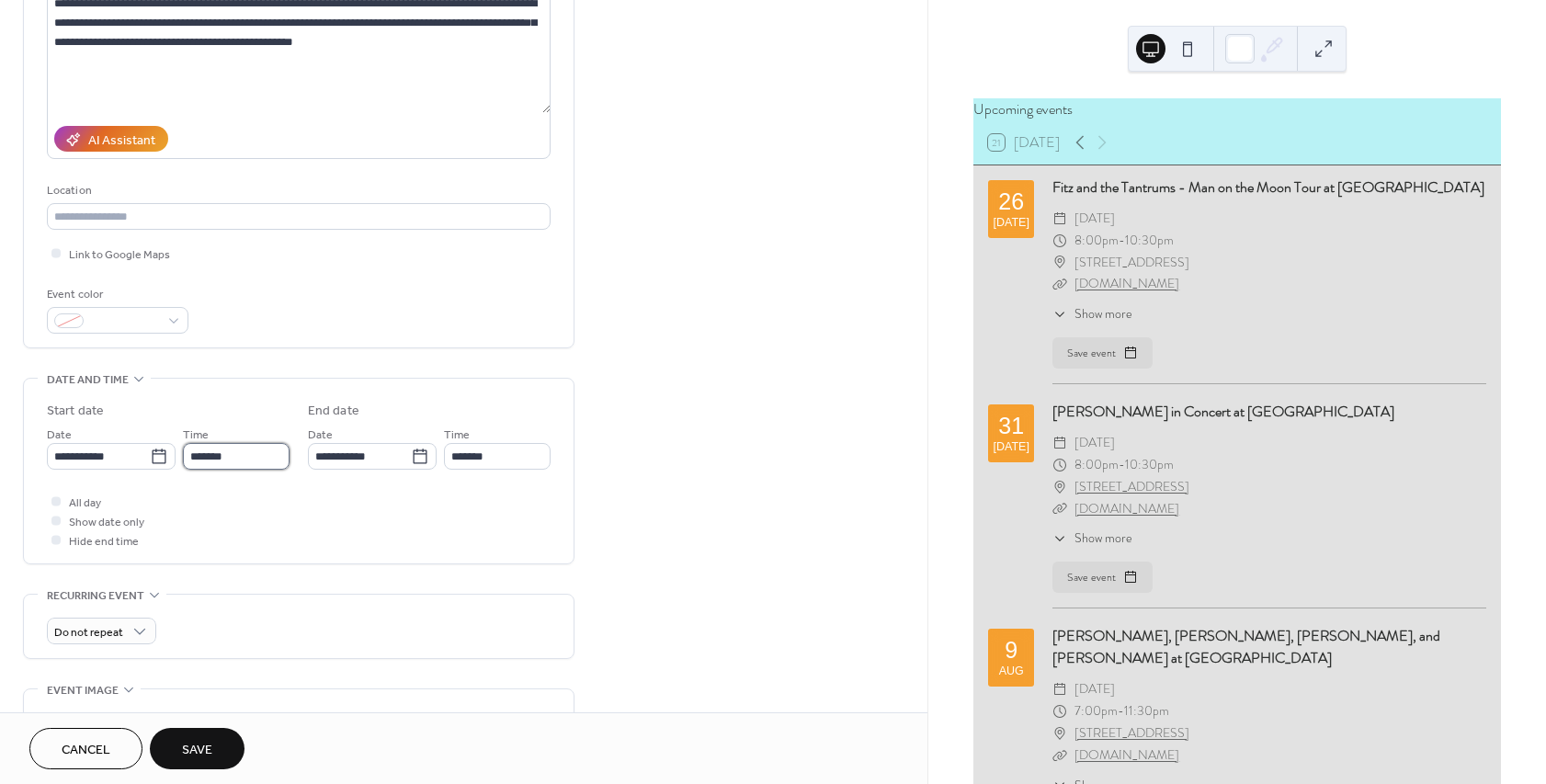 click on "*******" at bounding box center (236, 456) 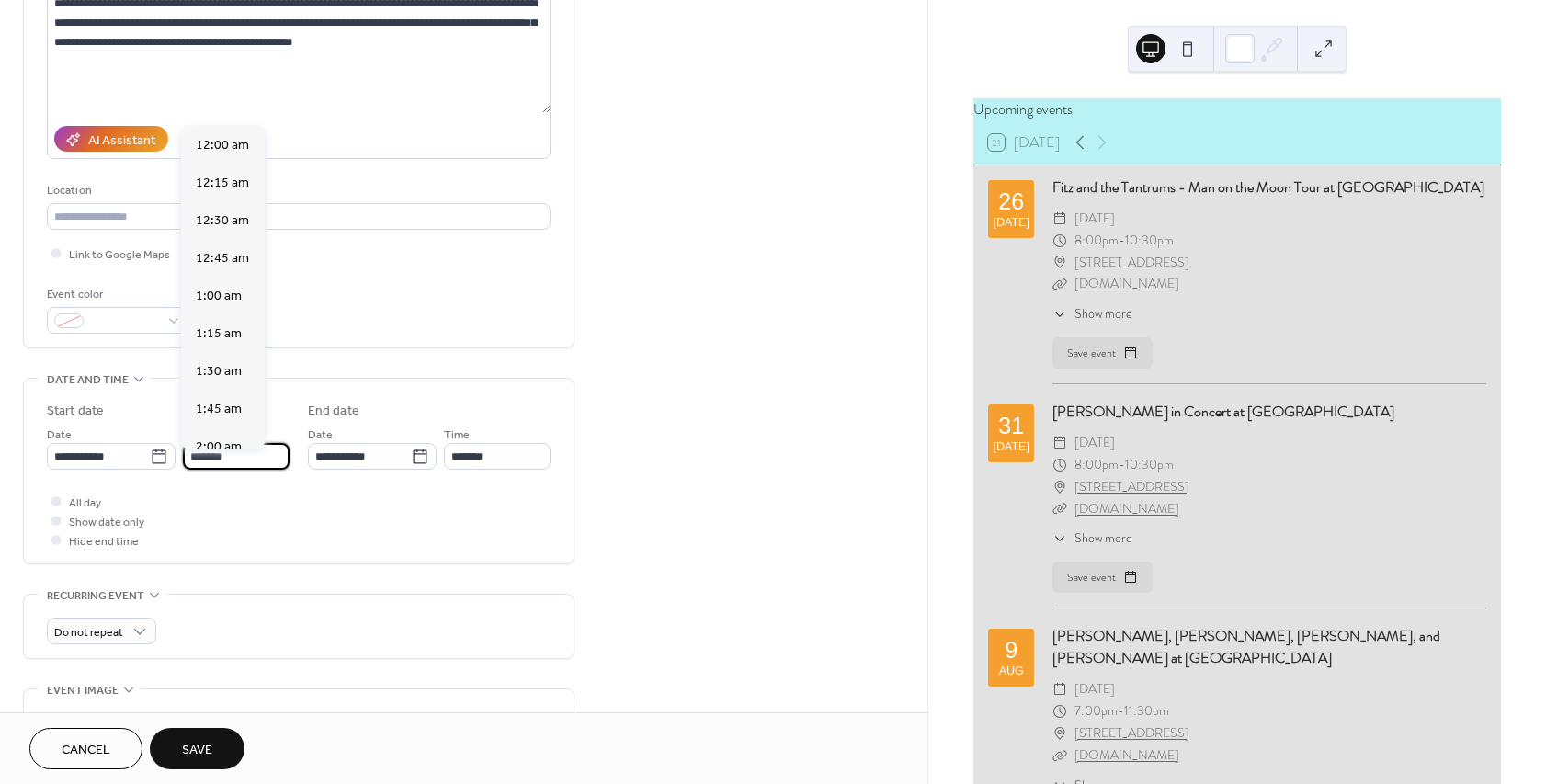 scroll, scrollTop: 1191, scrollLeft: 0, axis: vertical 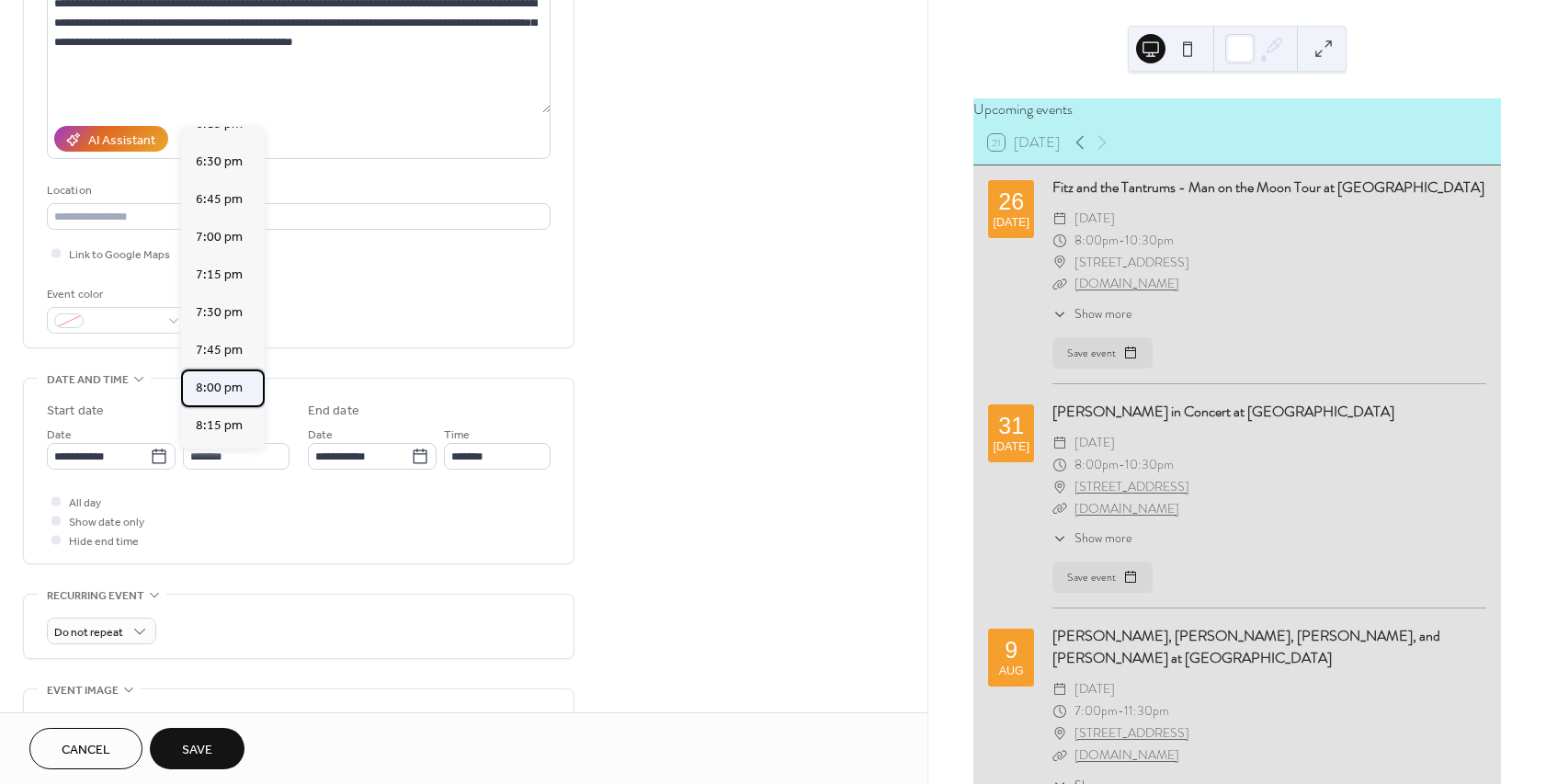 click on "8:00 pm" at bounding box center [219, 388] 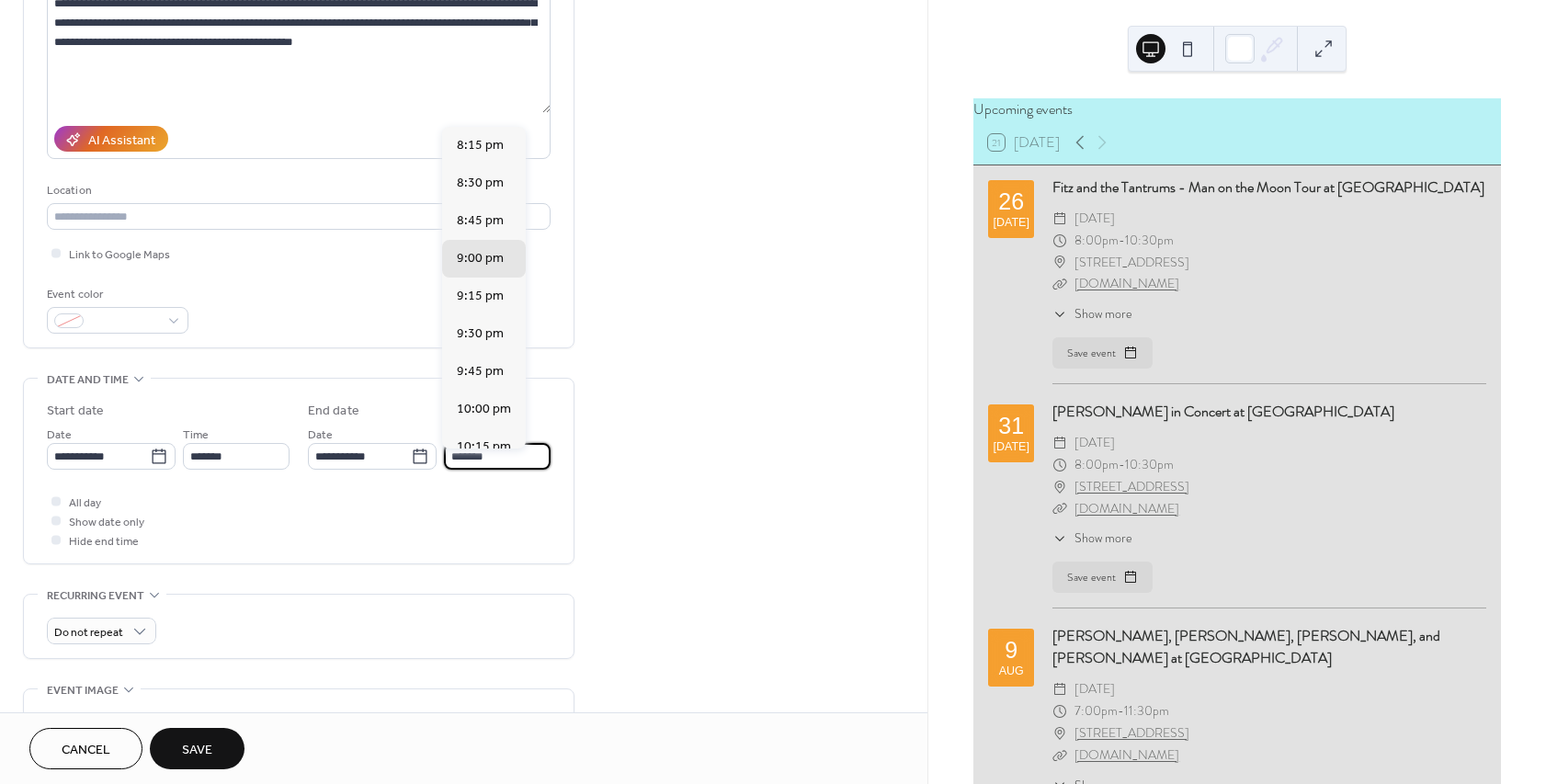 click on "*******" at bounding box center [497, 456] 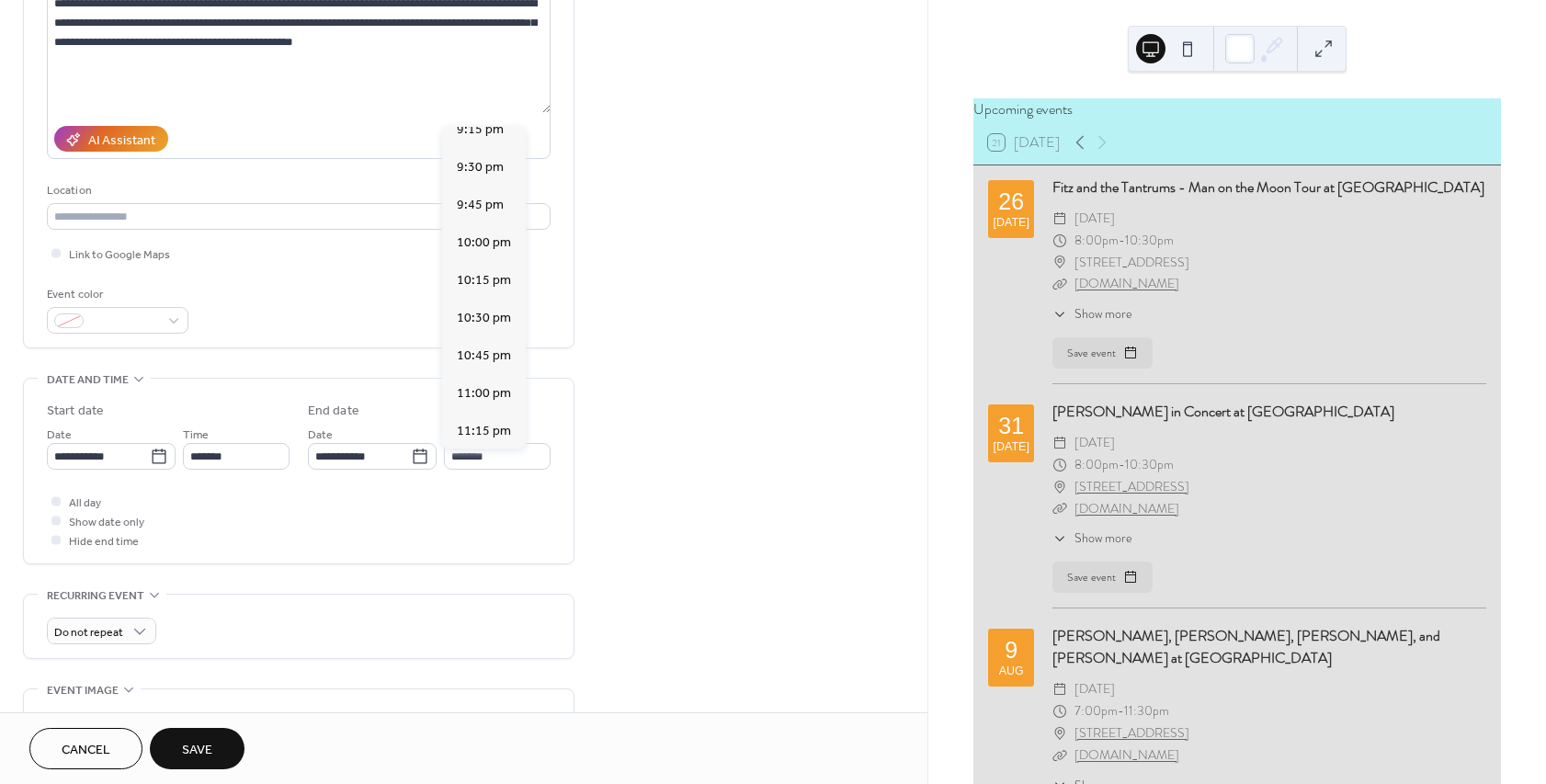 scroll, scrollTop: 210, scrollLeft: 0, axis: vertical 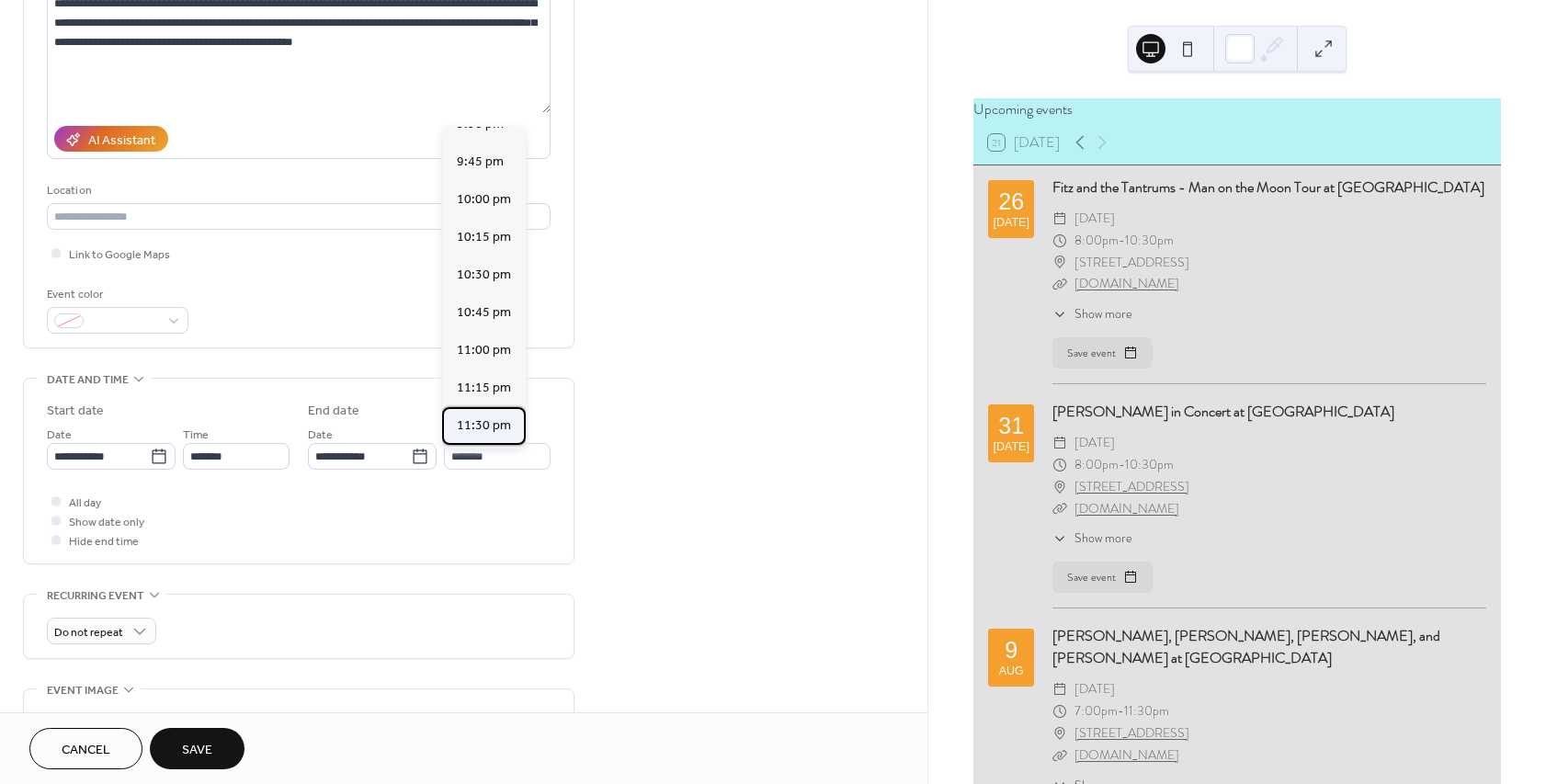 click on "11:30 pm" at bounding box center (483, 426) 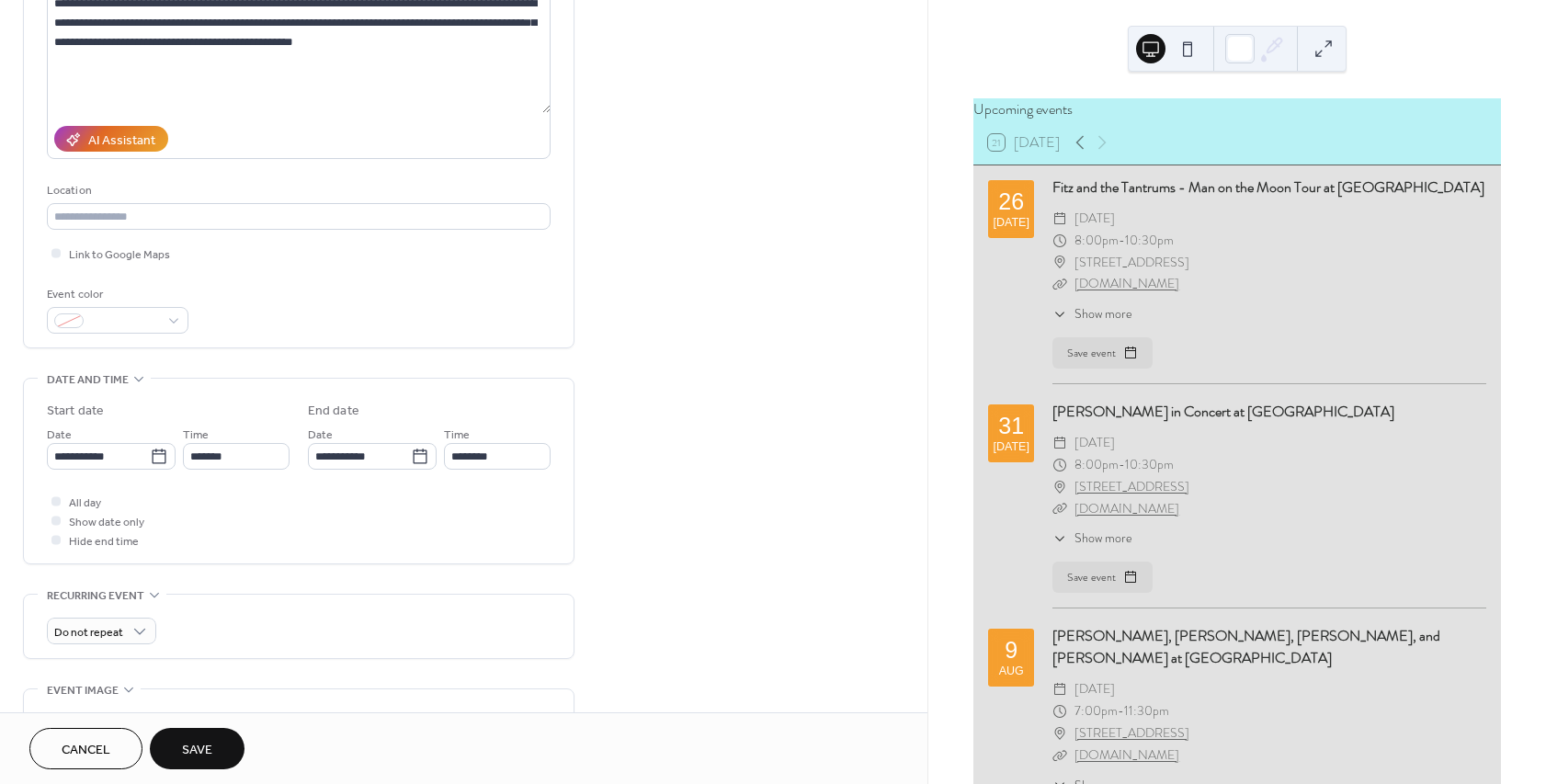 click on "All day Show date only Hide end time" at bounding box center (299, 520) 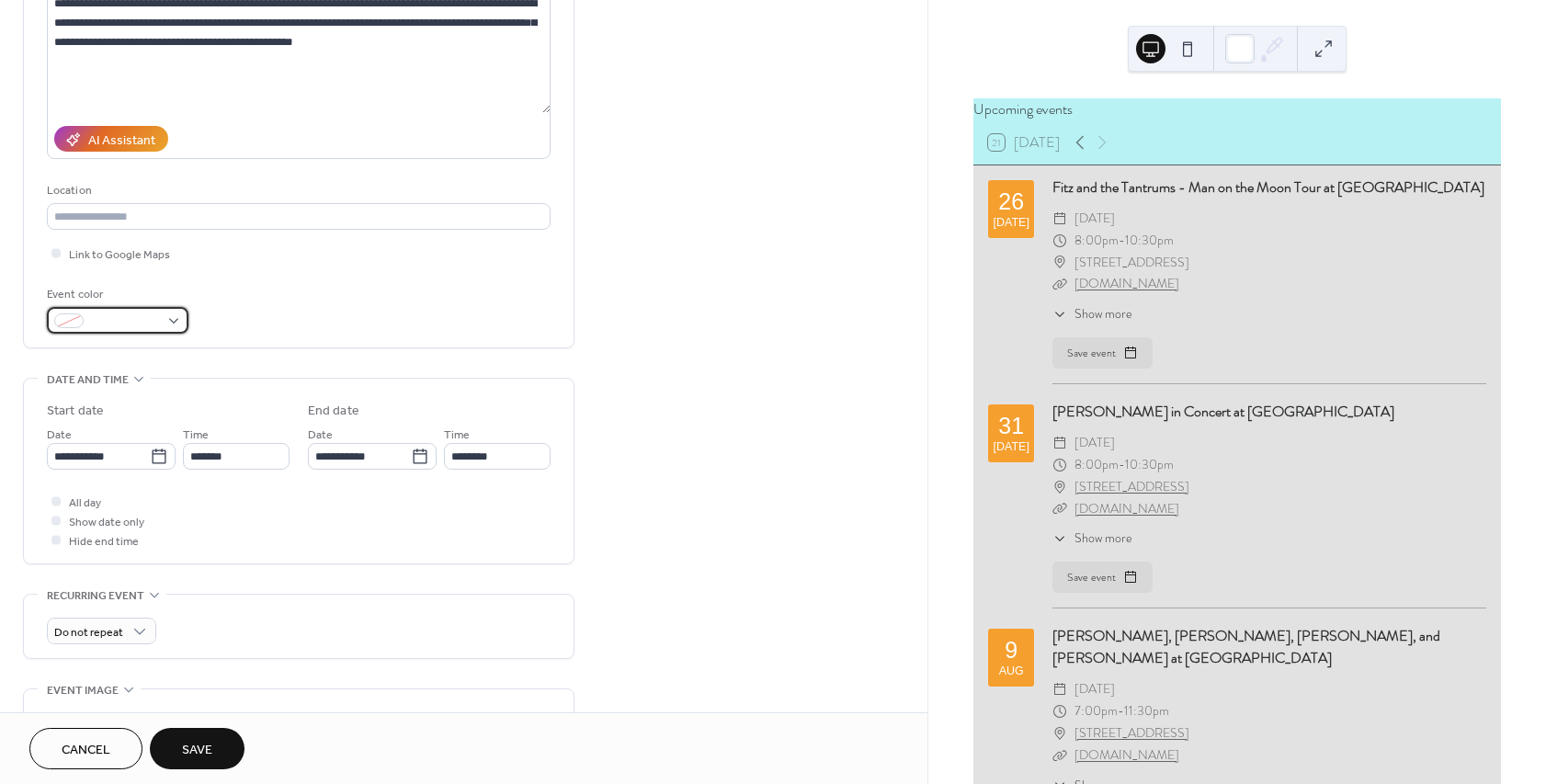 click at bounding box center [118, 320] 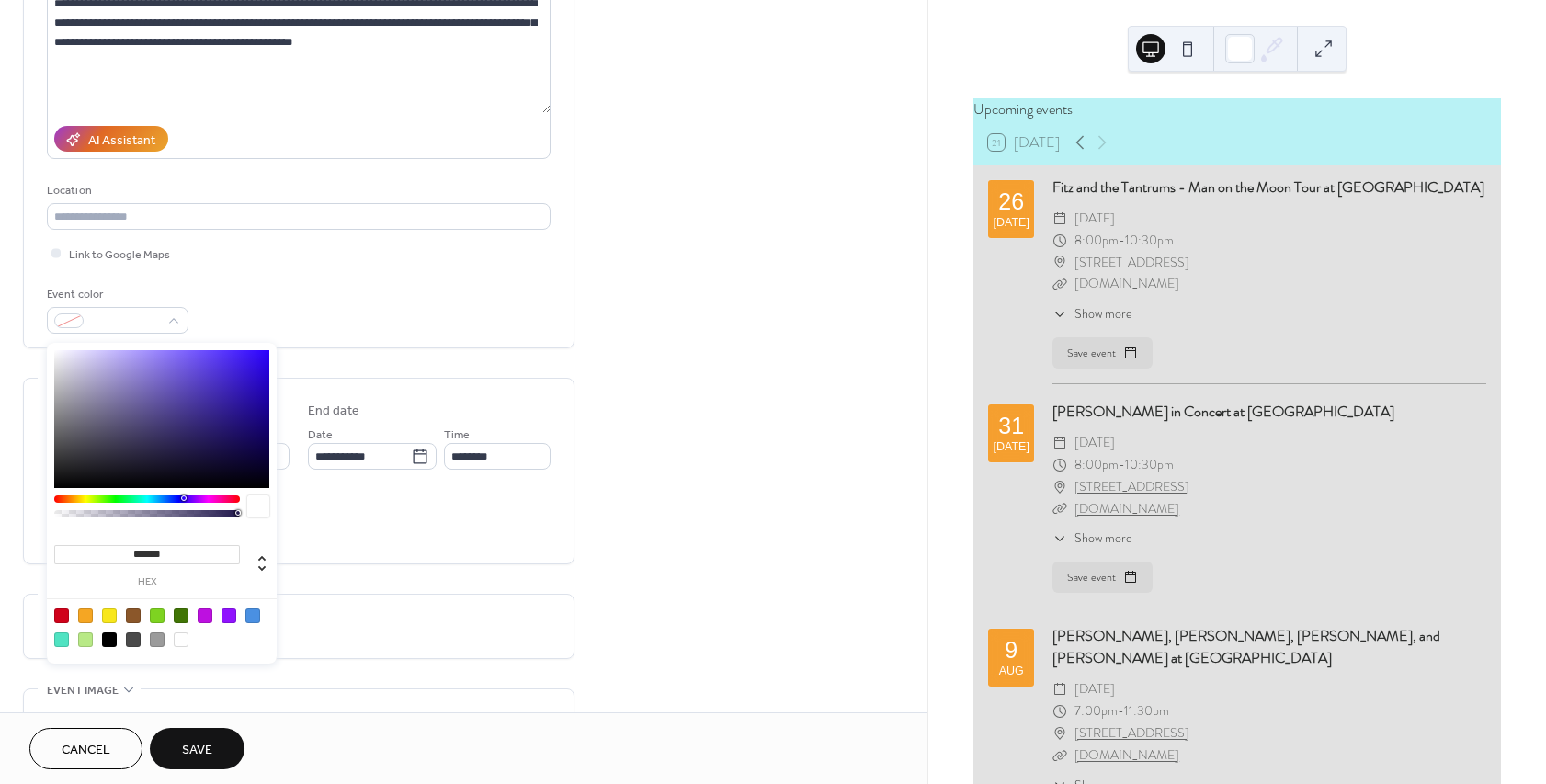 click at bounding box center [205, 616] 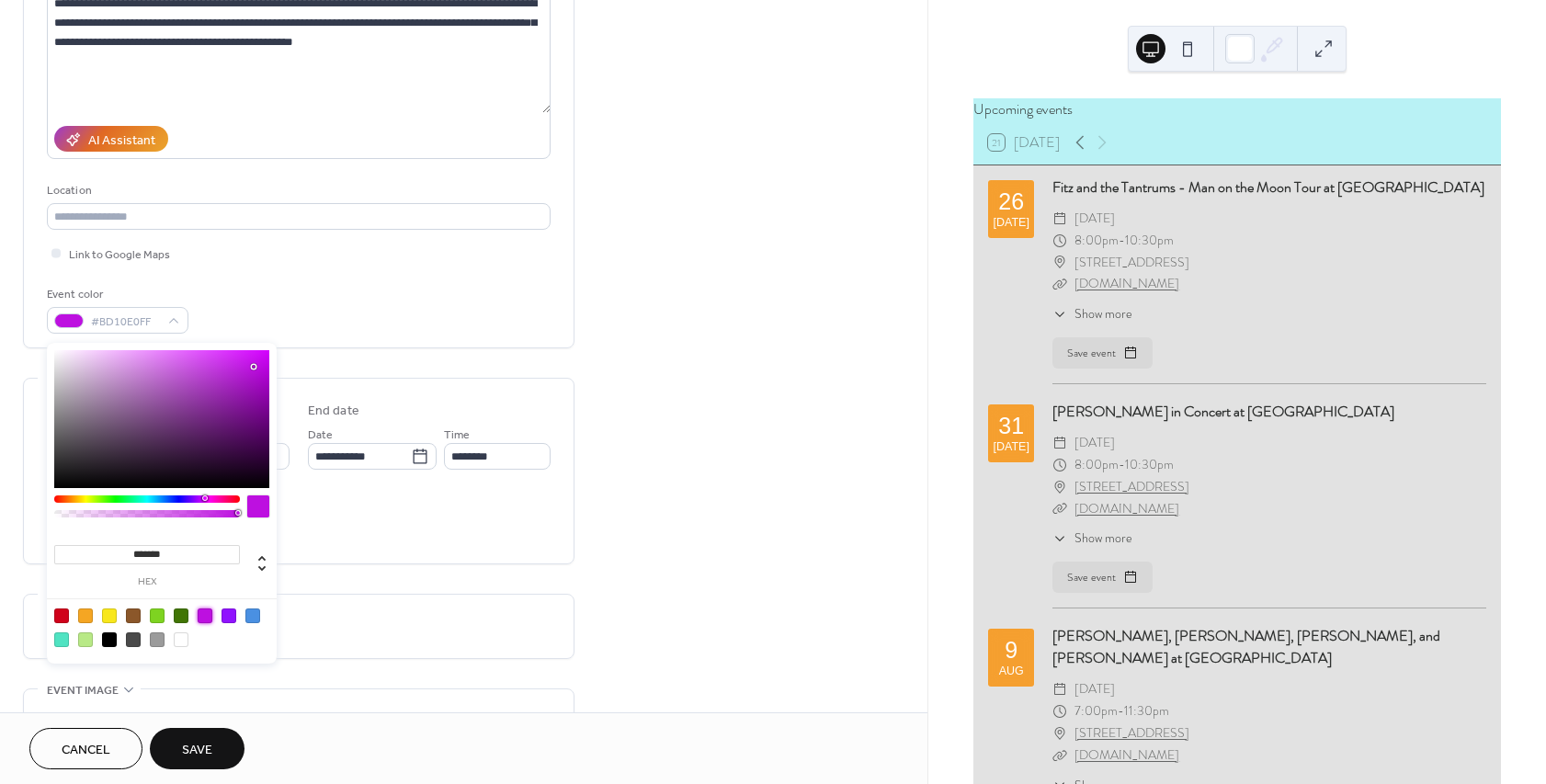 type on "*******" 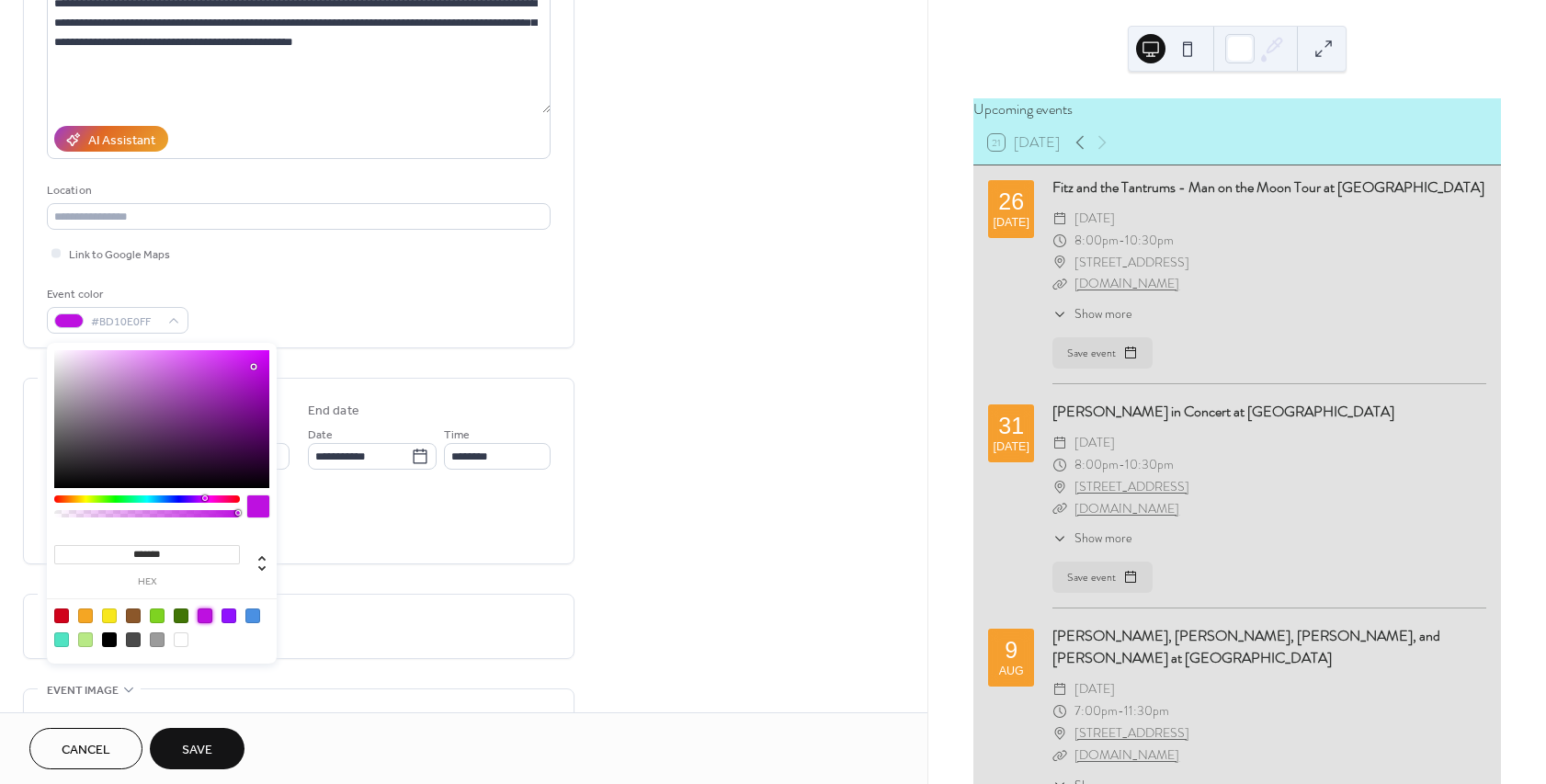 click on "Event color #BD10E0FF" at bounding box center [299, 309] 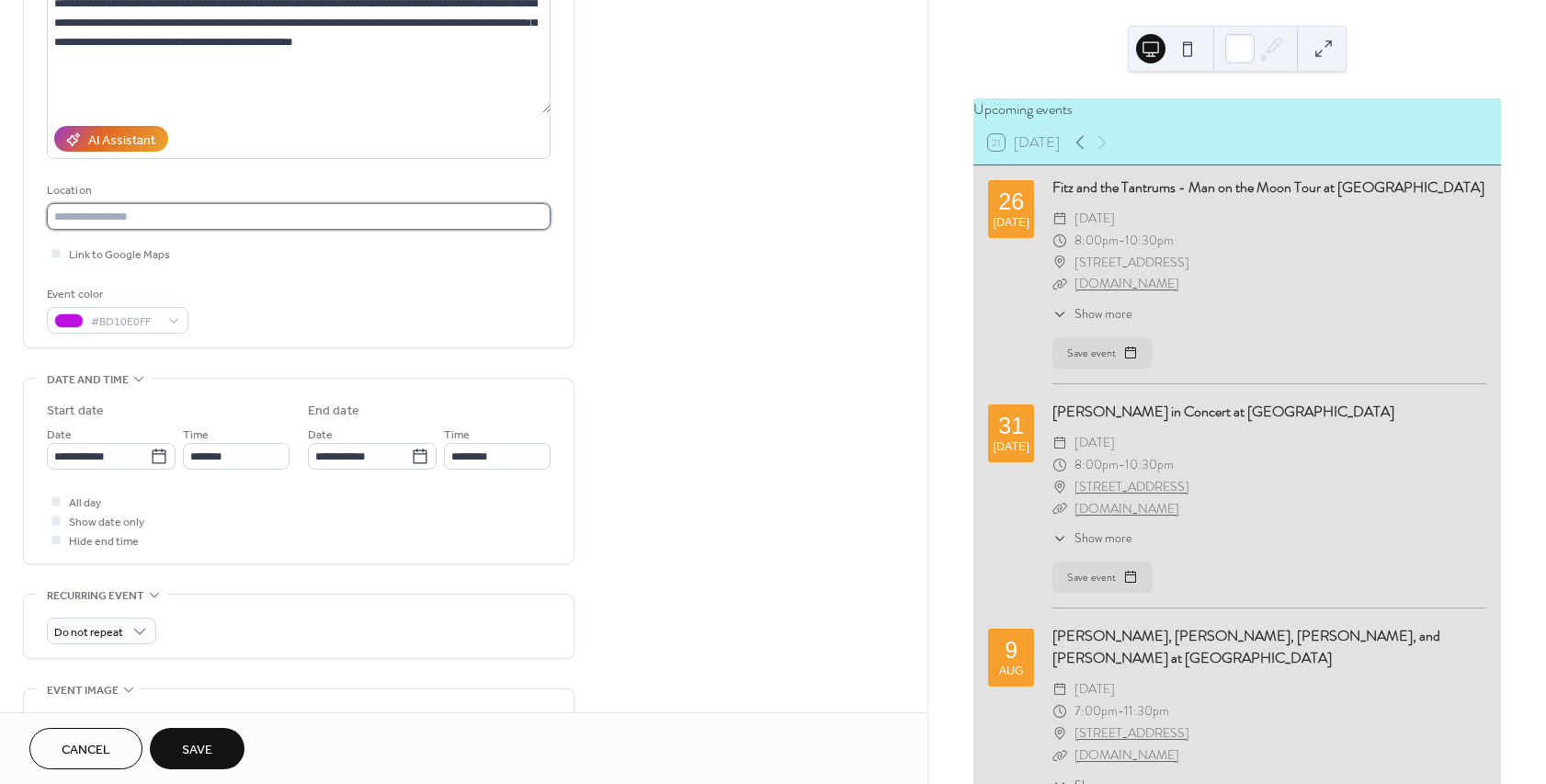 click at bounding box center [299, 216] 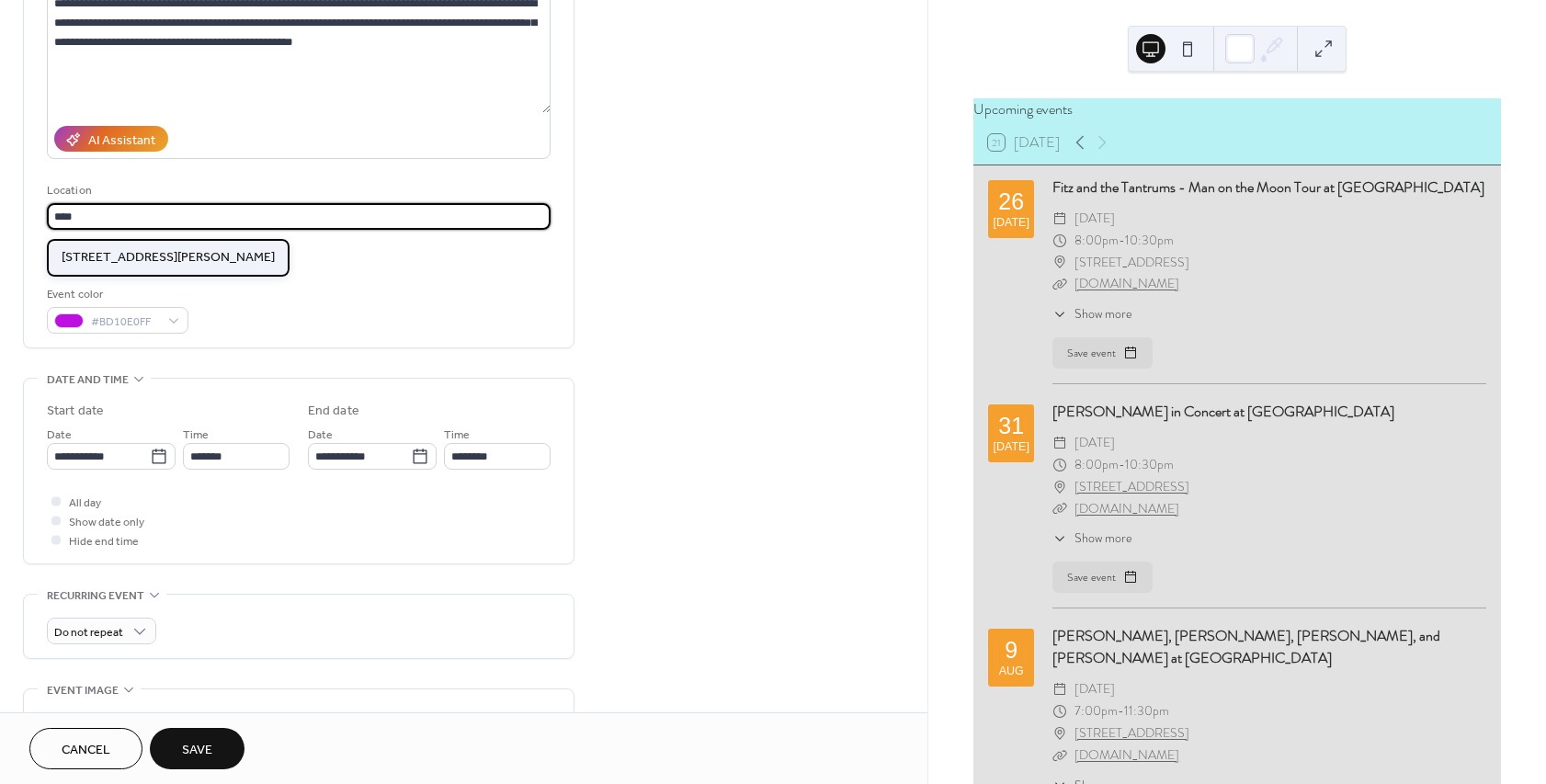 click on "[STREET_ADDRESS][PERSON_NAME]" at bounding box center (168, 257) 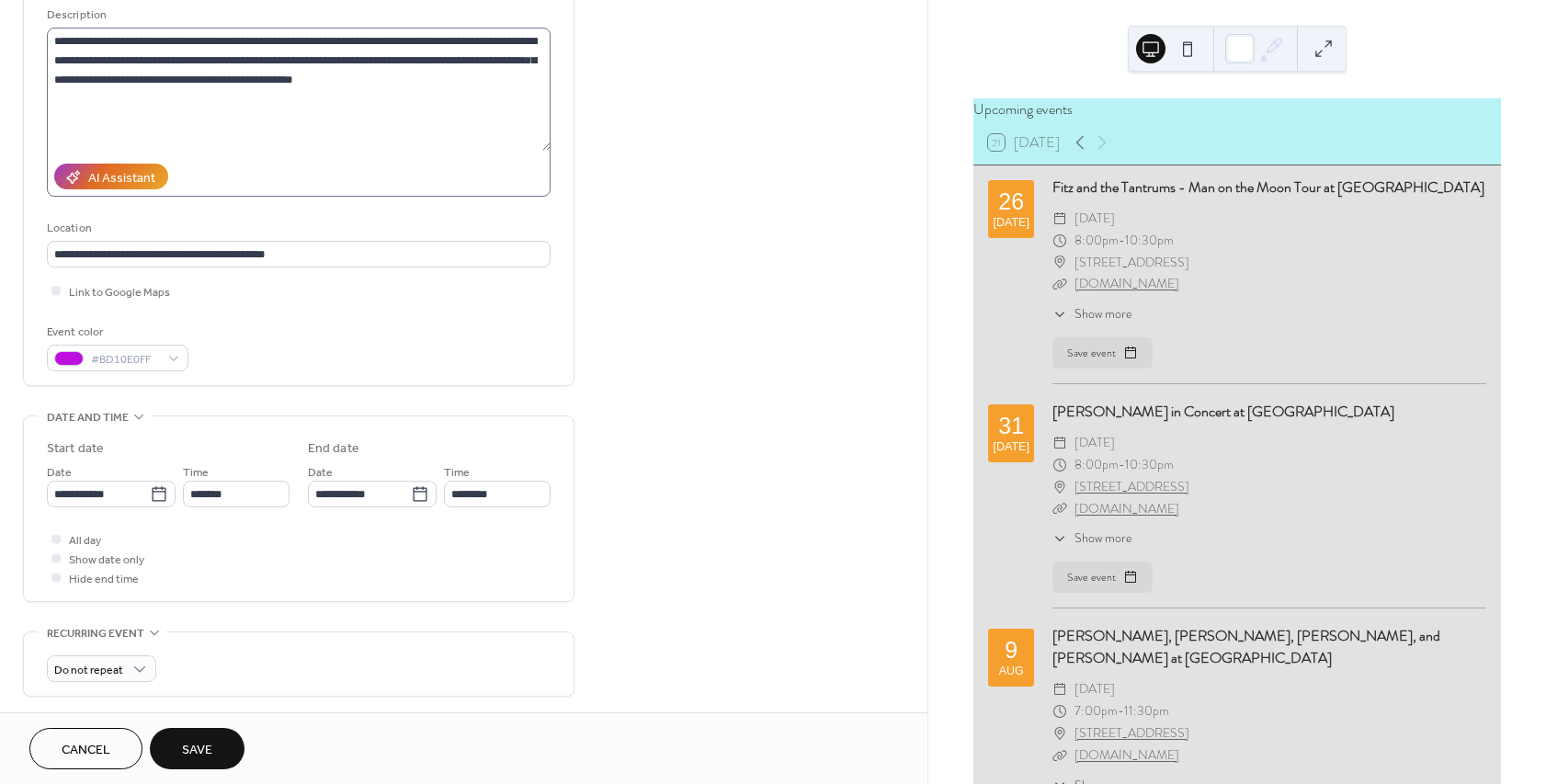 scroll, scrollTop: 165, scrollLeft: 0, axis: vertical 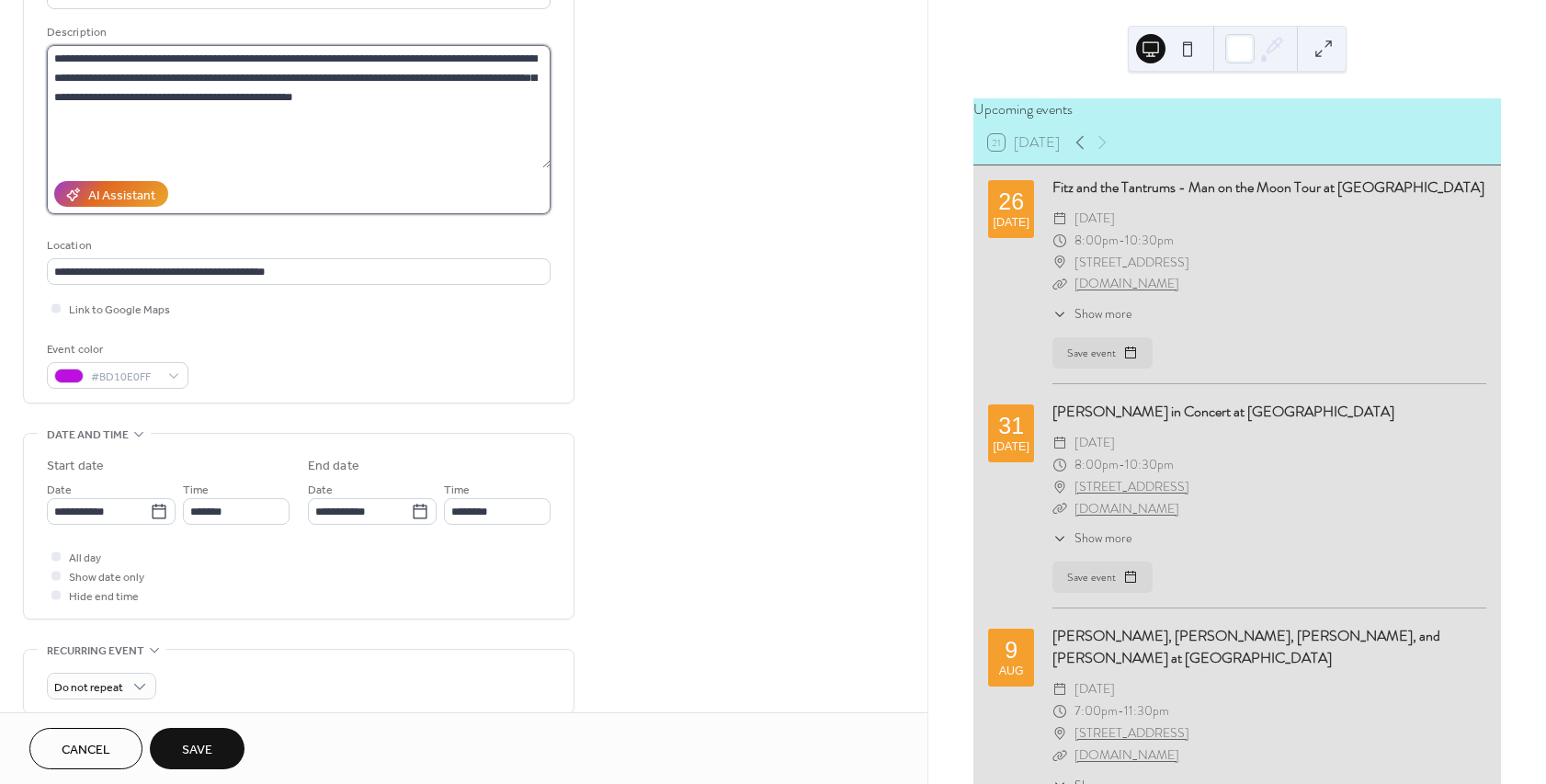 click on "**********" at bounding box center (299, 107) 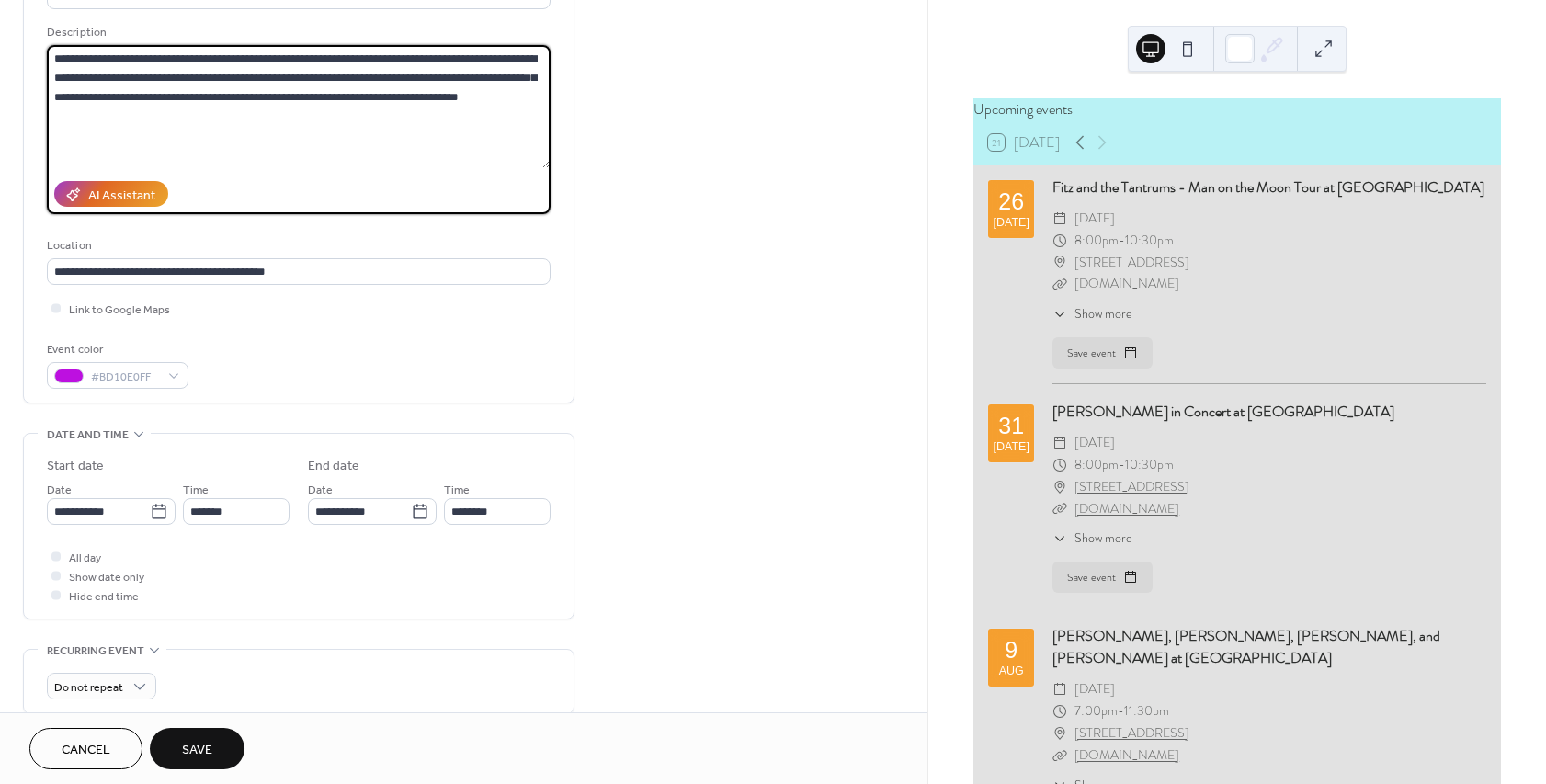 click on "**********" at bounding box center [299, 107] 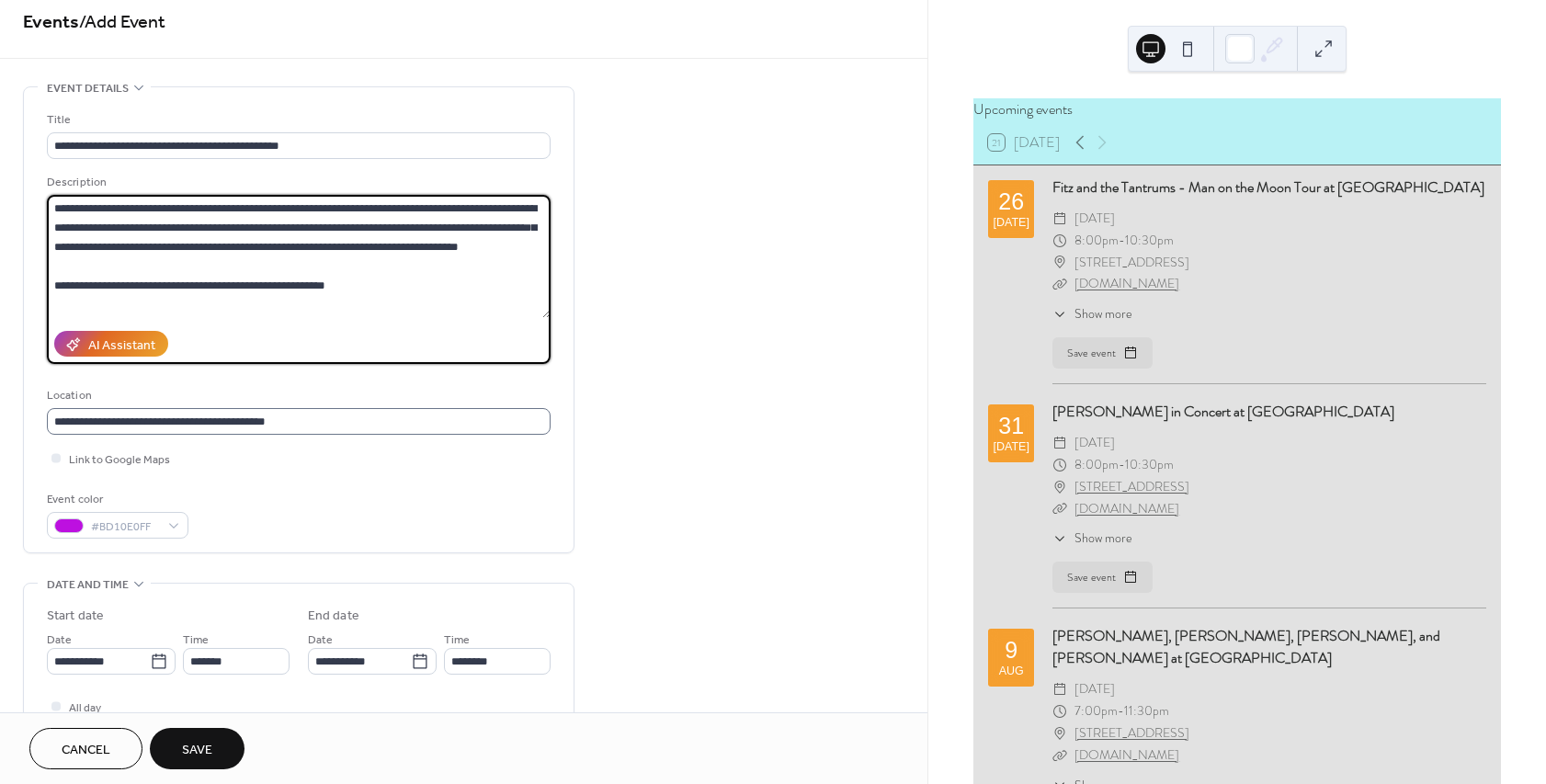 scroll, scrollTop: 0, scrollLeft: 0, axis: both 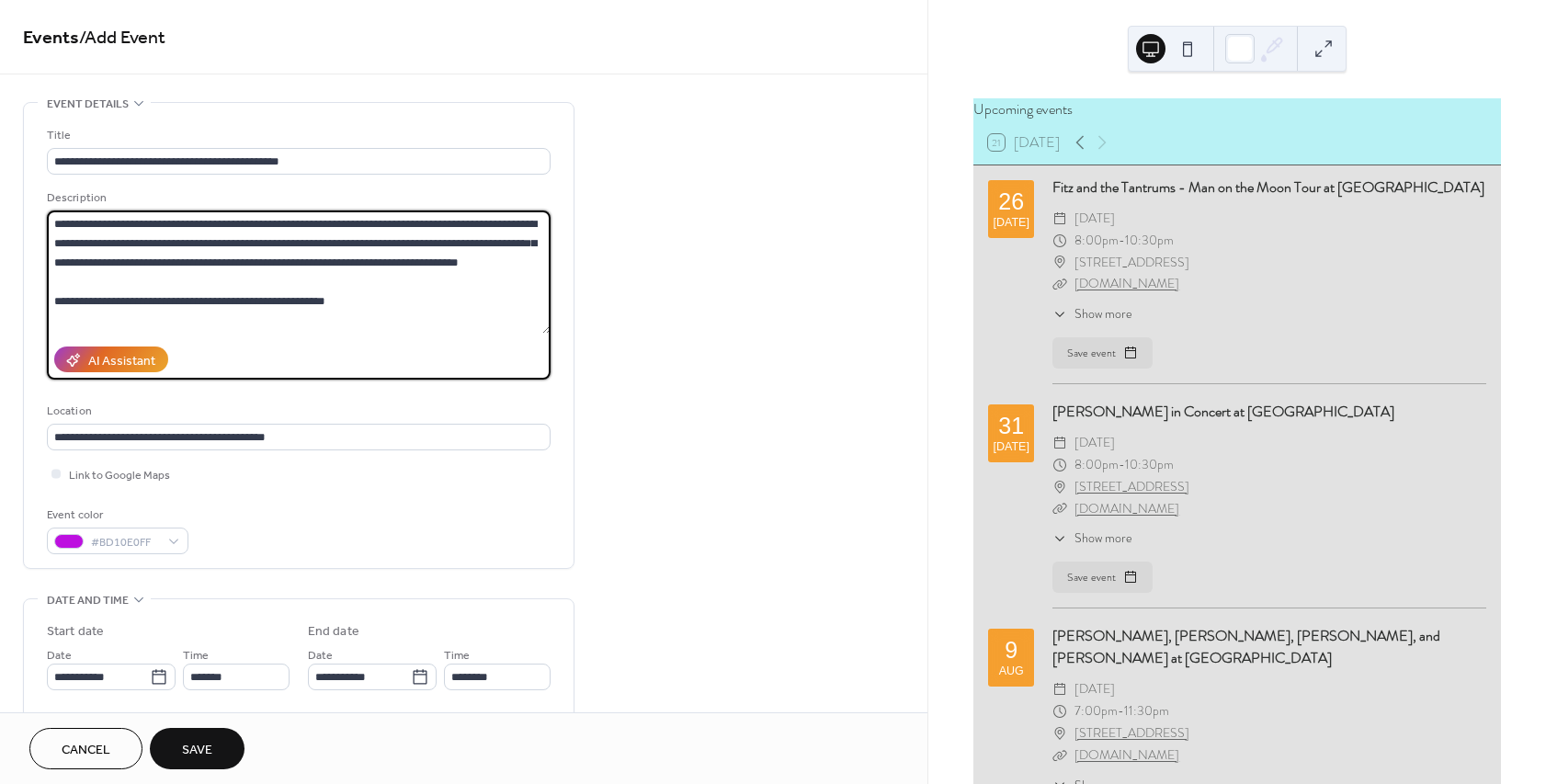 type on "**********" 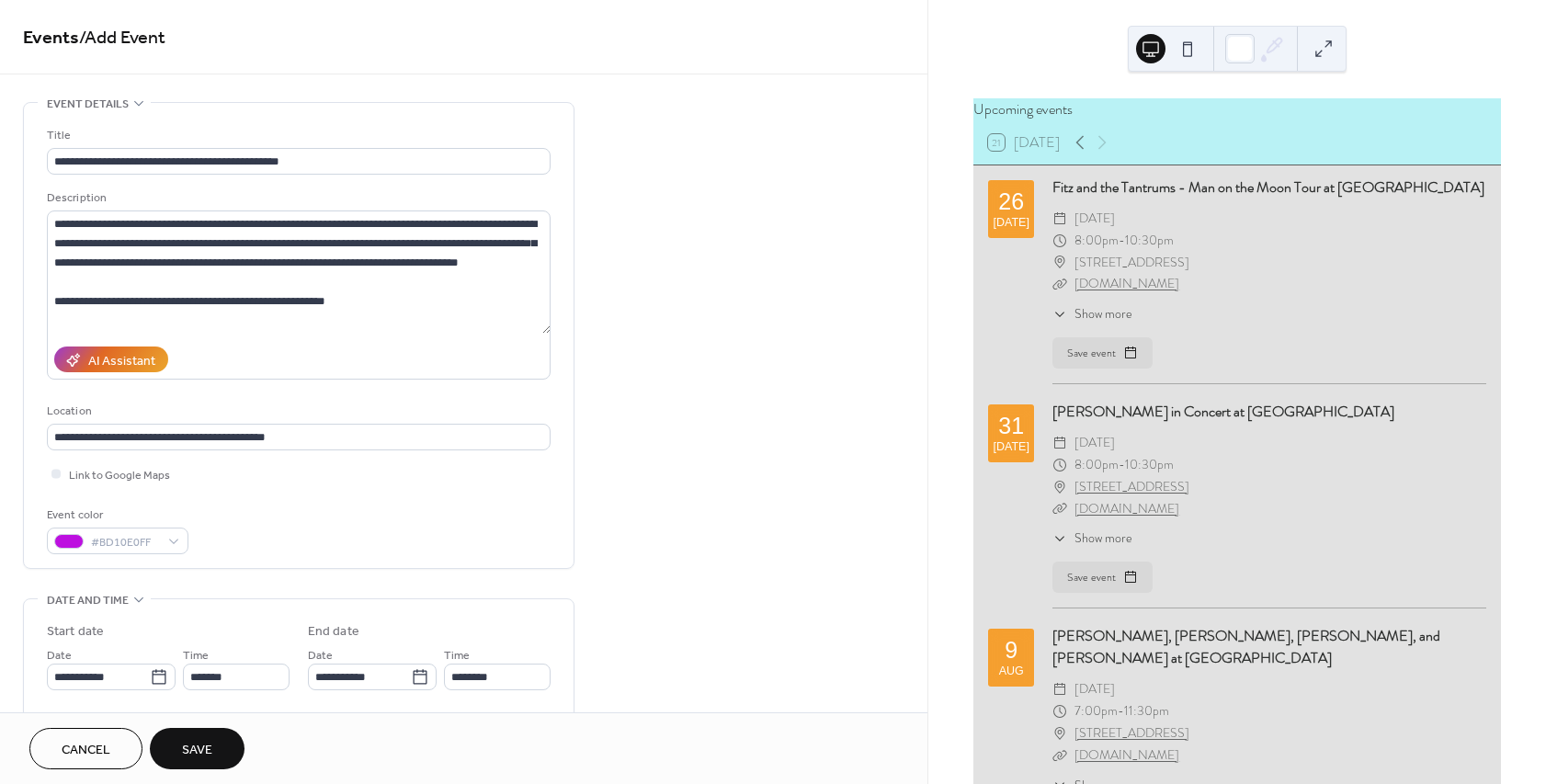 click on "Save" at bounding box center (197, 750) 